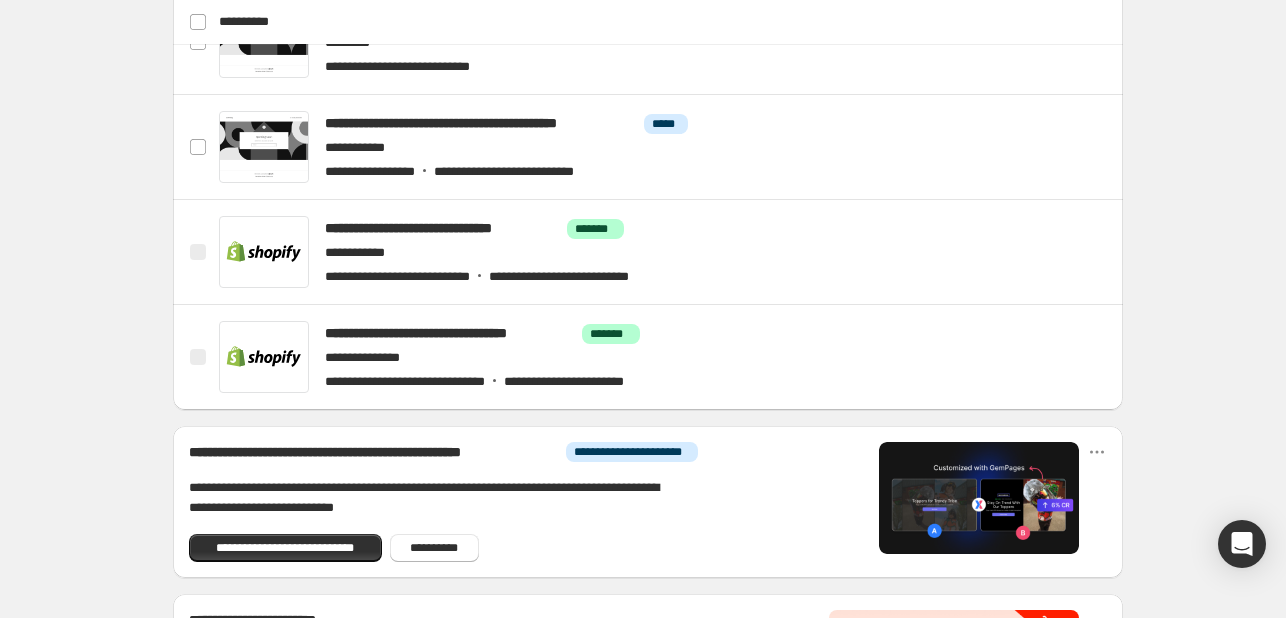 scroll, scrollTop: 600, scrollLeft: 0, axis: vertical 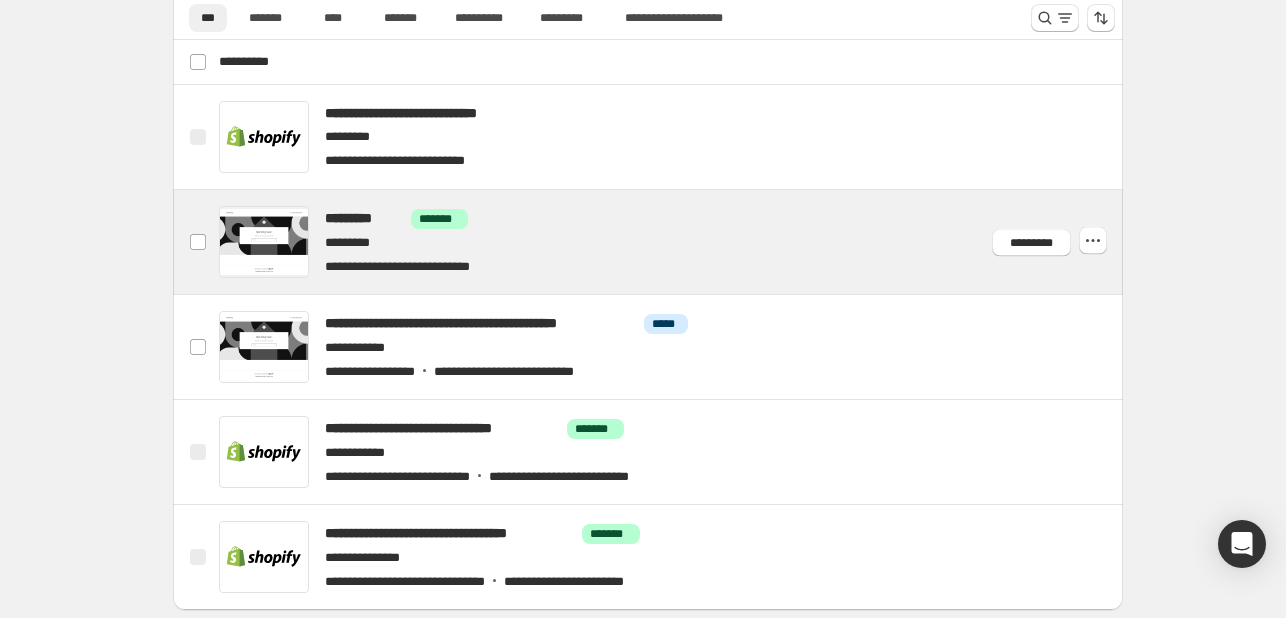 click at bounding box center (672, 242) 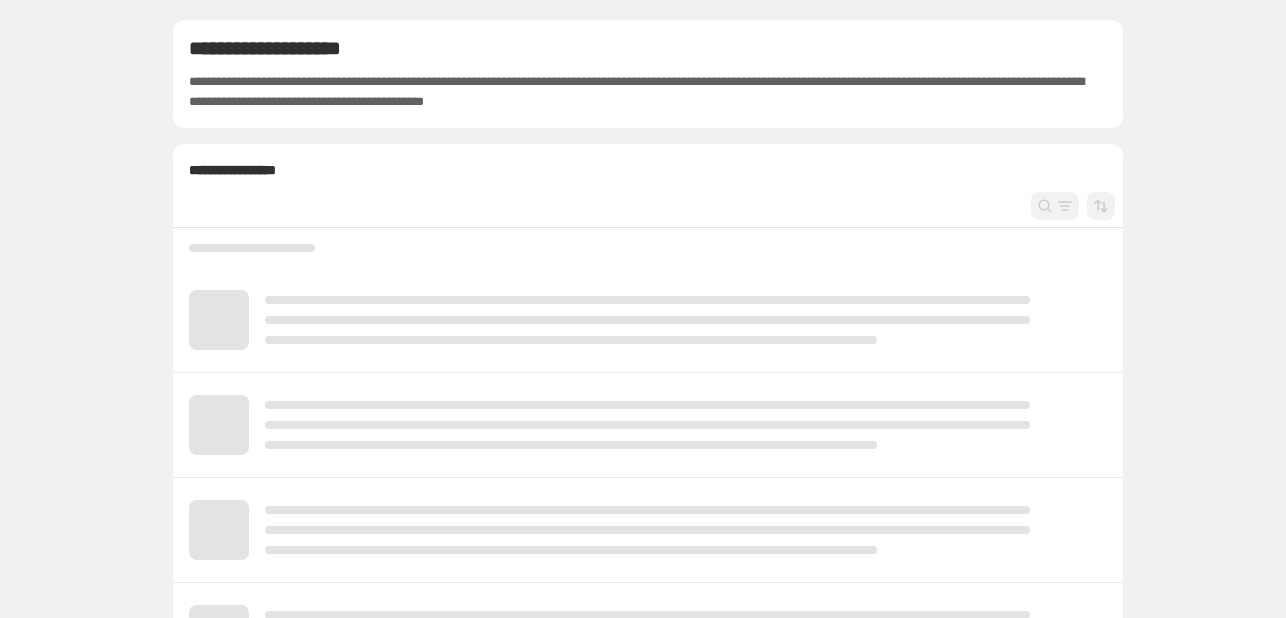 scroll, scrollTop: 0, scrollLeft: 0, axis: both 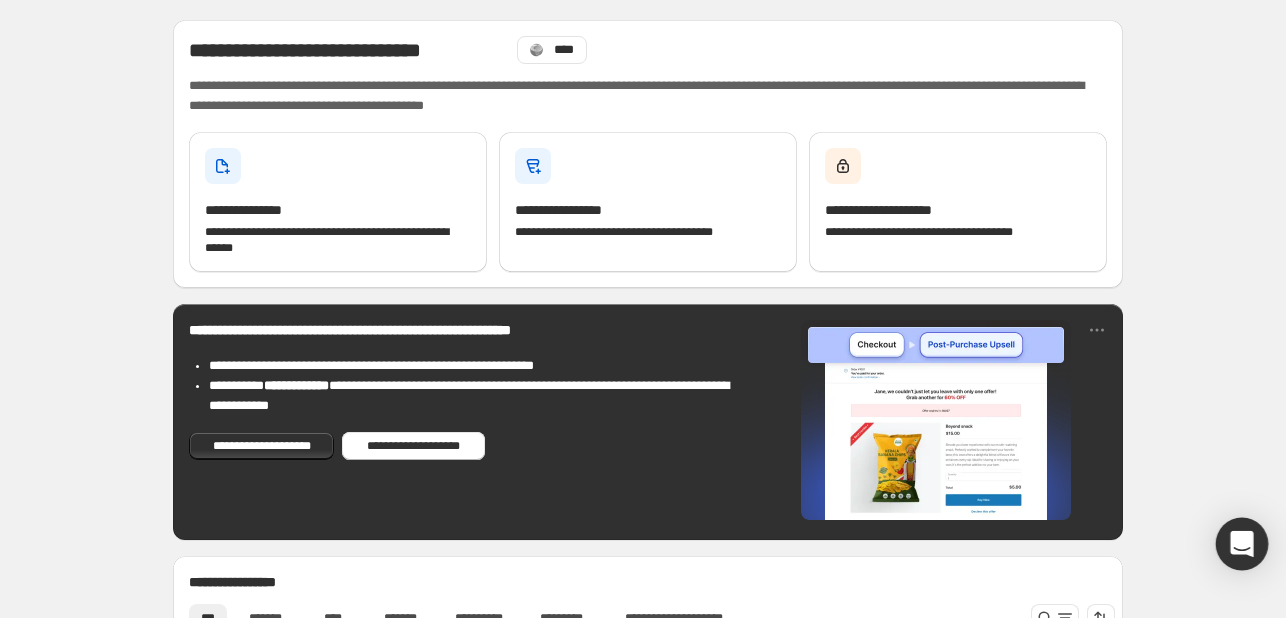 click at bounding box center (1242, 544) 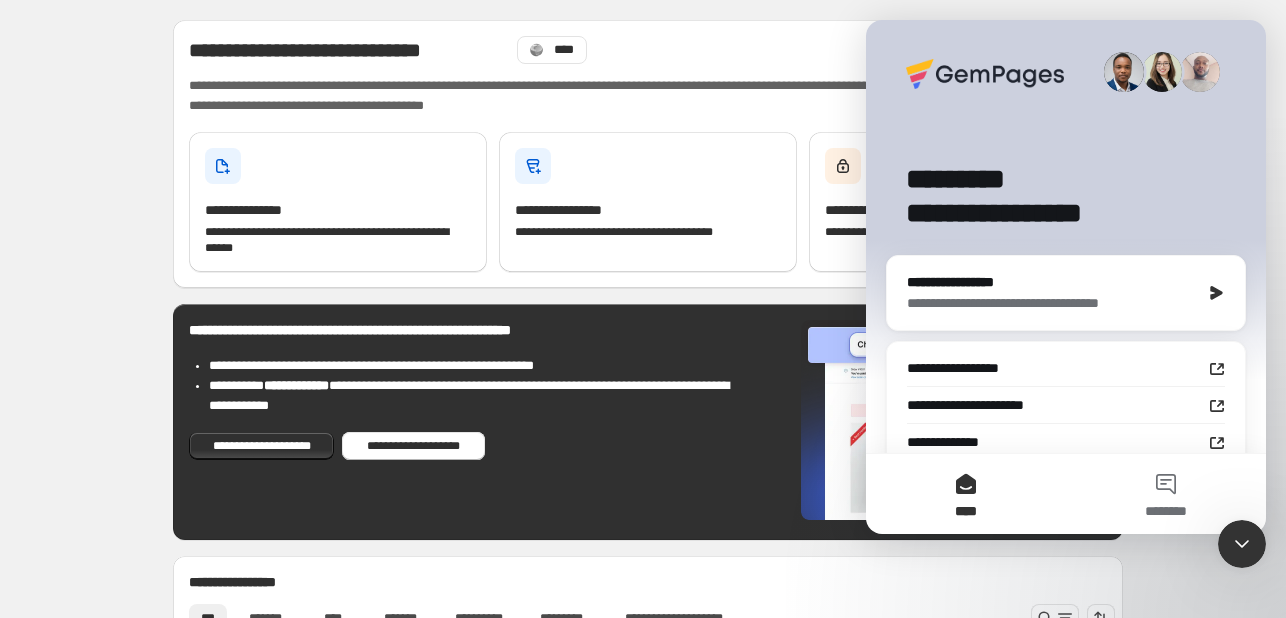 scroll, scrollTop: 0, scrollLeft: 0, axis: both 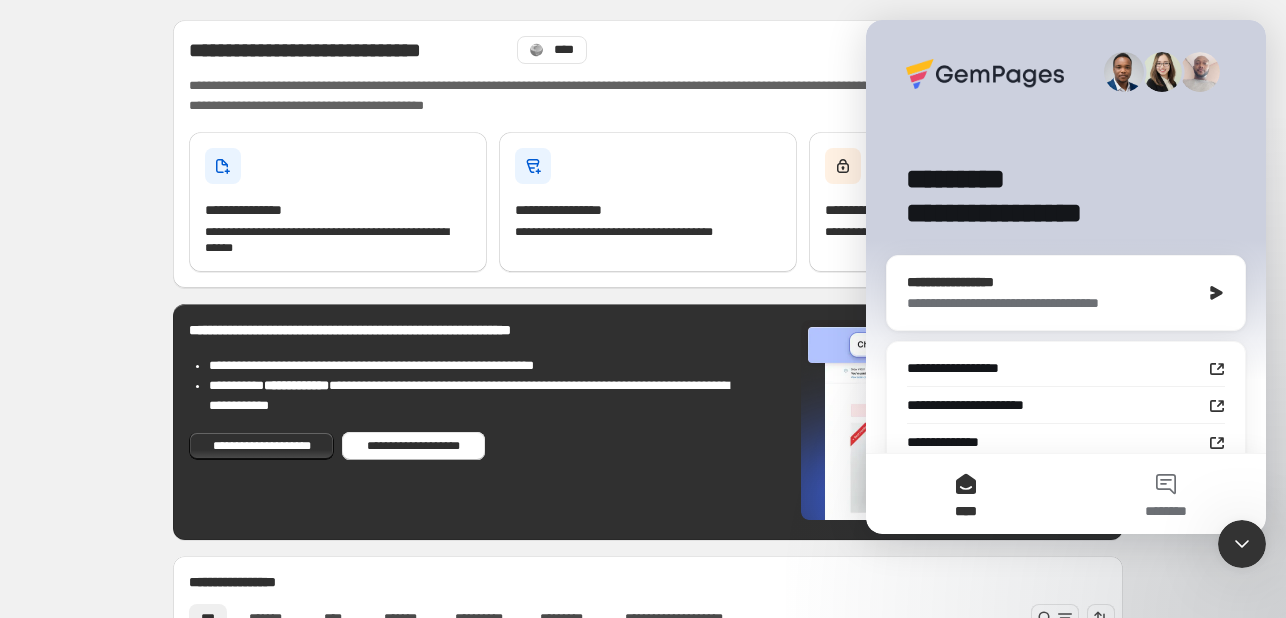 click on "**********" at bounding box center (1066, 293) 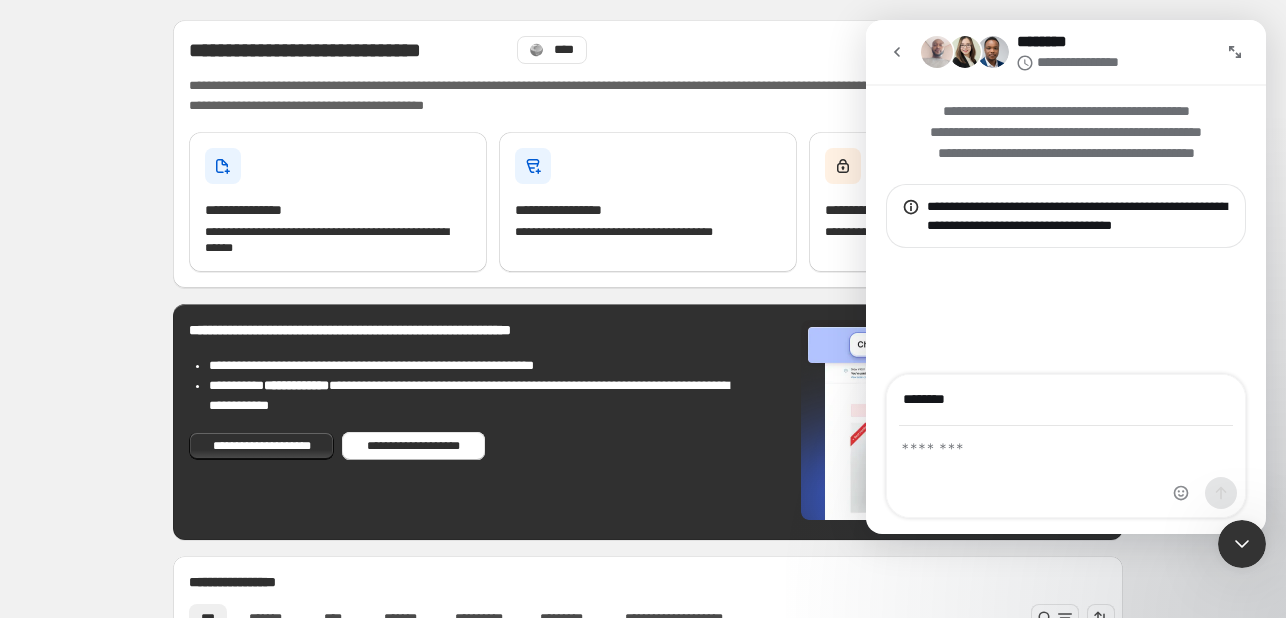 type on "**********" 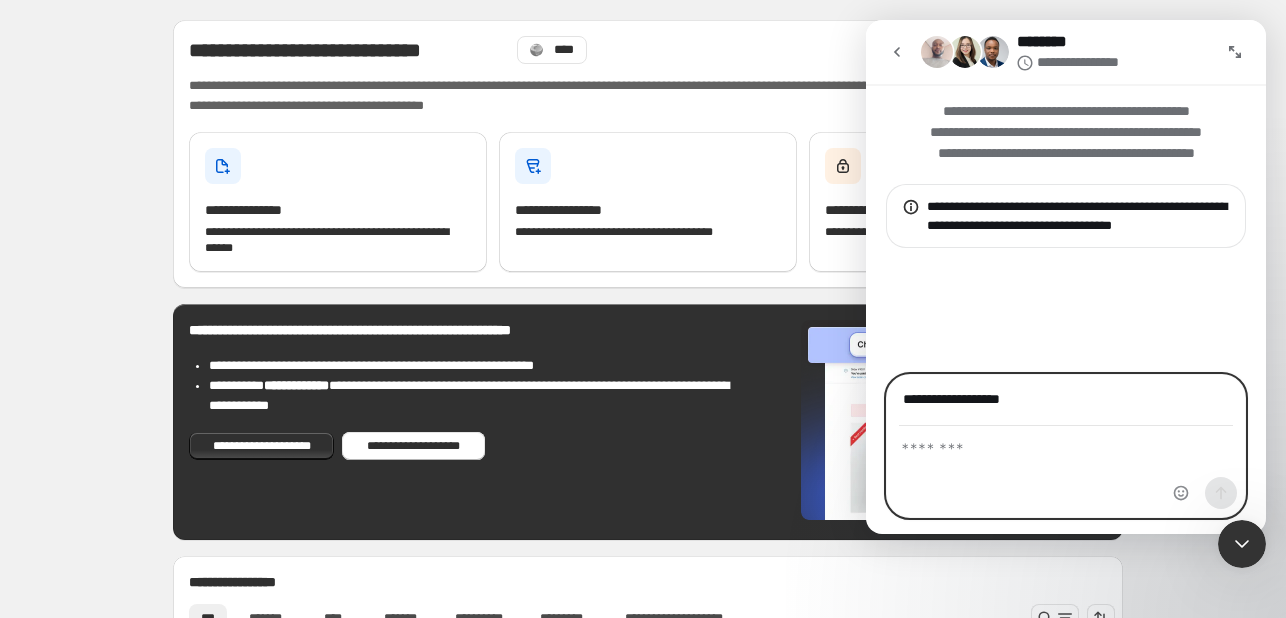 click at bounding box center [1066, 444] 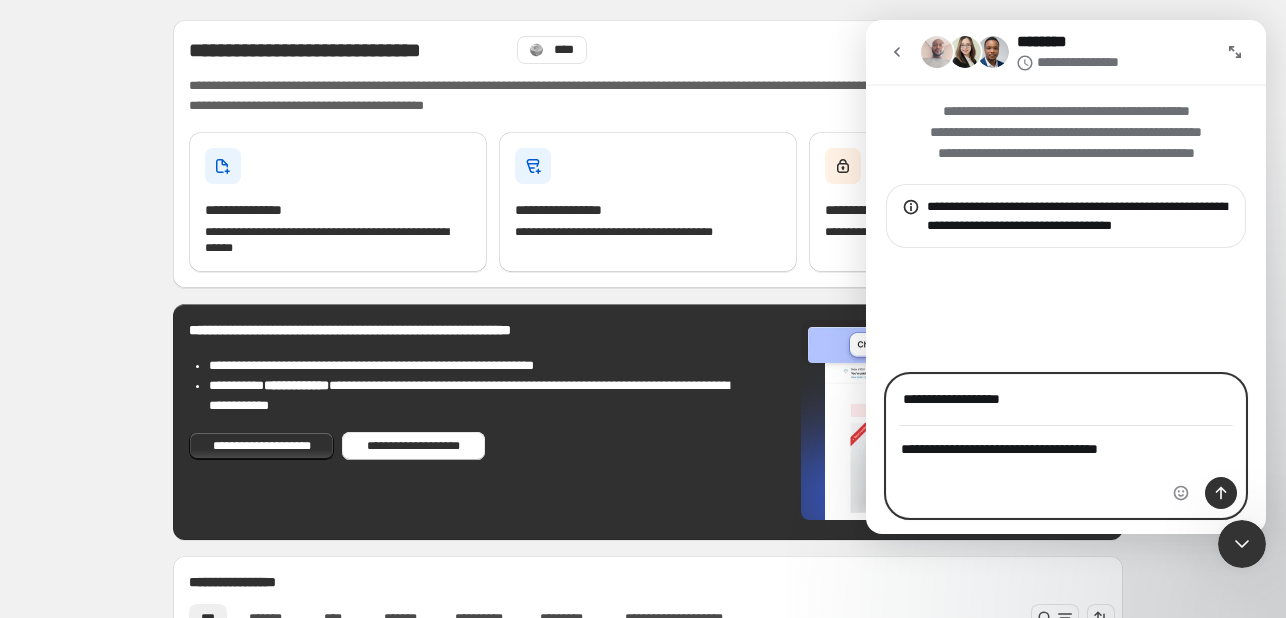 type on "**********" 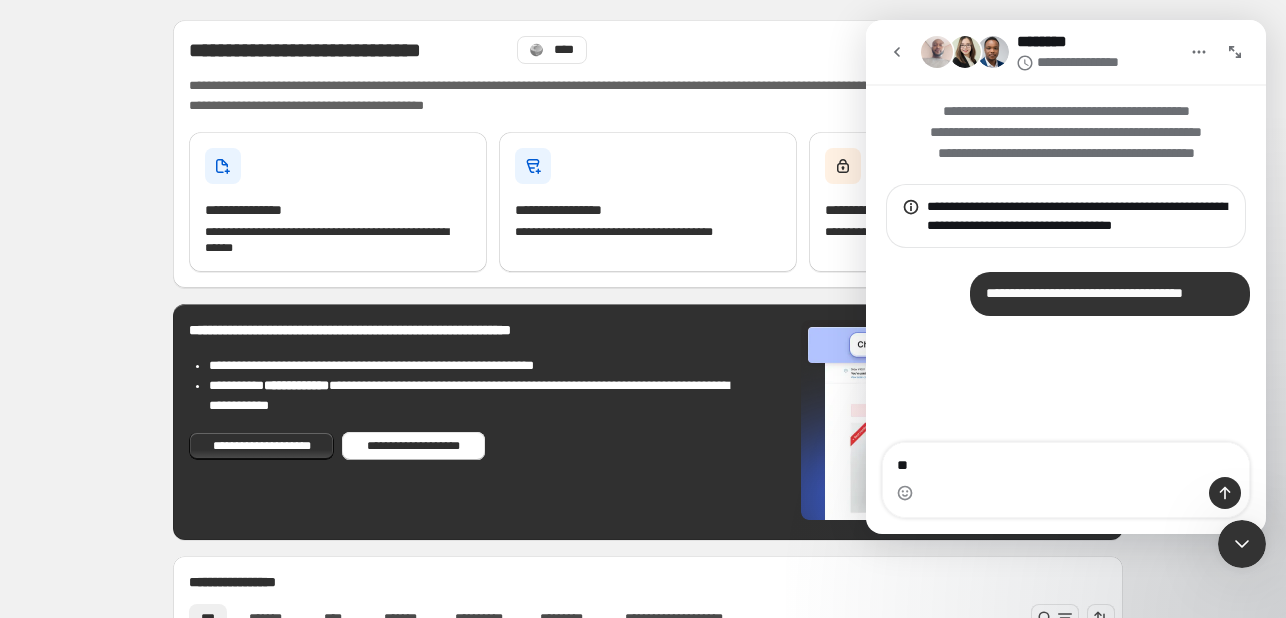 type on "*" 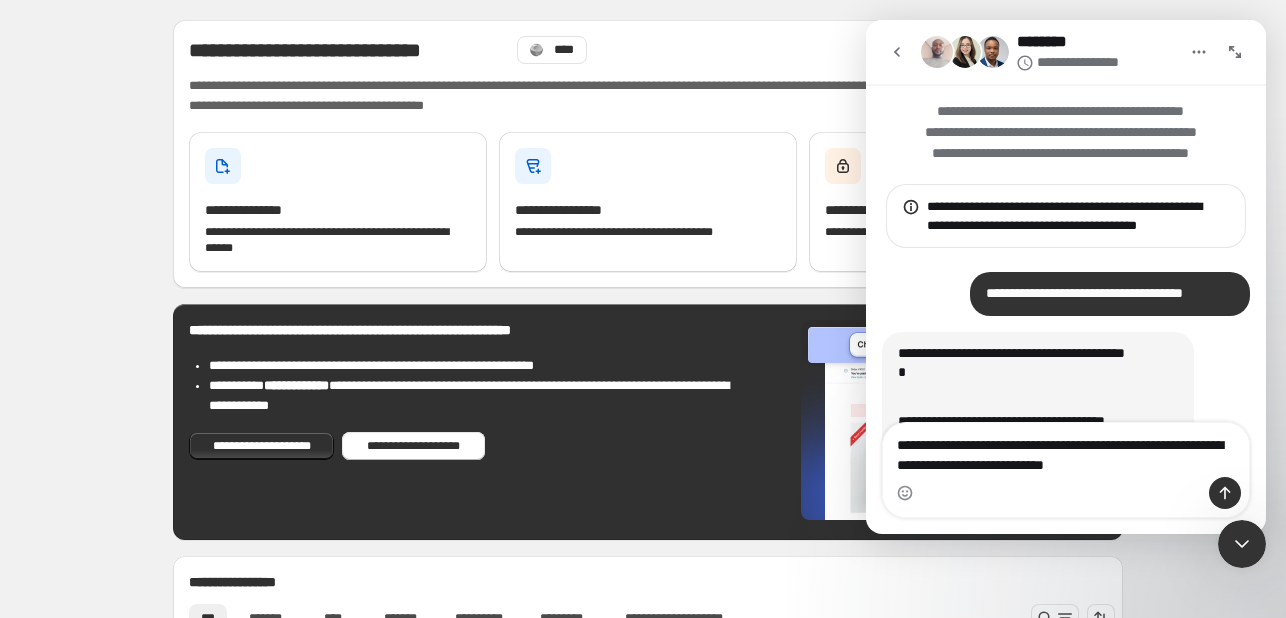 scroll, scrollTop: 140, scrollLeft: 0, axis: vertical 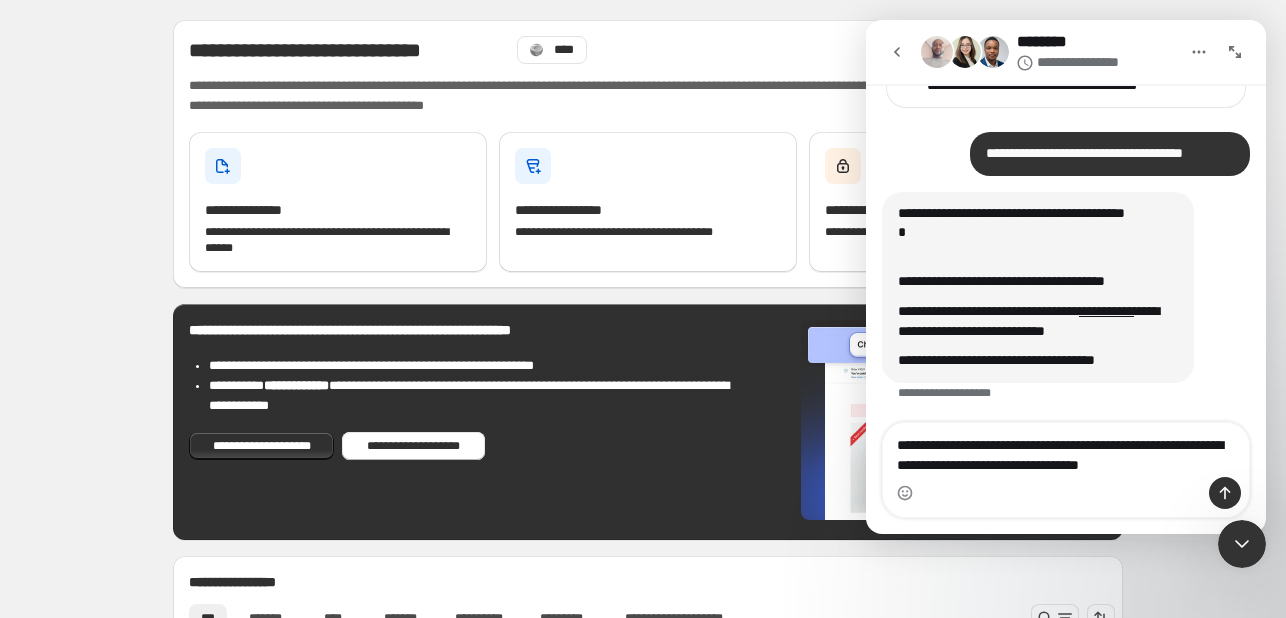 type on "**********" 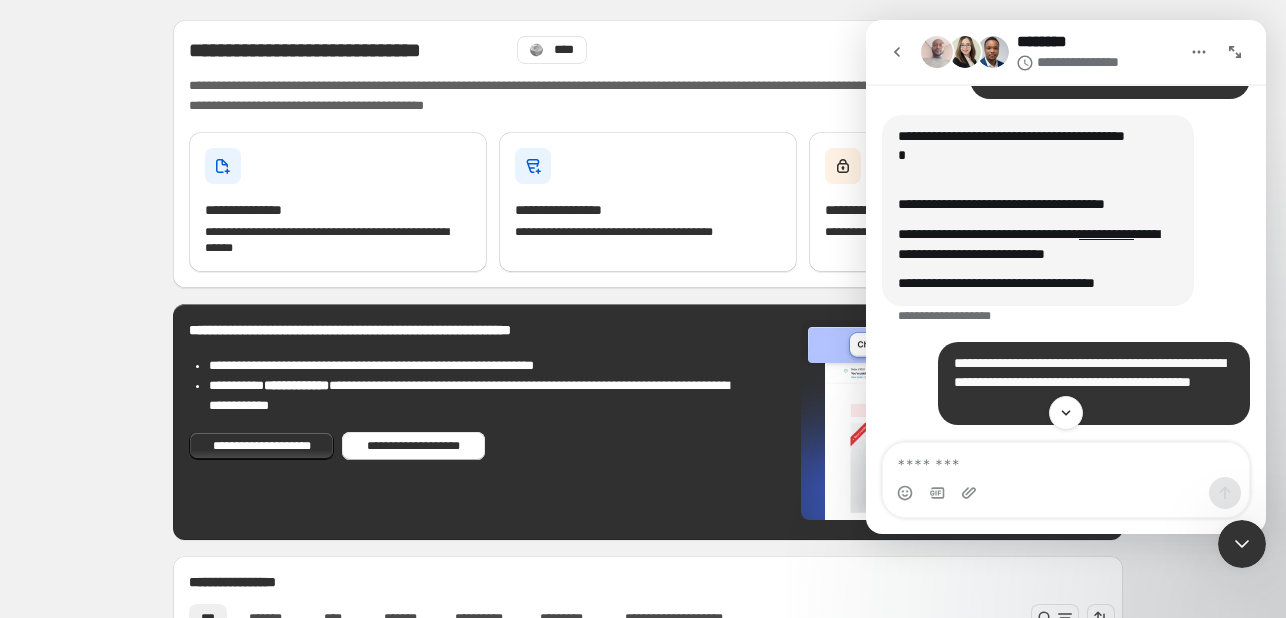 scroll, scrollTop: 220, scrollLeft: 0, axis: vertical 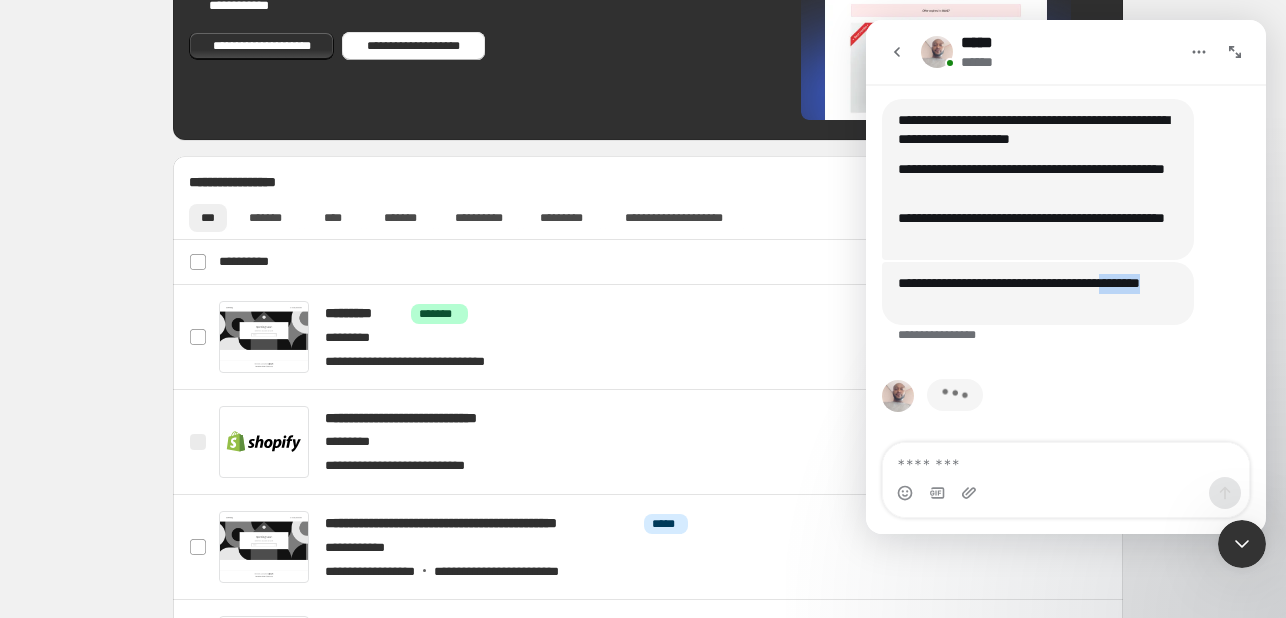 drag, startPoint x: 992, startPoint y: 331, endPoint x: 1694, endPoint y: 347, distance: 702.1823 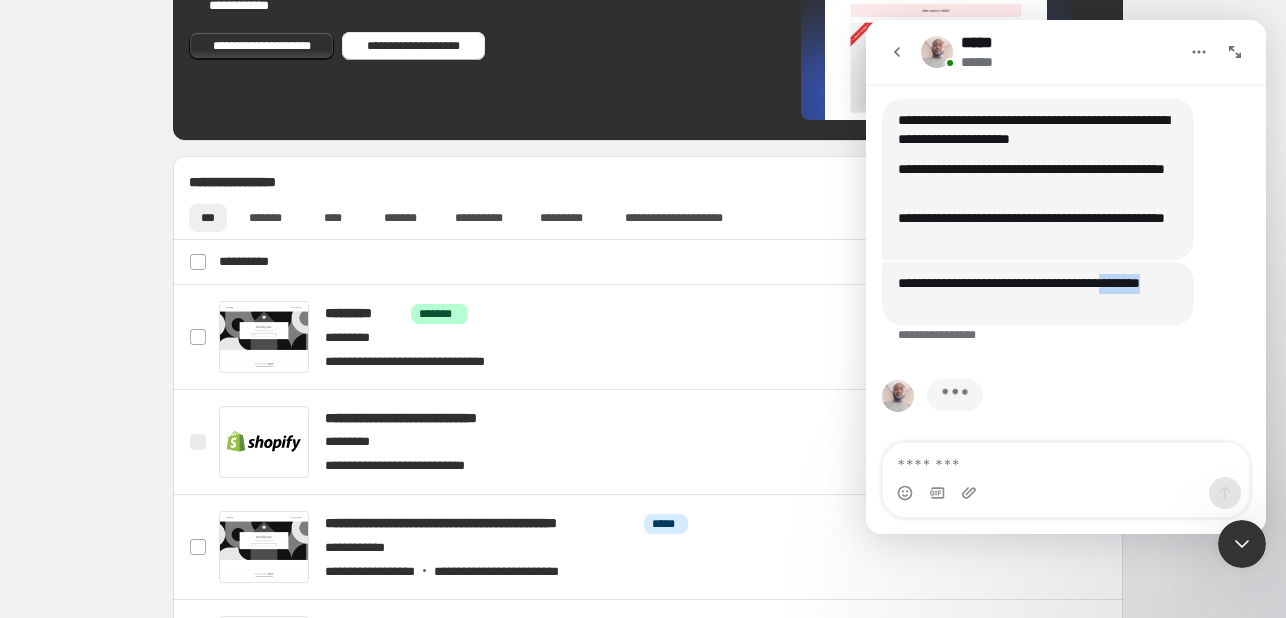 click on "**********" 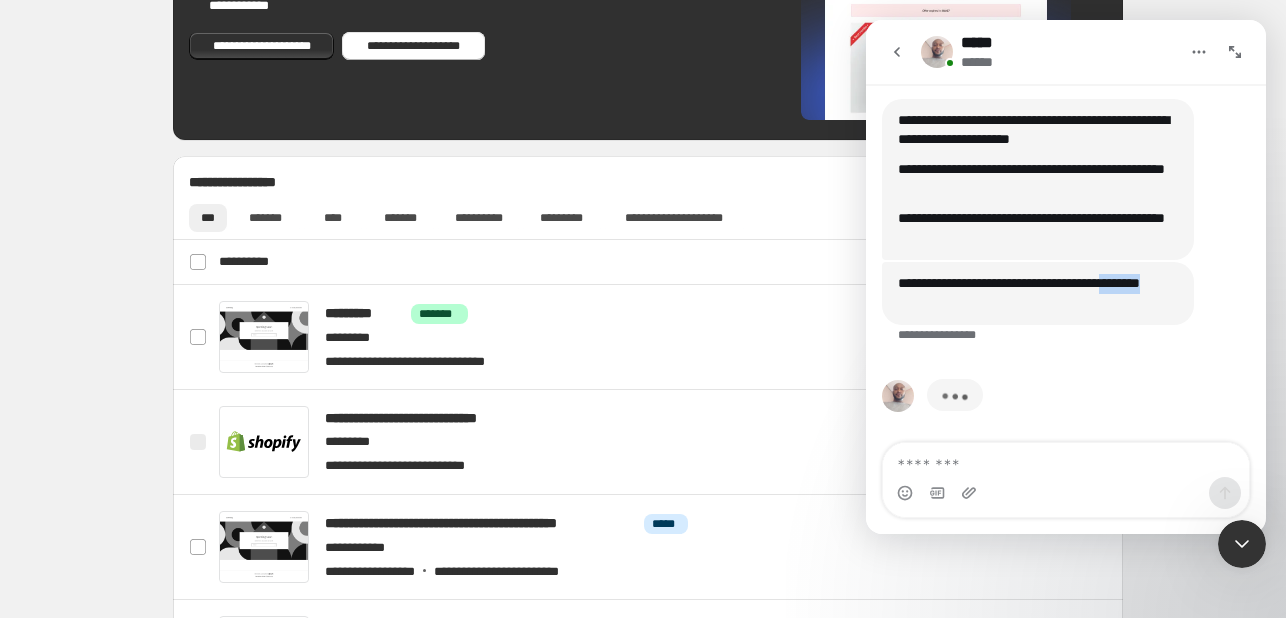 click on "**********" at bounding box center [1066, 315] 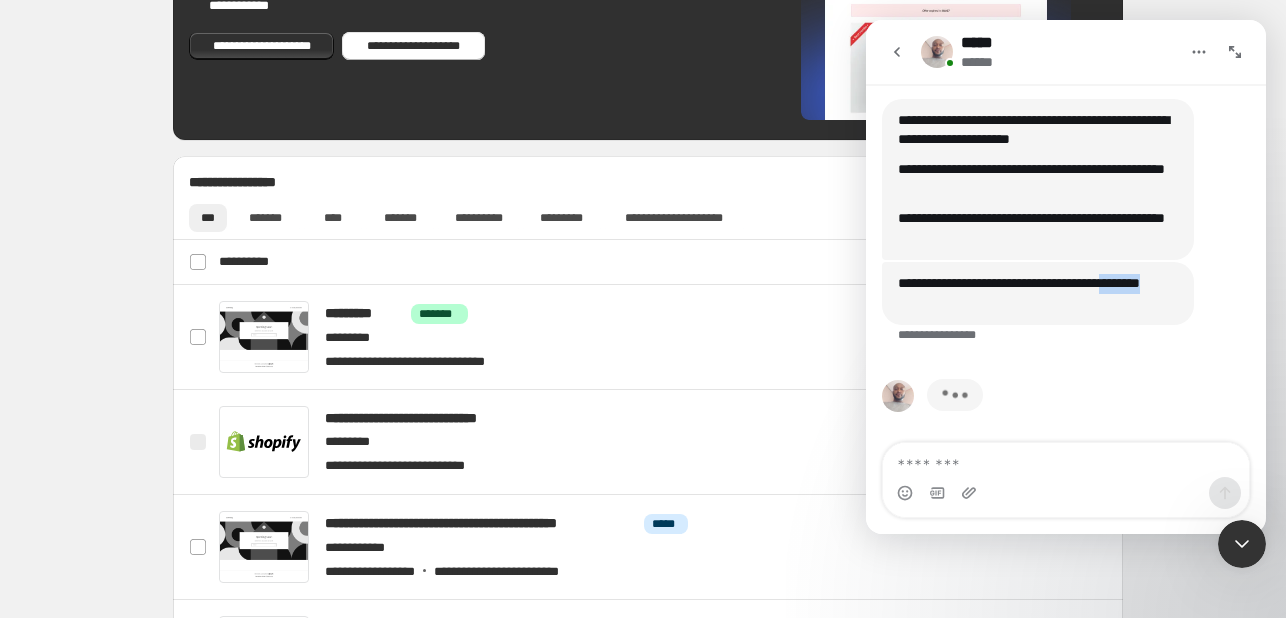 click on "**********" at bounding box center (1066, 315) 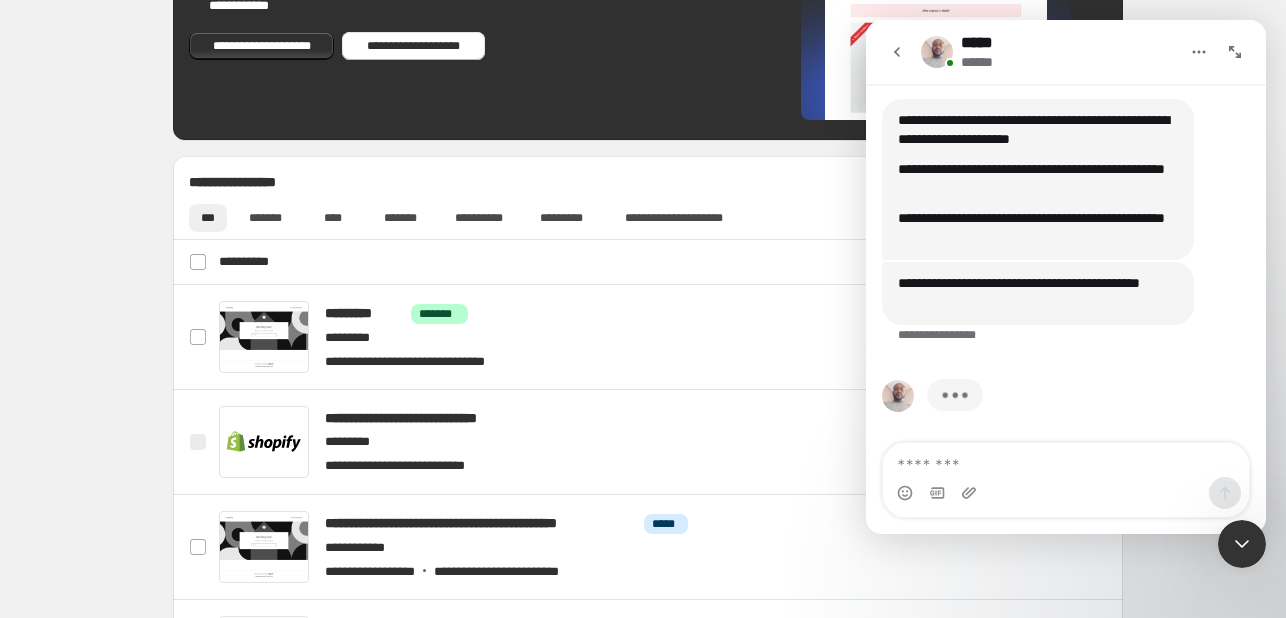 click on "**********" at bounding box center (1038, 180) 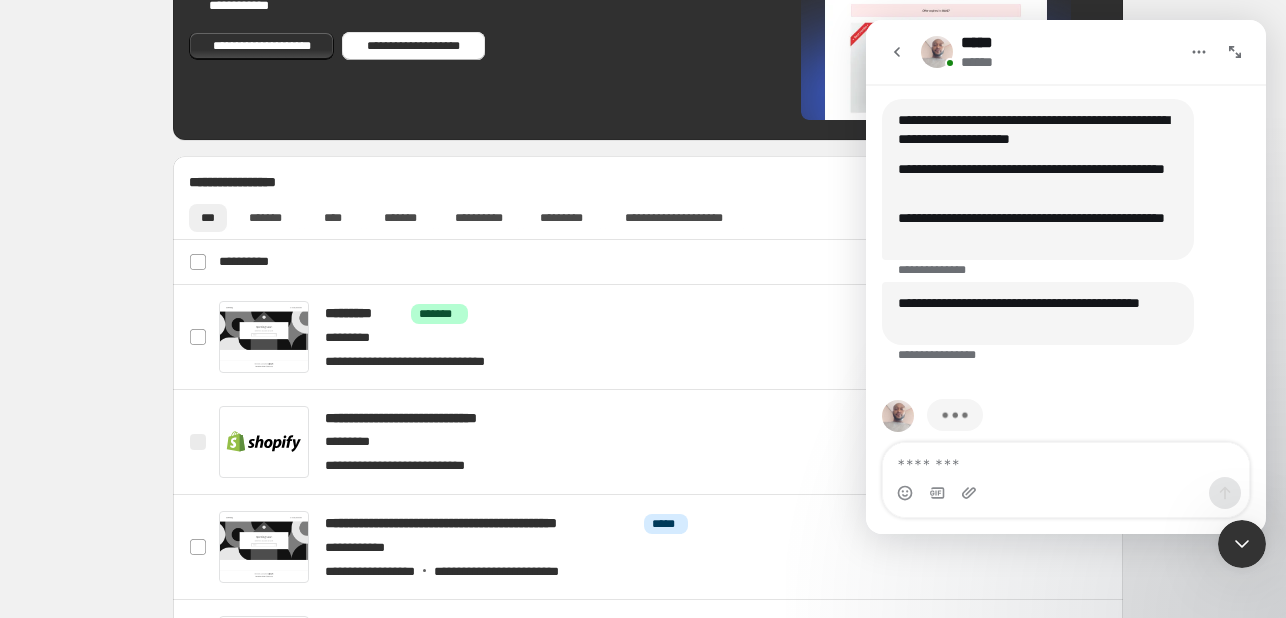 drag, startPoint x: 1084, startPoint y: 201, endPoint x: 1072, endPoint y: 159, distance: 43.68066 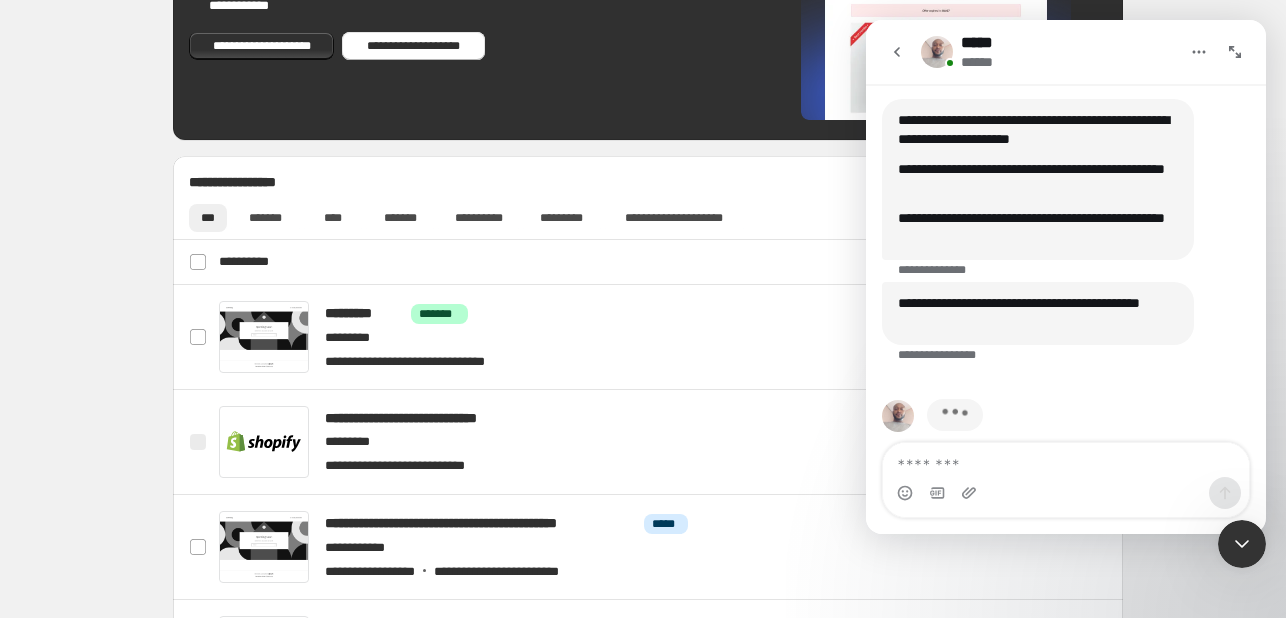click at bounding box center [1038, 204] 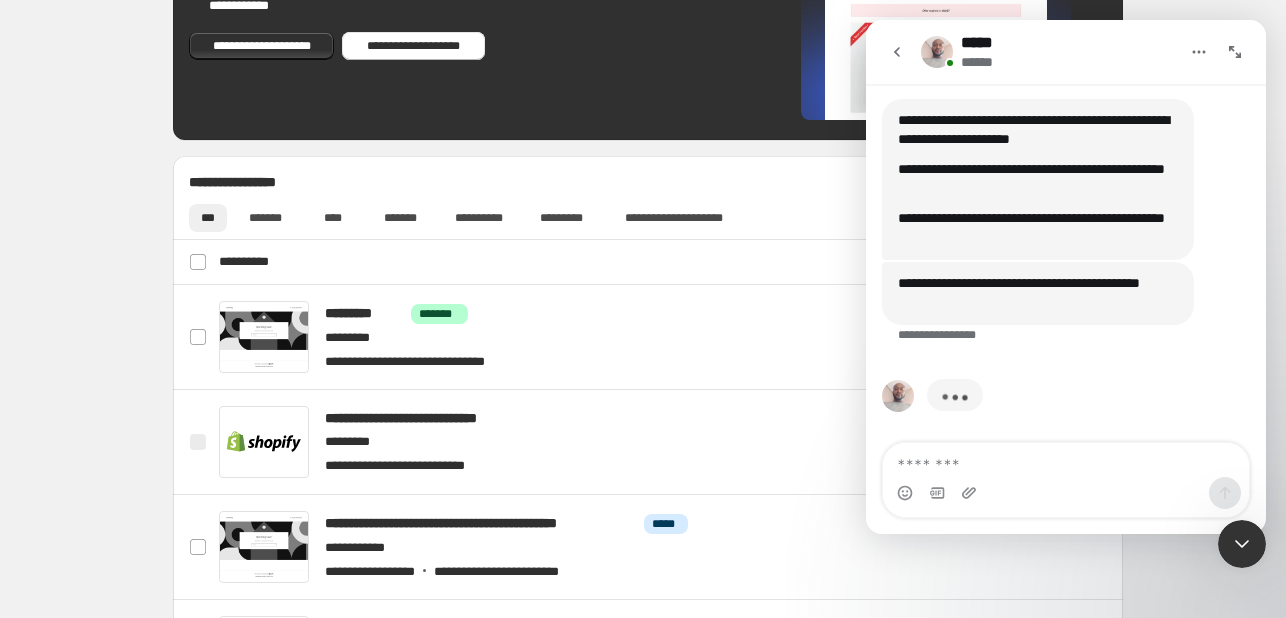 click on "**********" at bounding box center (1038, 130) 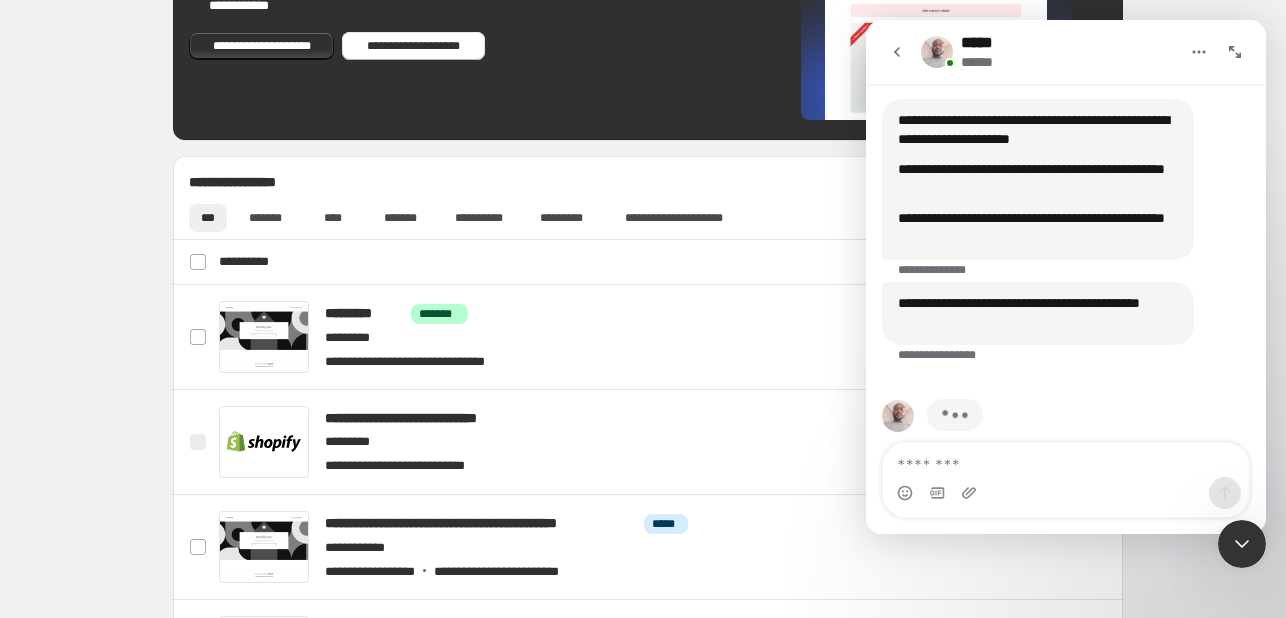 click on "**********" at bounding box center [1038, 228] 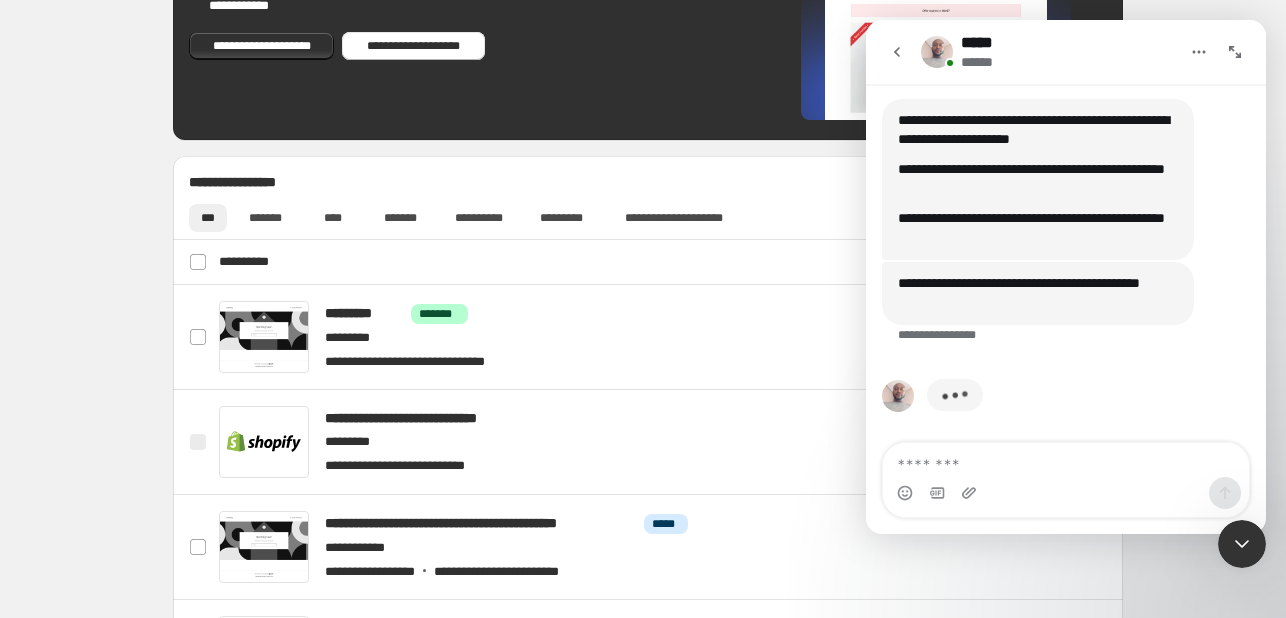 click on "**********" at bounding box center [1038, 228] 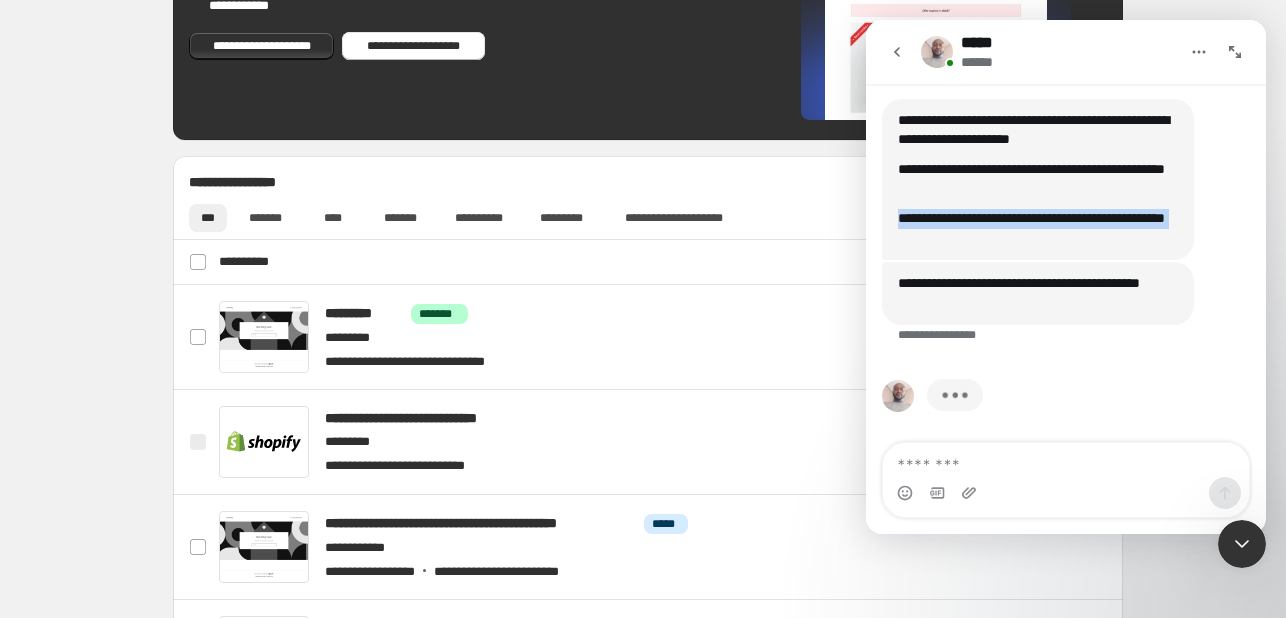 click on "**********" at bounding box center (1038, 228) 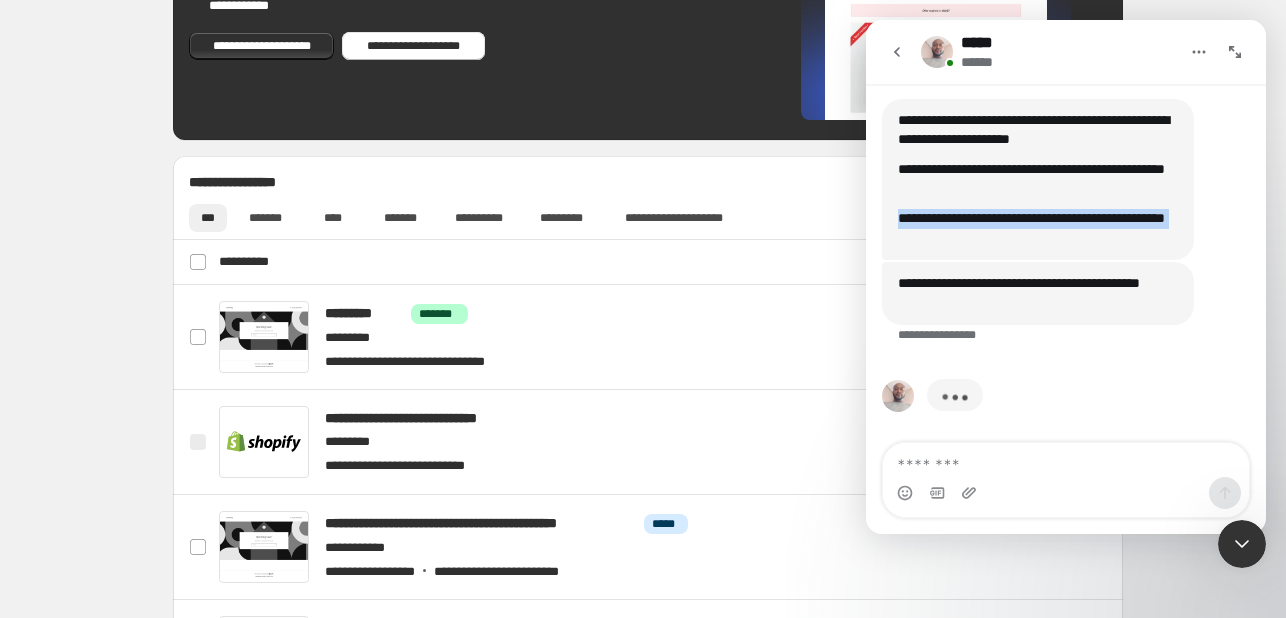 click on "**********" at bounding box center (1038, 228) 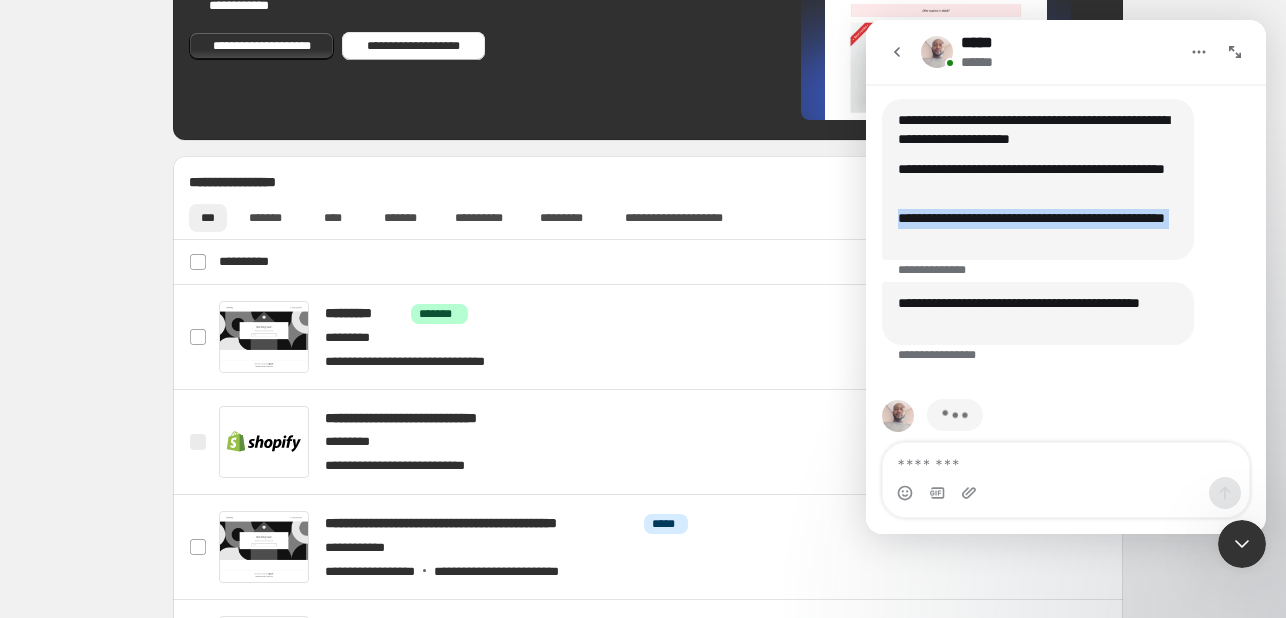 click on "**********" at bounding box center (1038, 228) 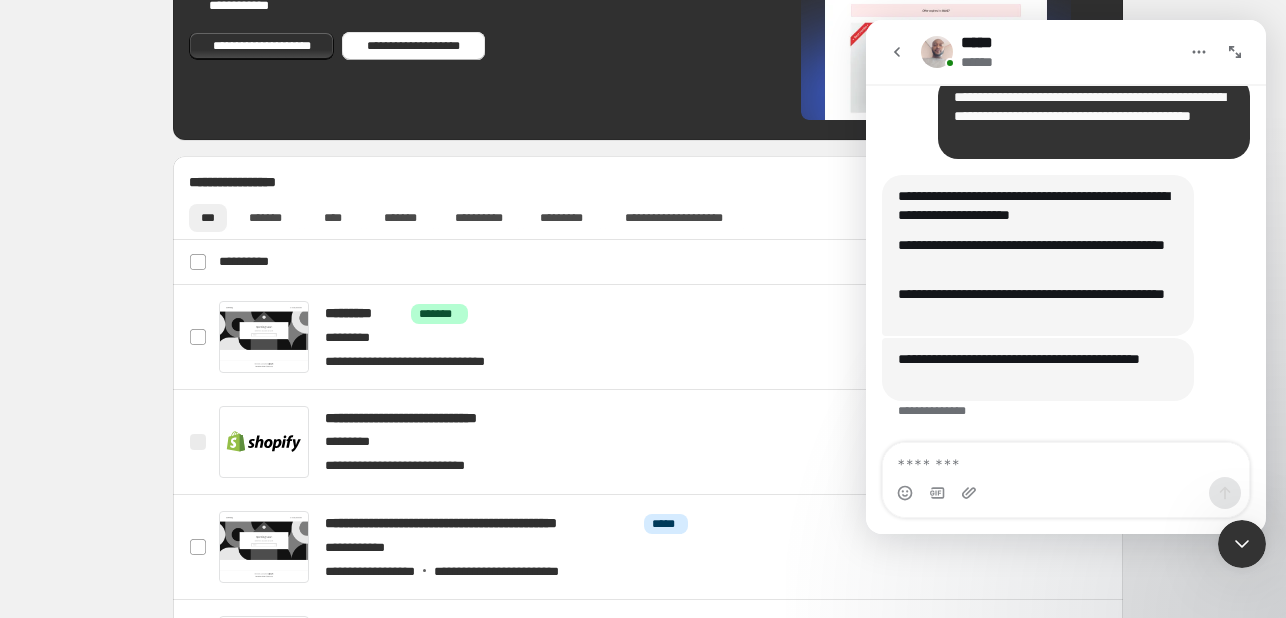 scroll, scrollTop: 462, scrollLeft: 0, axis: vertical 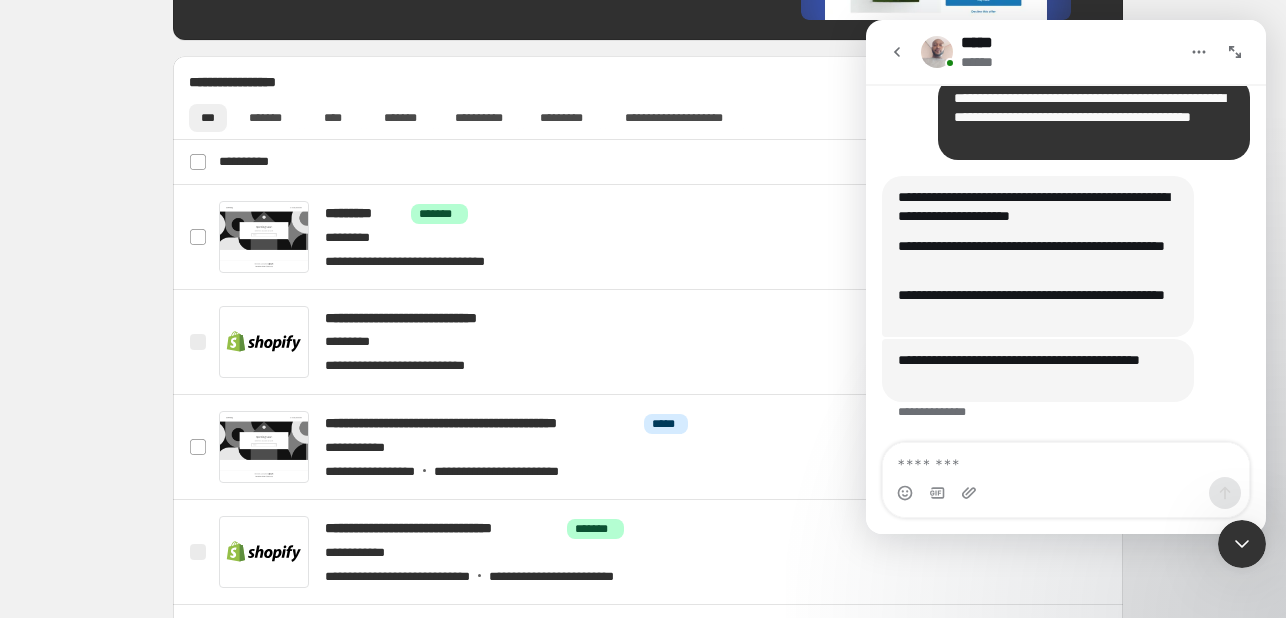 click at bounding box center [937, 493] 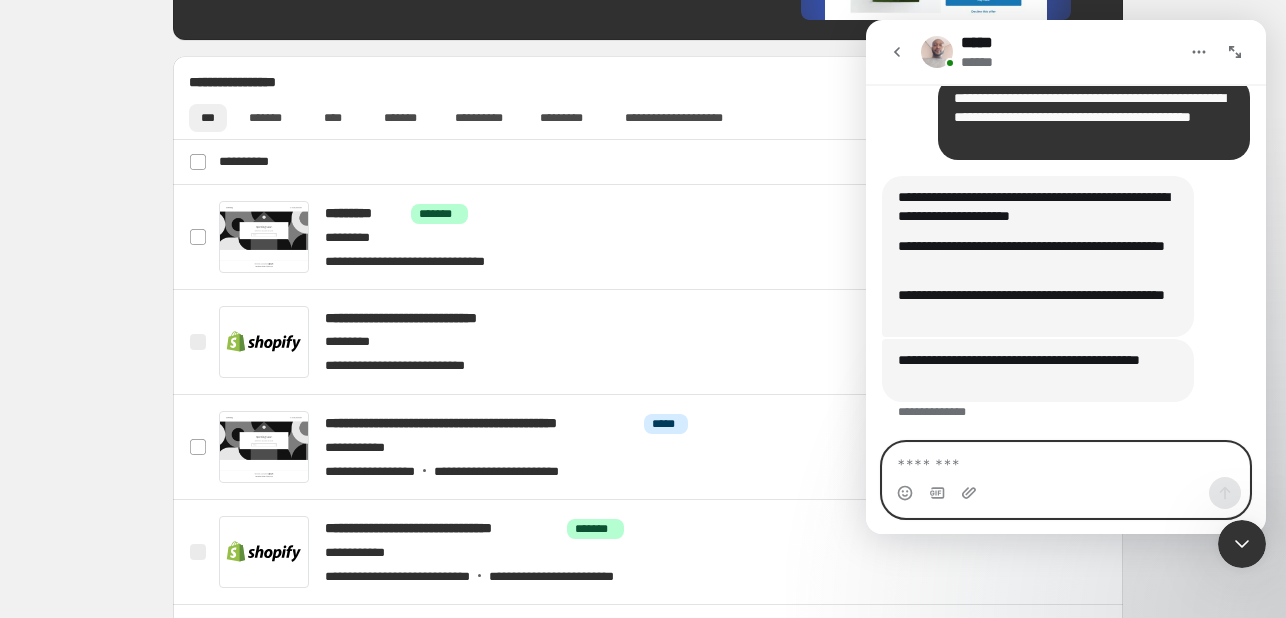 click at bounding box center (1066, 460) 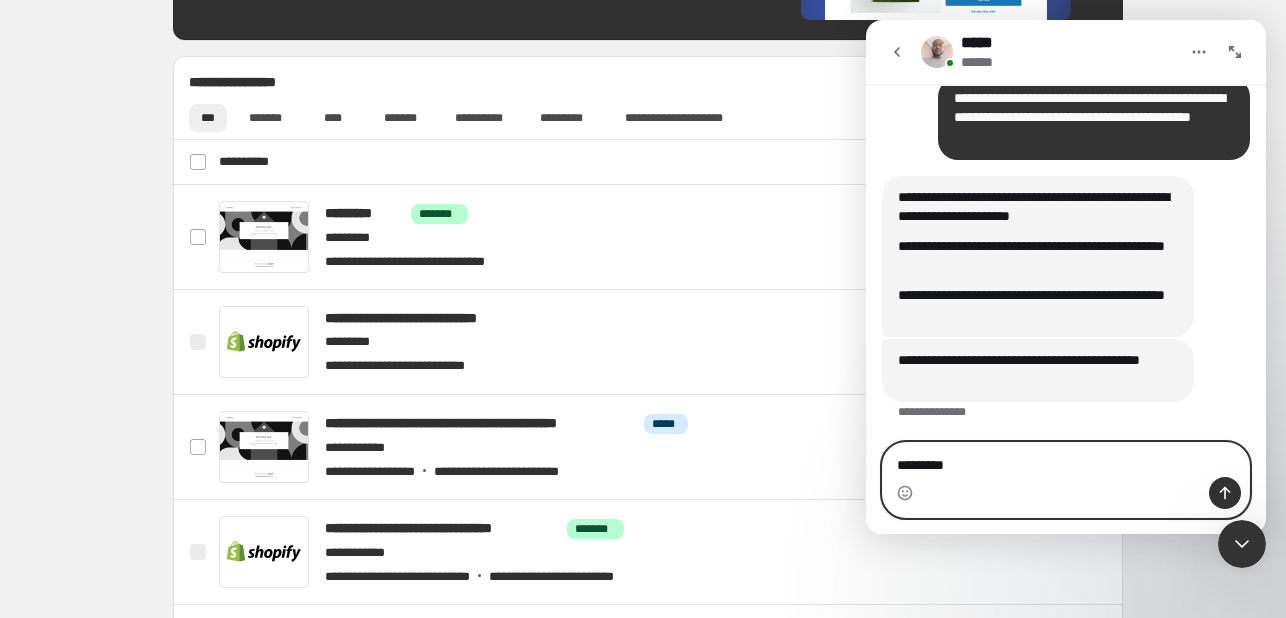 type on "*********" 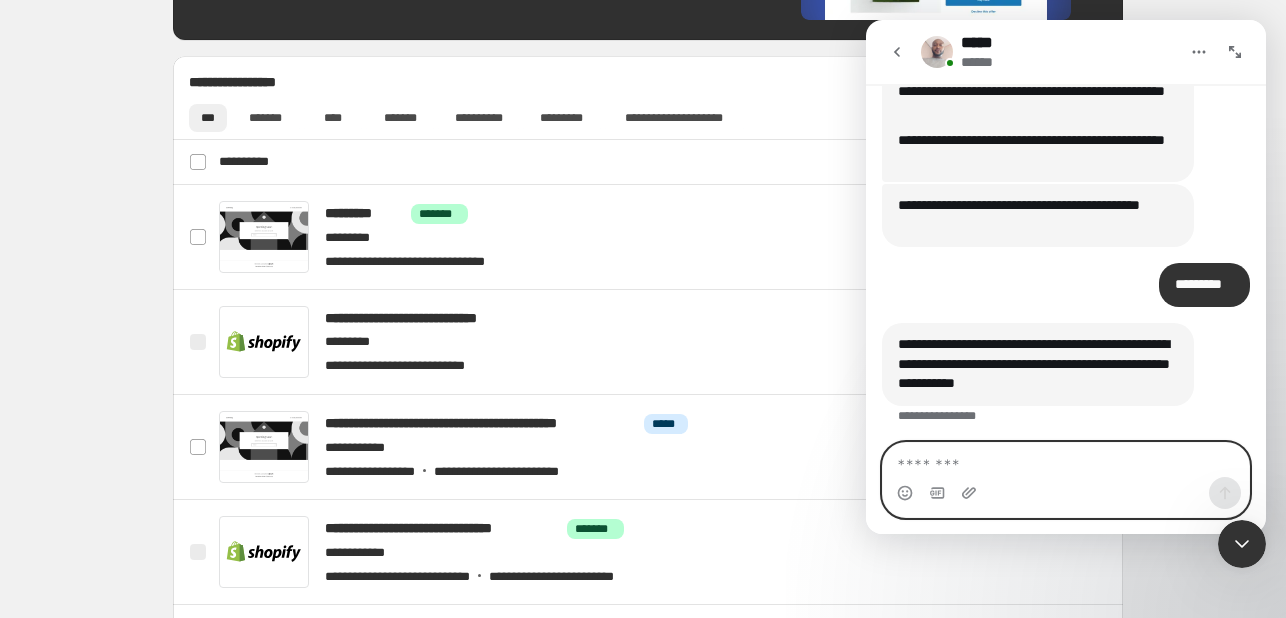 scroll, scrollTop: 620, scrollLeft: 0, axis: vertical 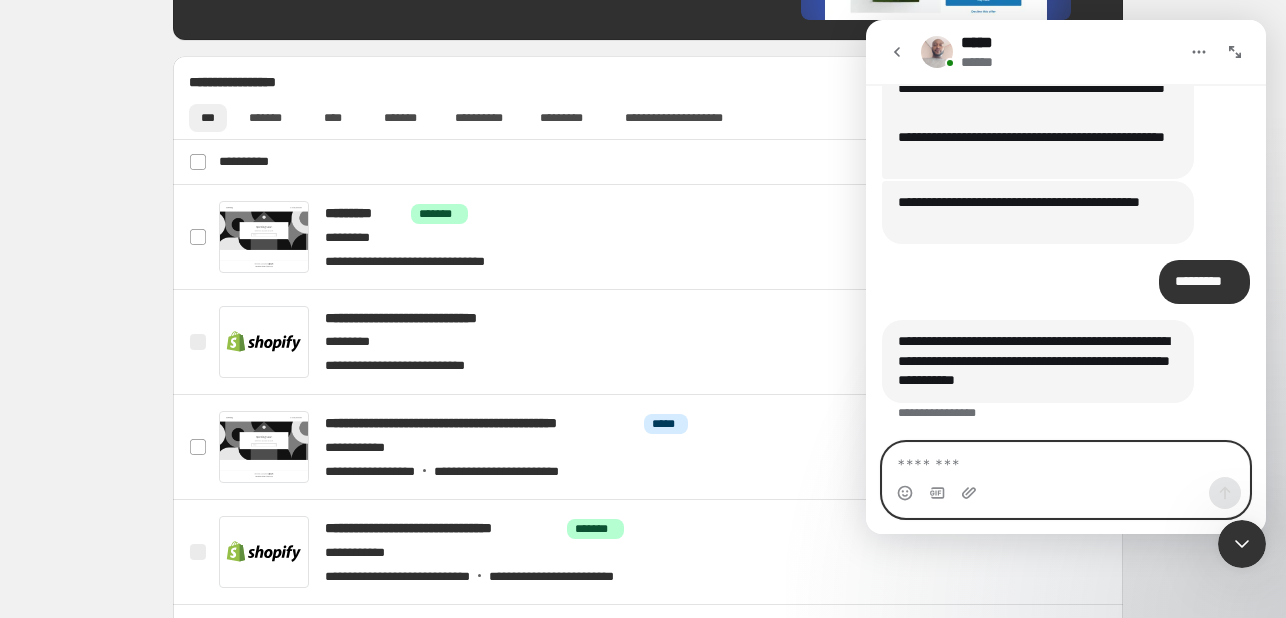 click at bounding box center (1066, 460) 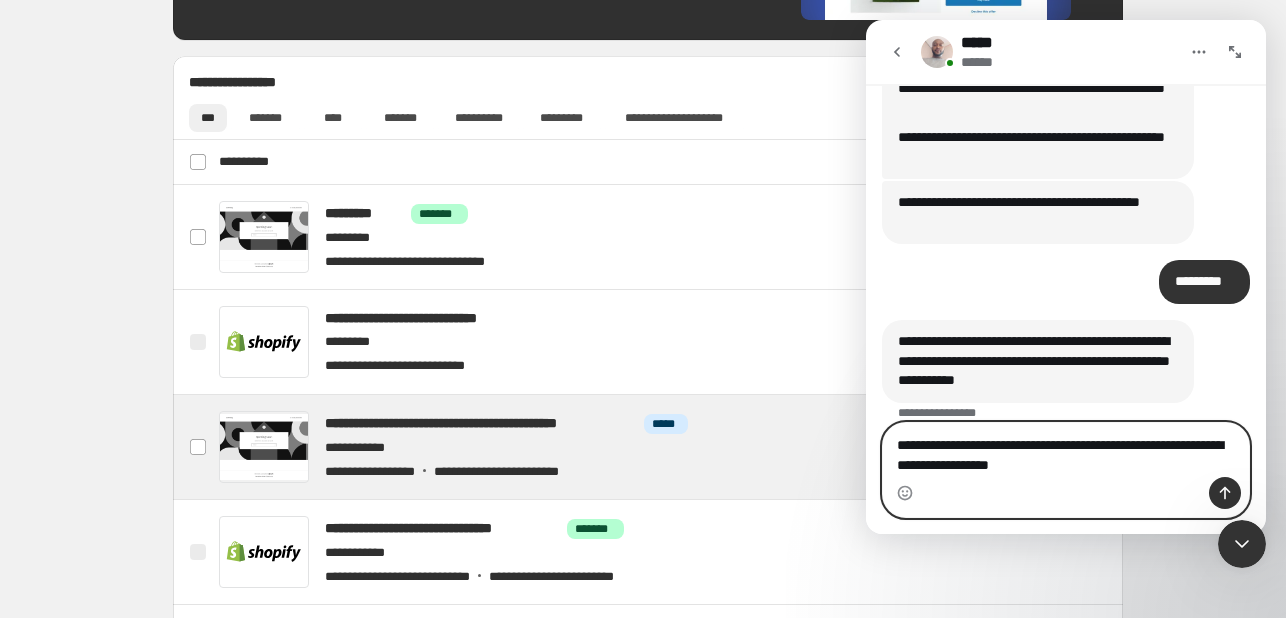 type on "**********" 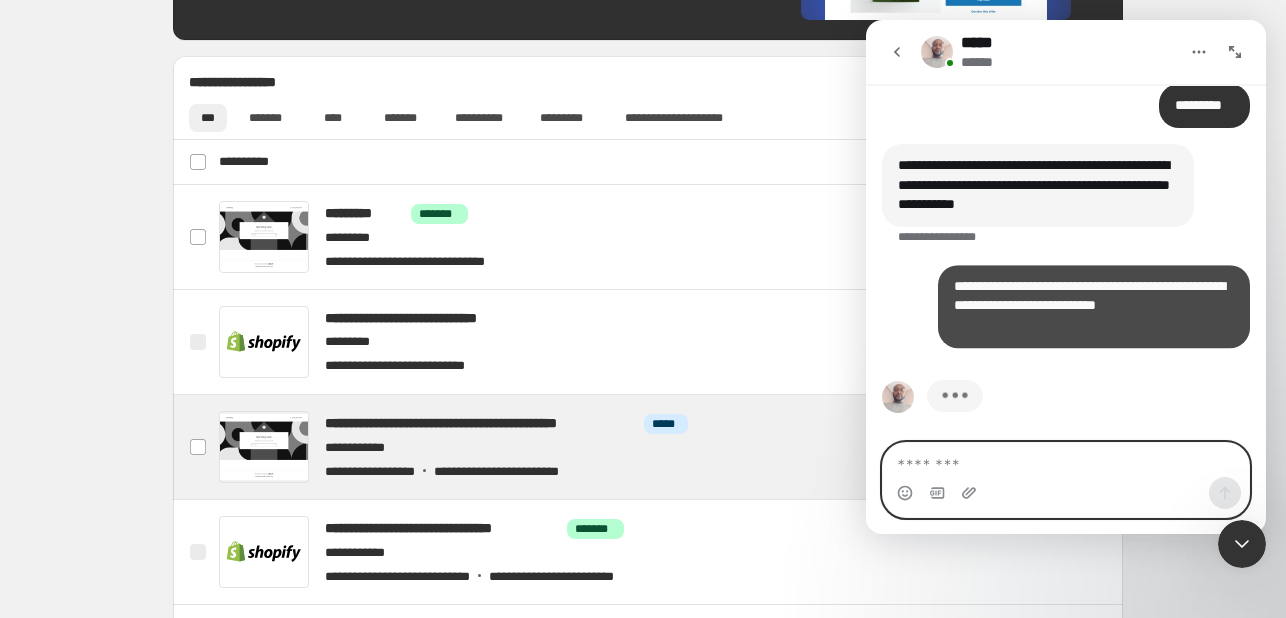 scroll, scrollTop: 796, scrollLeft: 0, axis: vertical 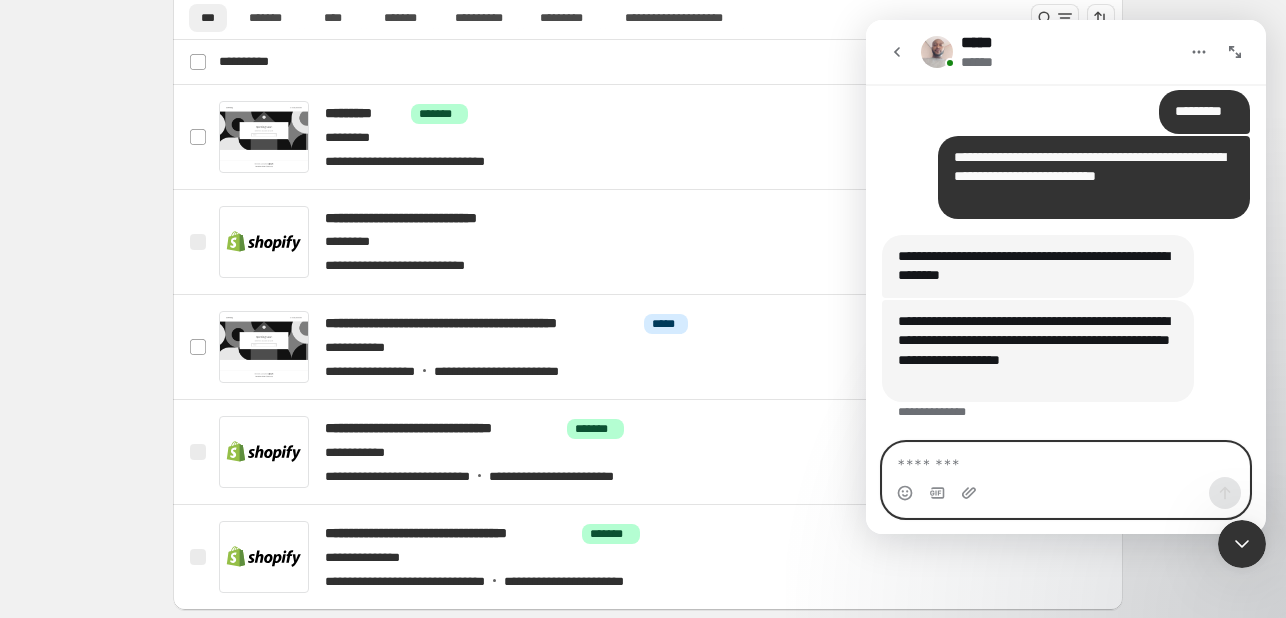 click at bounding box center [1066, 460] 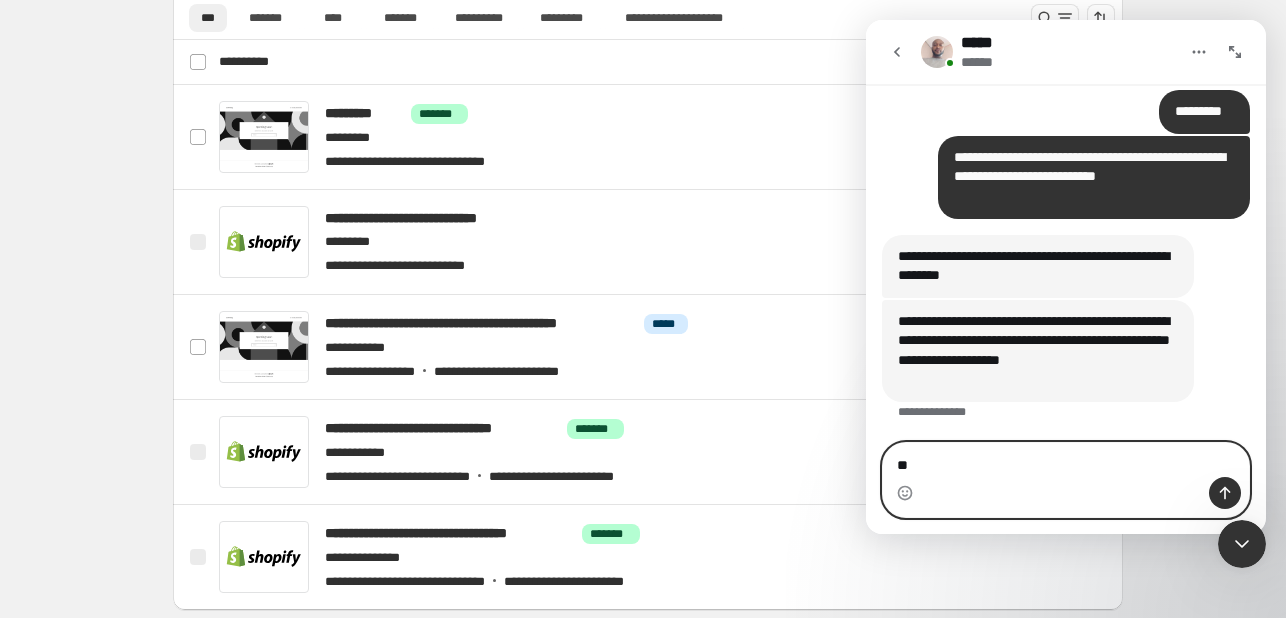 type on "***" 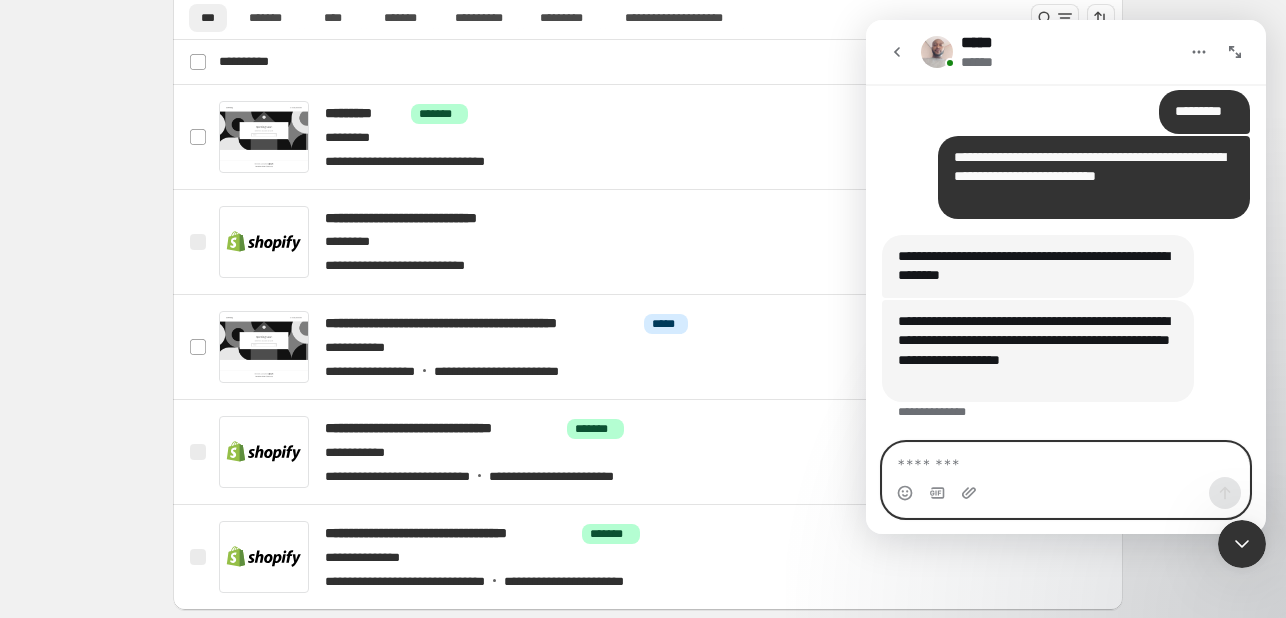 scroll, scrollTop: 935, scrollLeft: 0, axis: vertical 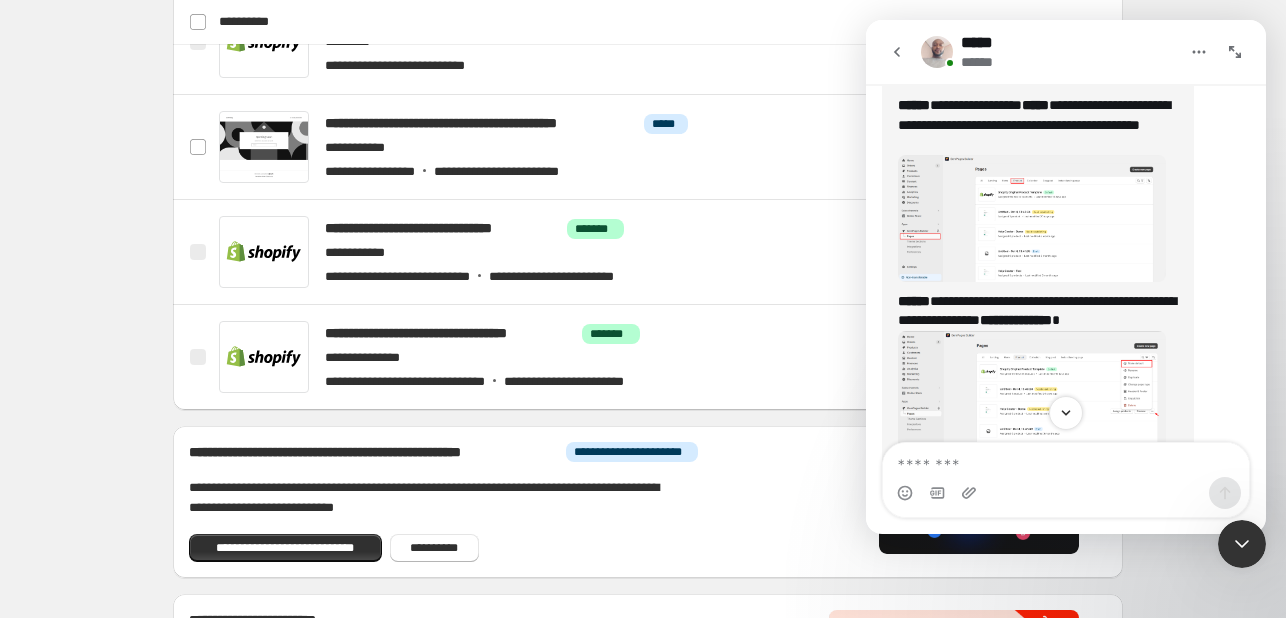 click at bounding box center (1032, 218) 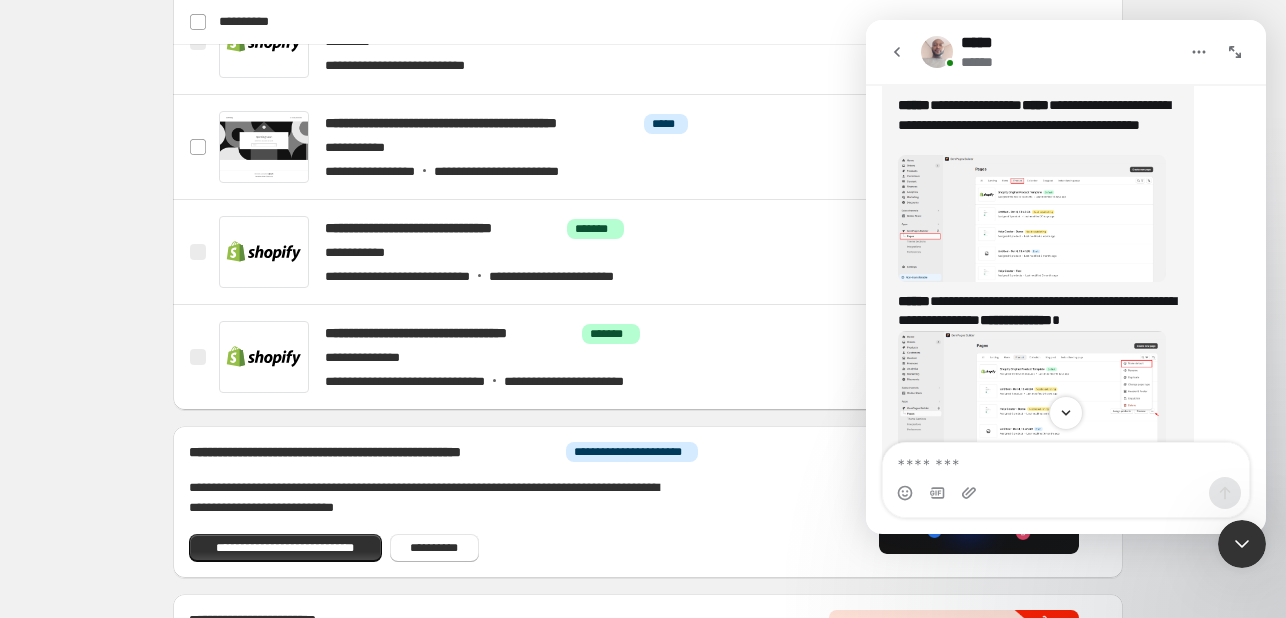 scroll, scrollTop: 0, scrollLeft: 0, axis: both 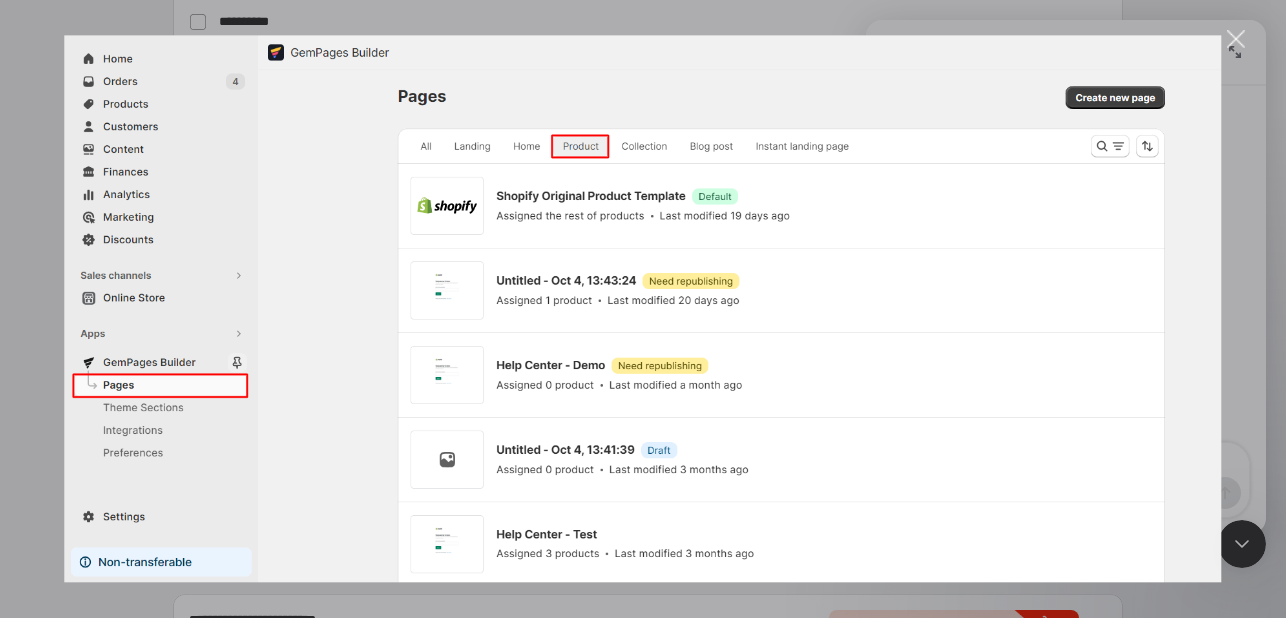 click at bounding box center (643, 309) 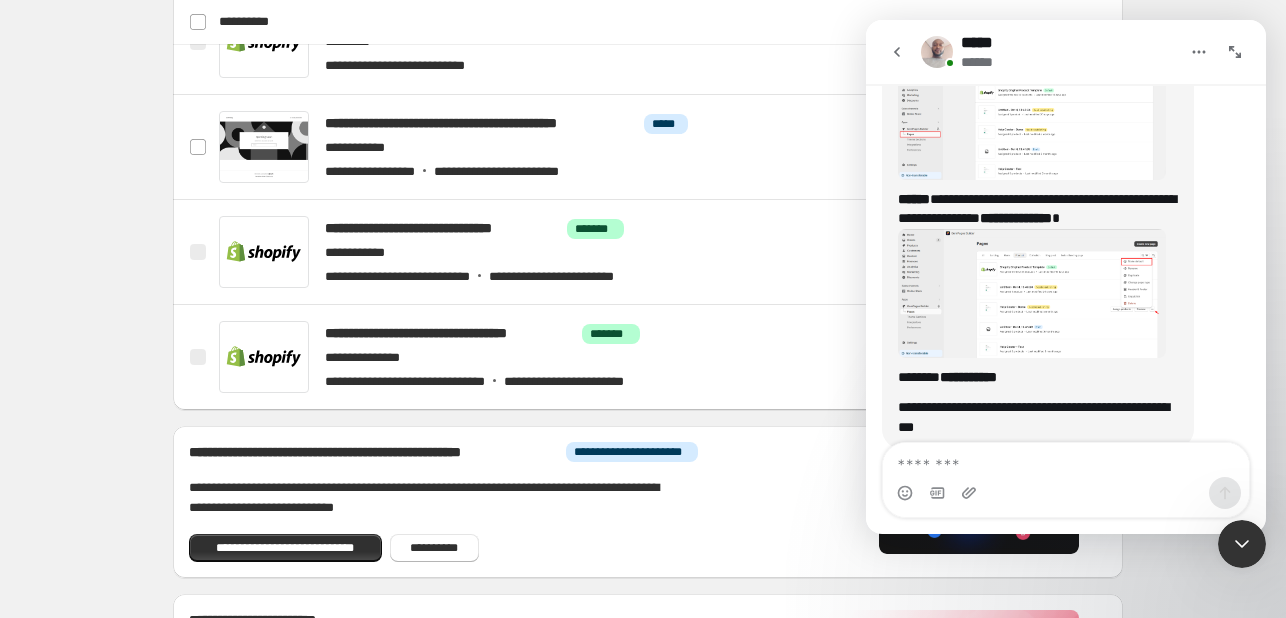 scroll, scrollTop: 1510, scrollLeft: 0, axis: vertical 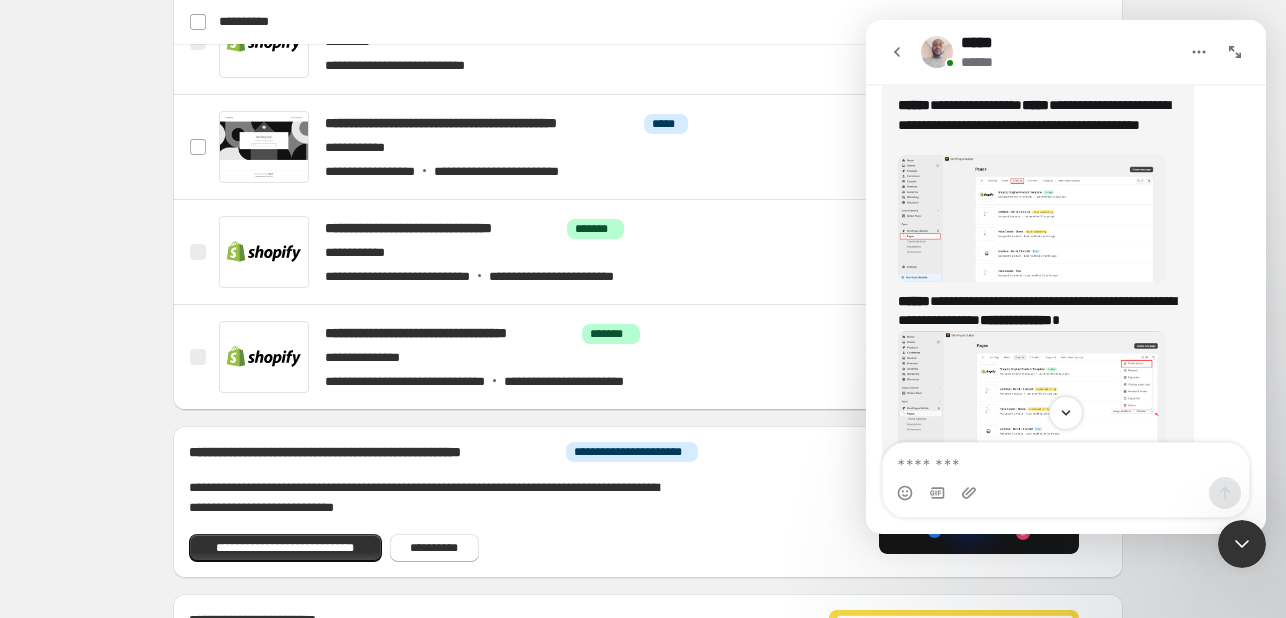 click at bounding box center (1032, 218) 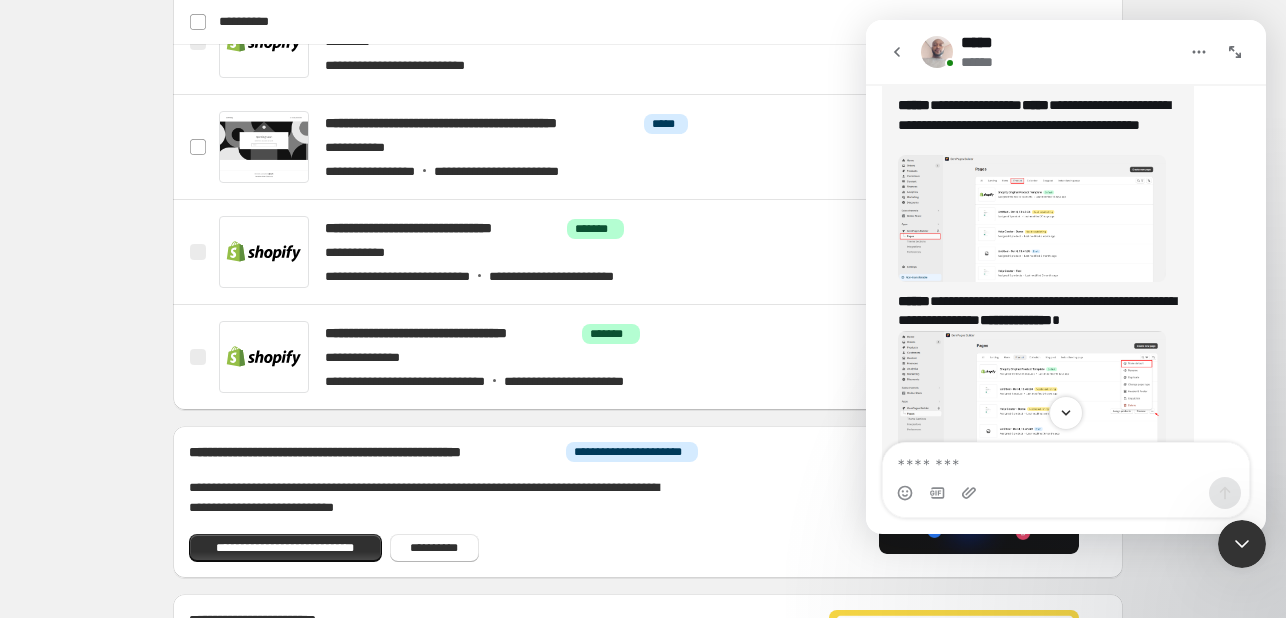 scroll, scrollTop: 0, scrollLeft: 0, axis: both 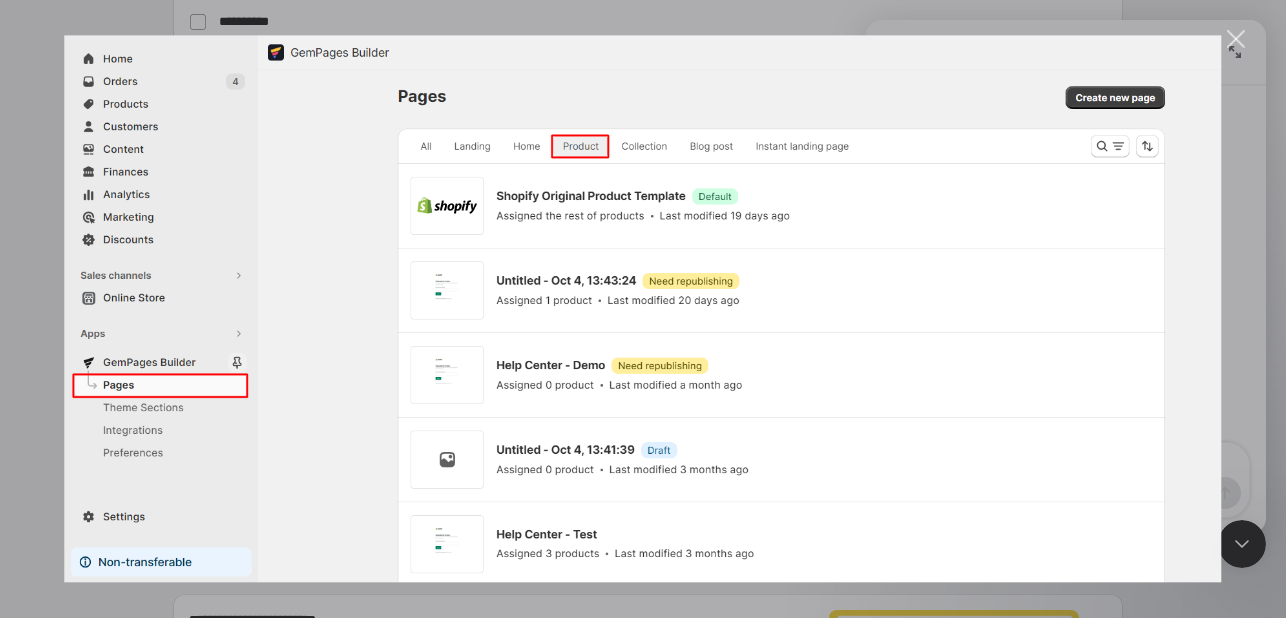 click at bounding box center [642, 308] 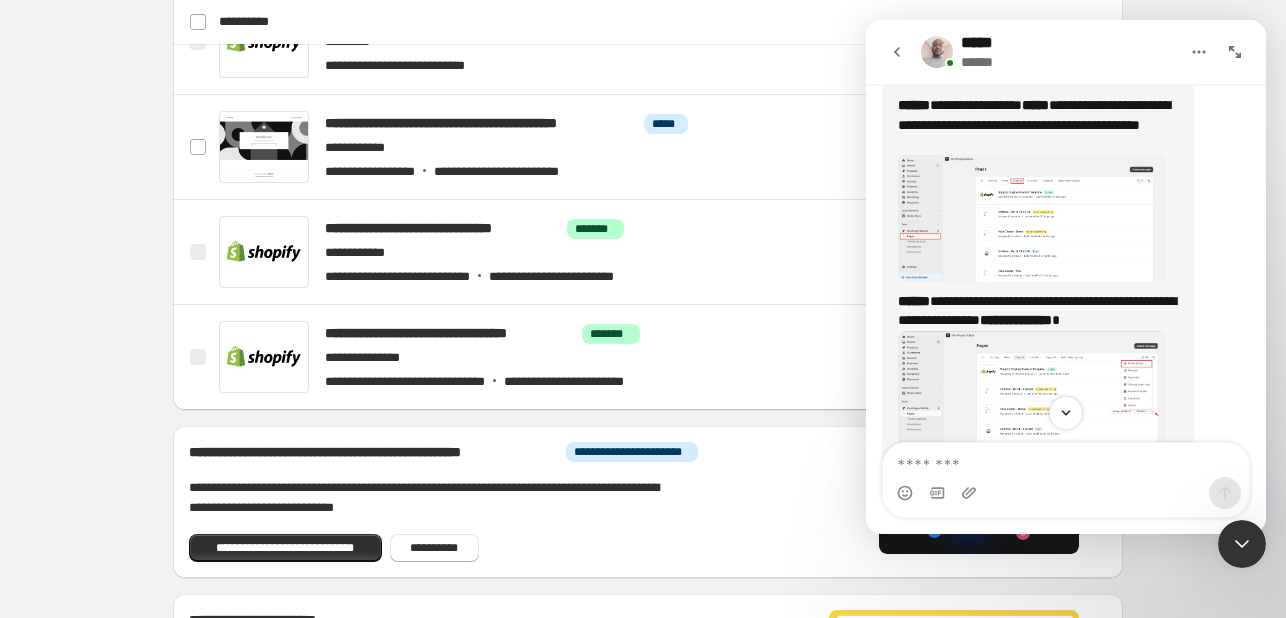 click at bounding box center (1032, 218) 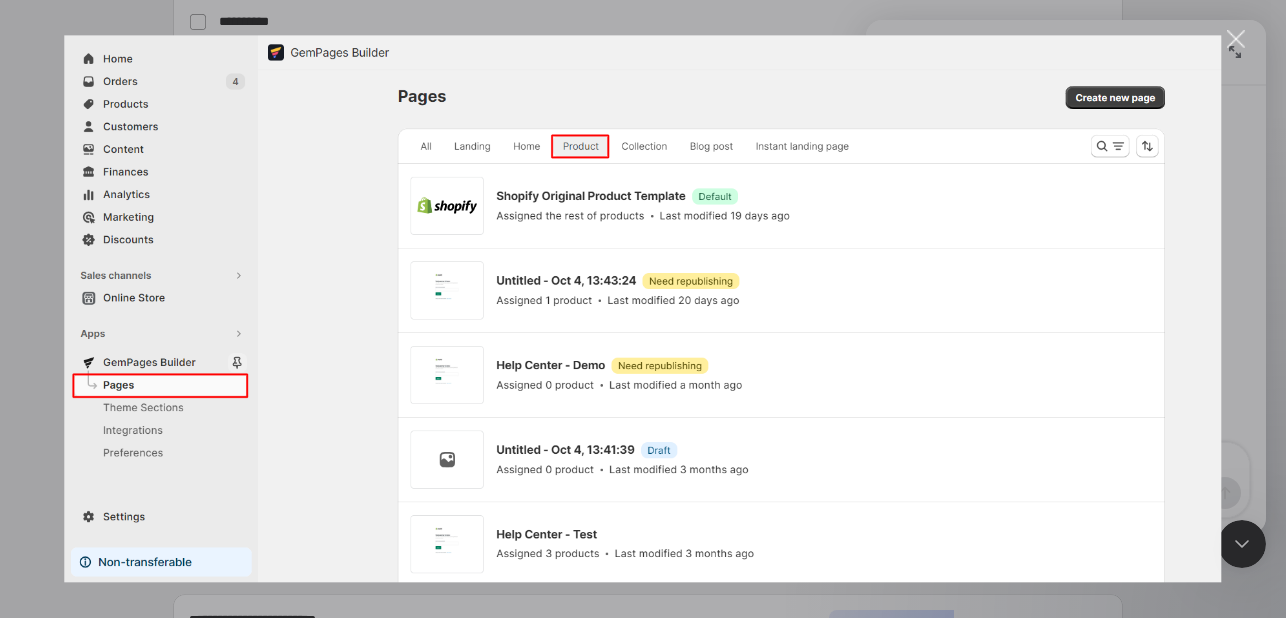 click at bounding box center [1236, 39] 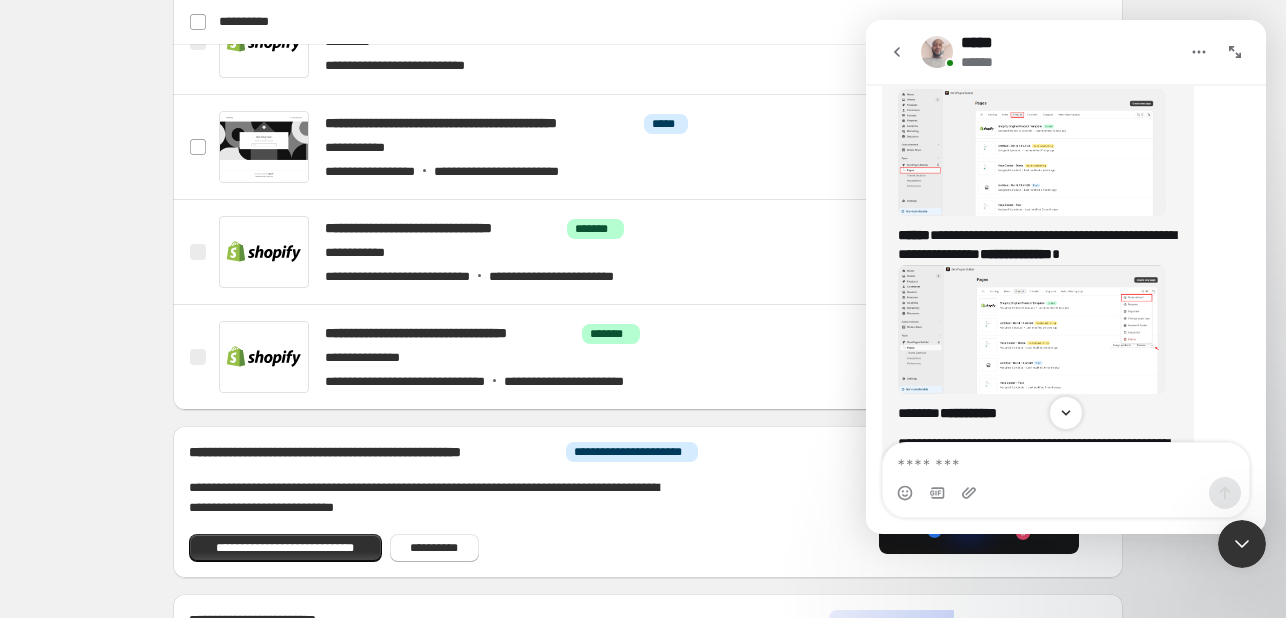 scroll, scrollTop: 1610, scrollLeft: 0, axis: vertical 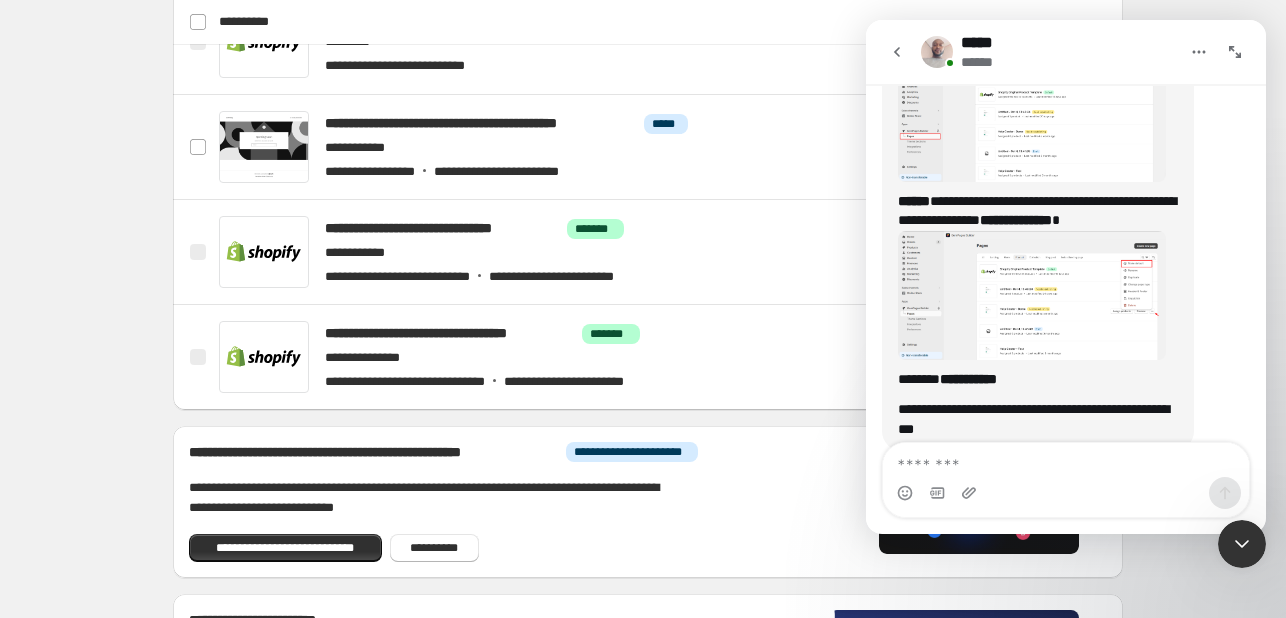 click at bounding box center (1032, 295) 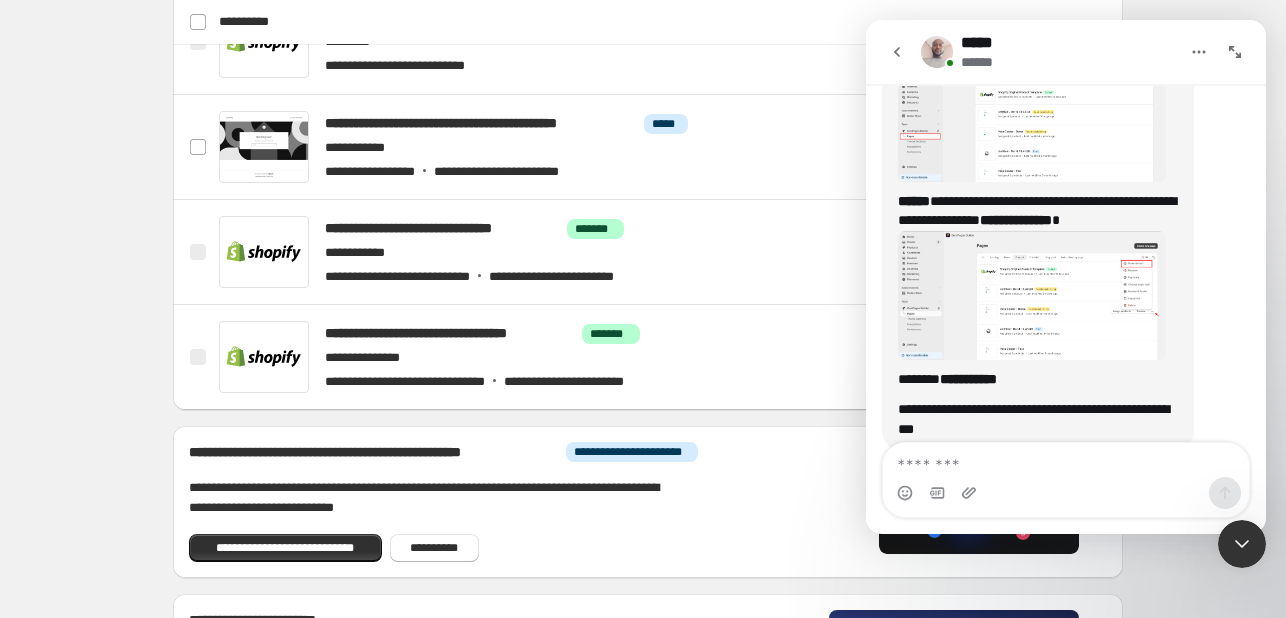 scroll, scrollTop: 0, scrollLeft: 0, axis: both 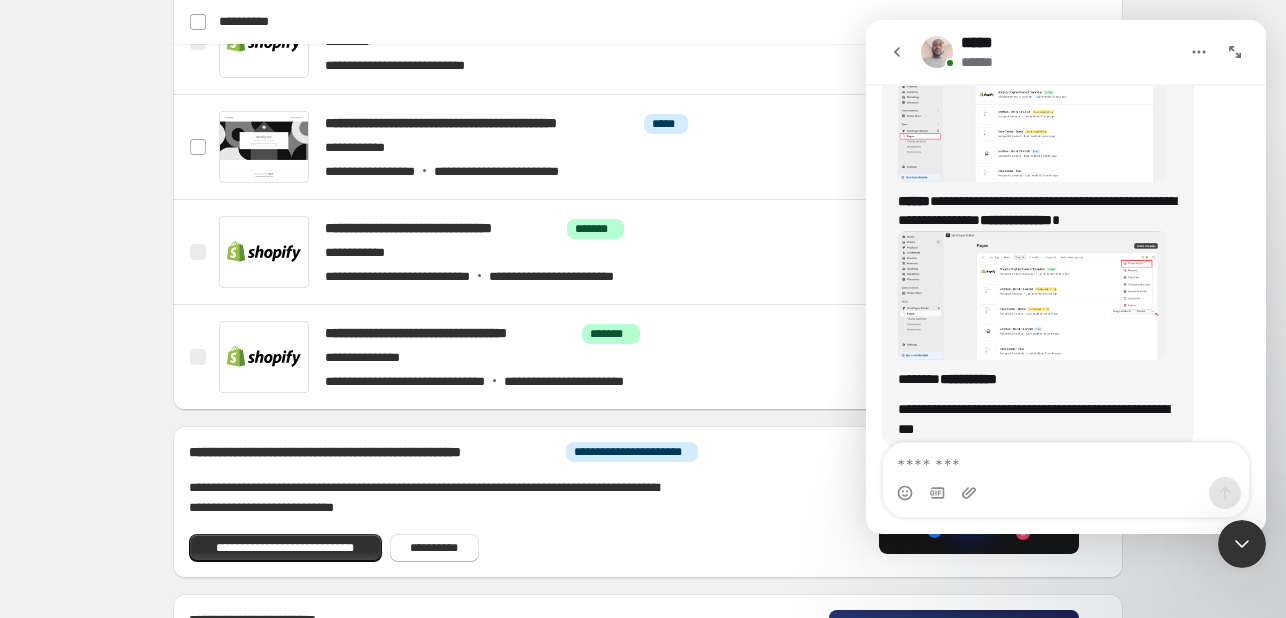 click at bounding box center (643, 309) 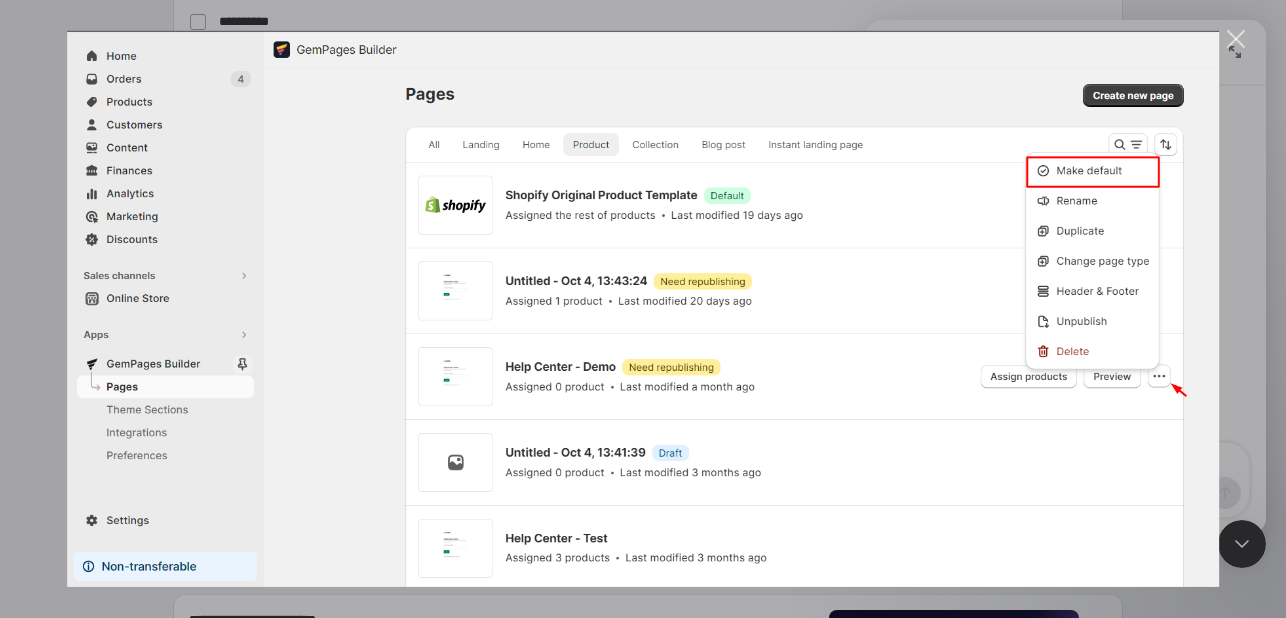 click at bounding box center (1236, 39) 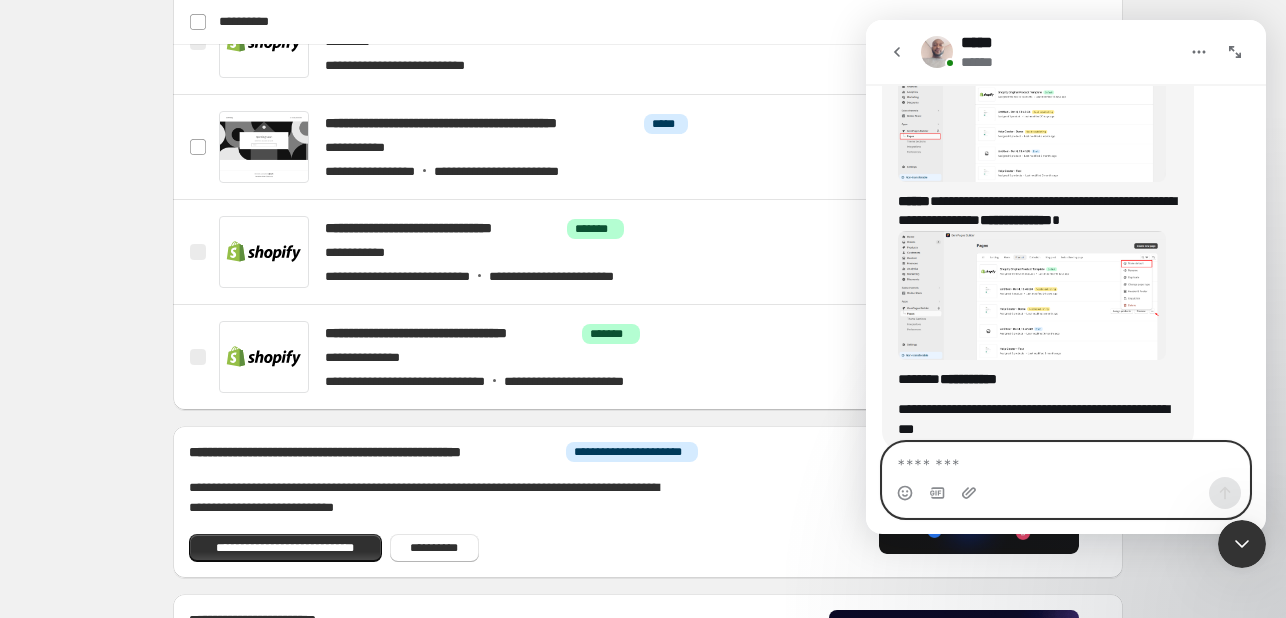 click at bounding box center (1066, 460) 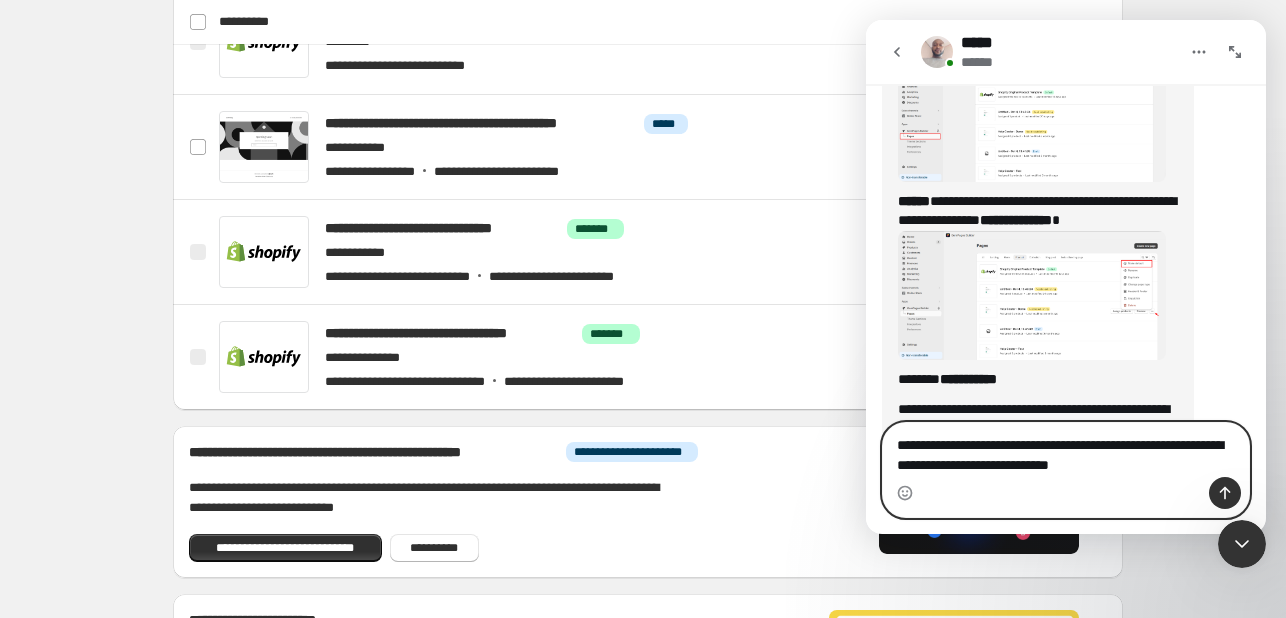 type on "**********" 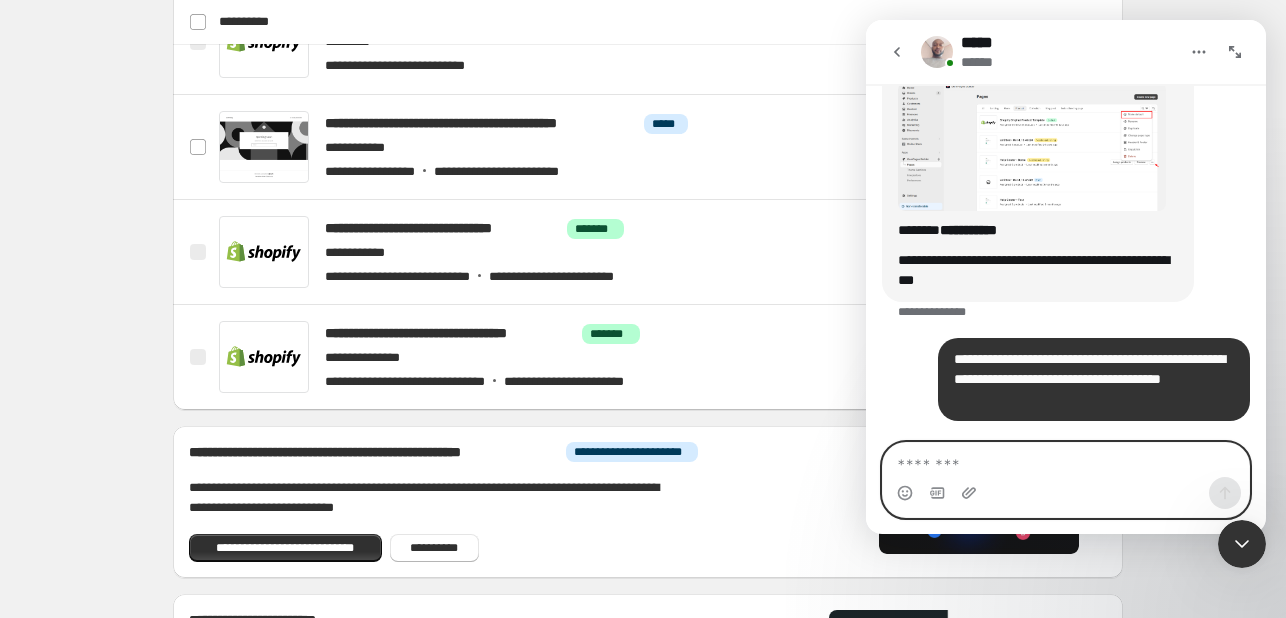 scroll, scrollTop: 1758, scrollLeft: 0, axis: vertical 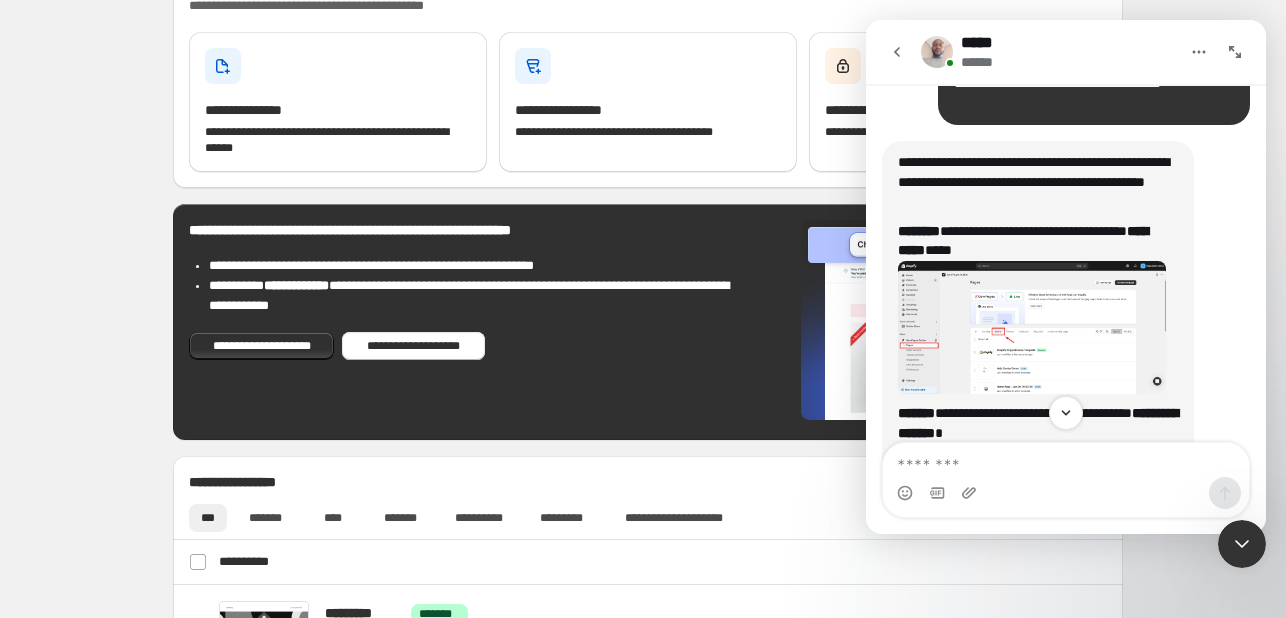 click at bounding box center [1032, 327] 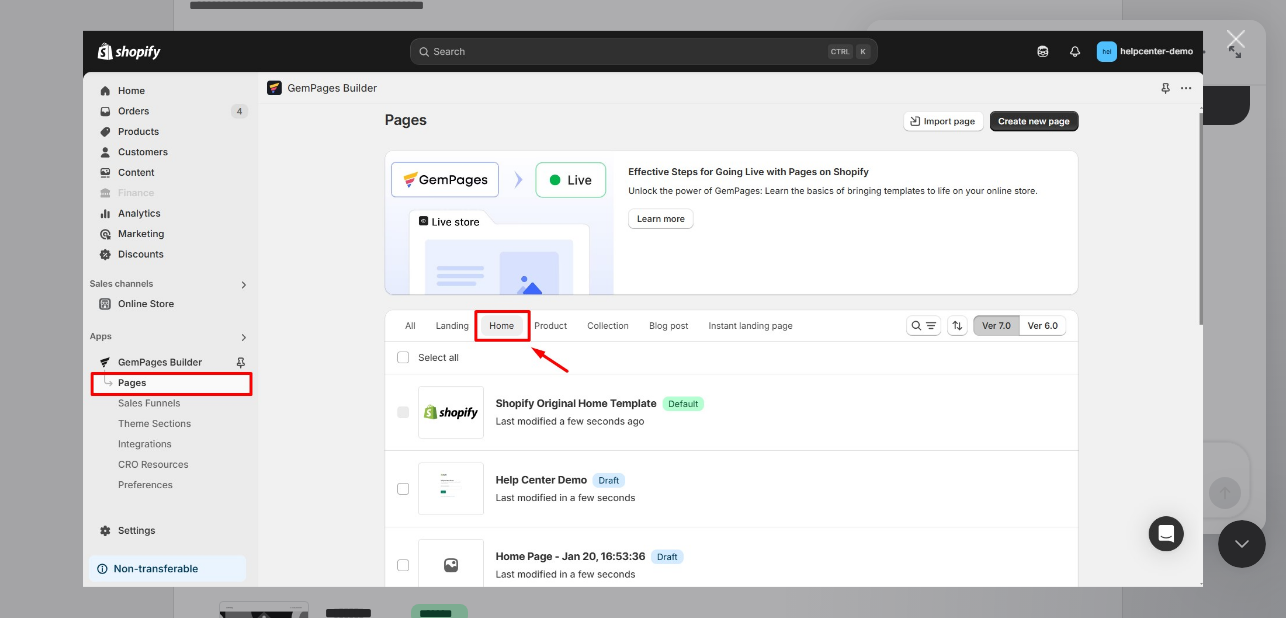 scroll, scrollTop: 0, scrollLeft: 0, axis: both 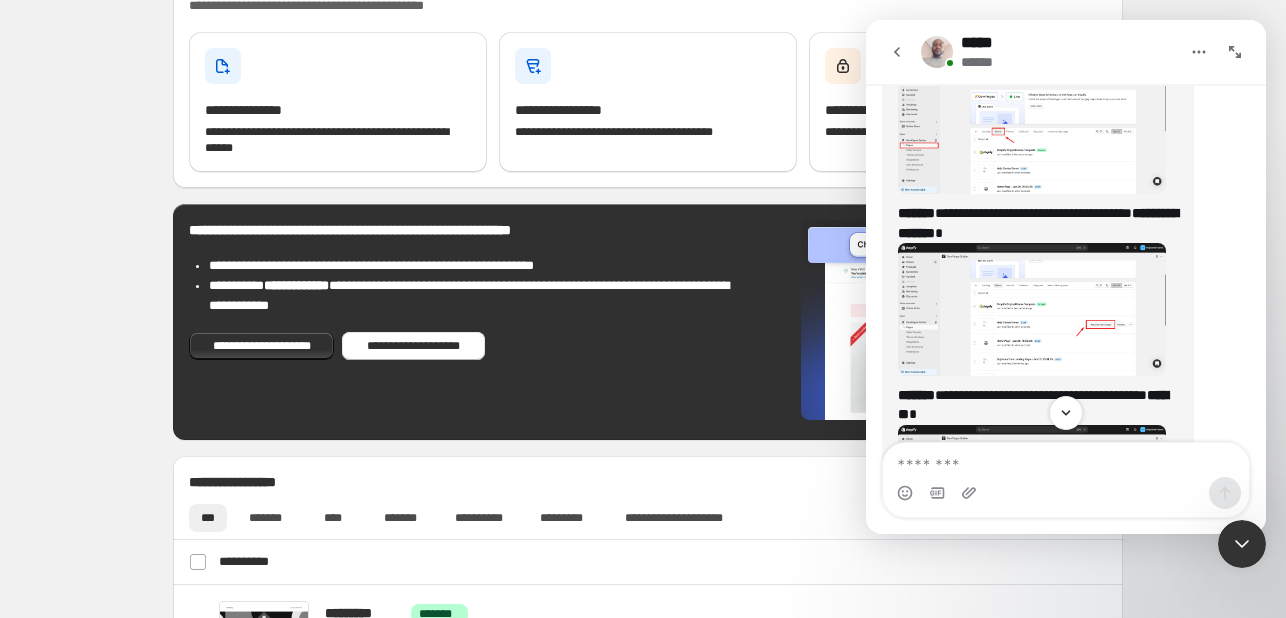 click at bounding box center (1032, 309) 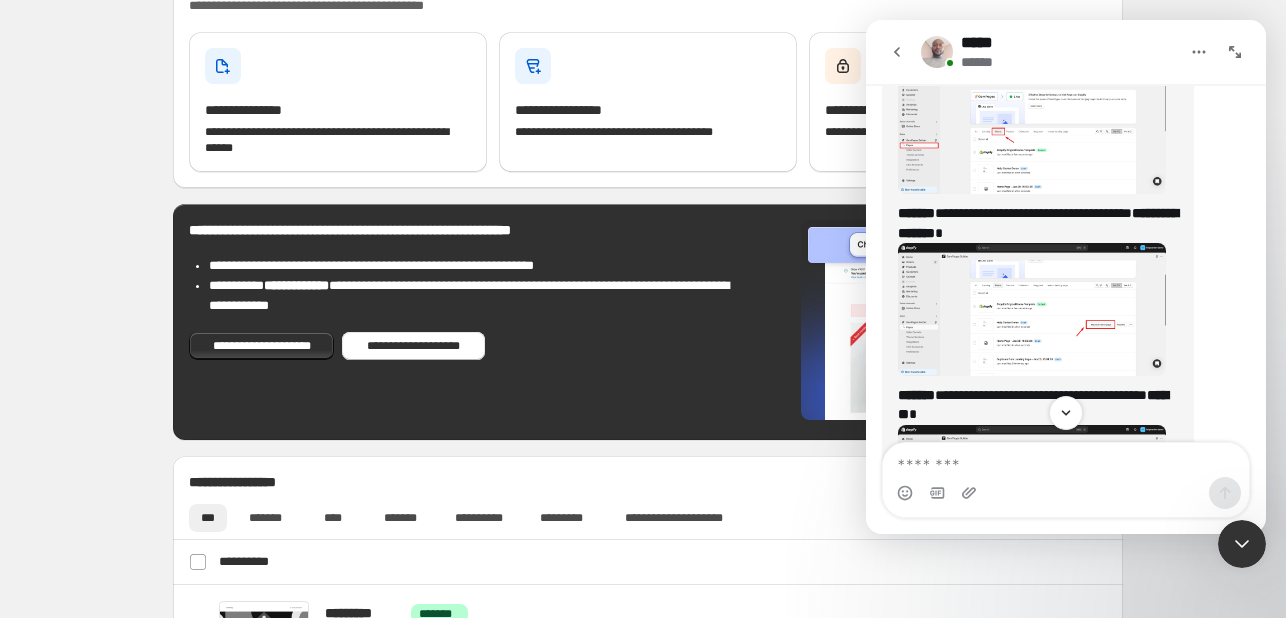 scroll, scrollTop: 0, scrollLeft: 0, axis: both 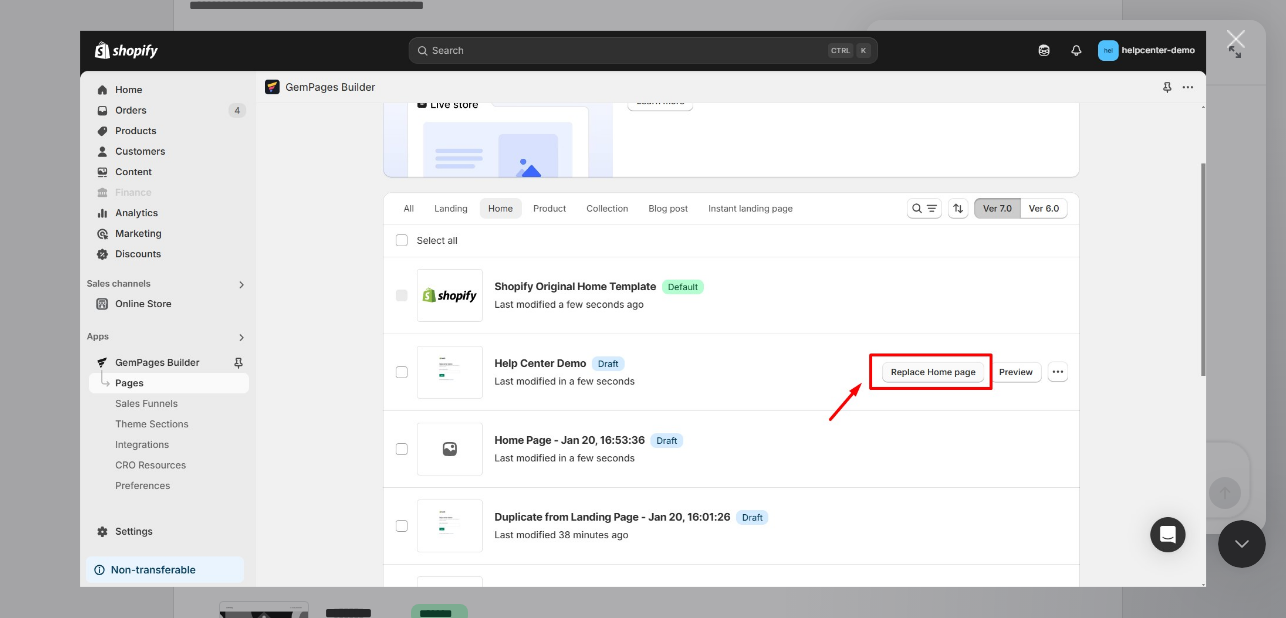 click at bounding box center (643, 309) 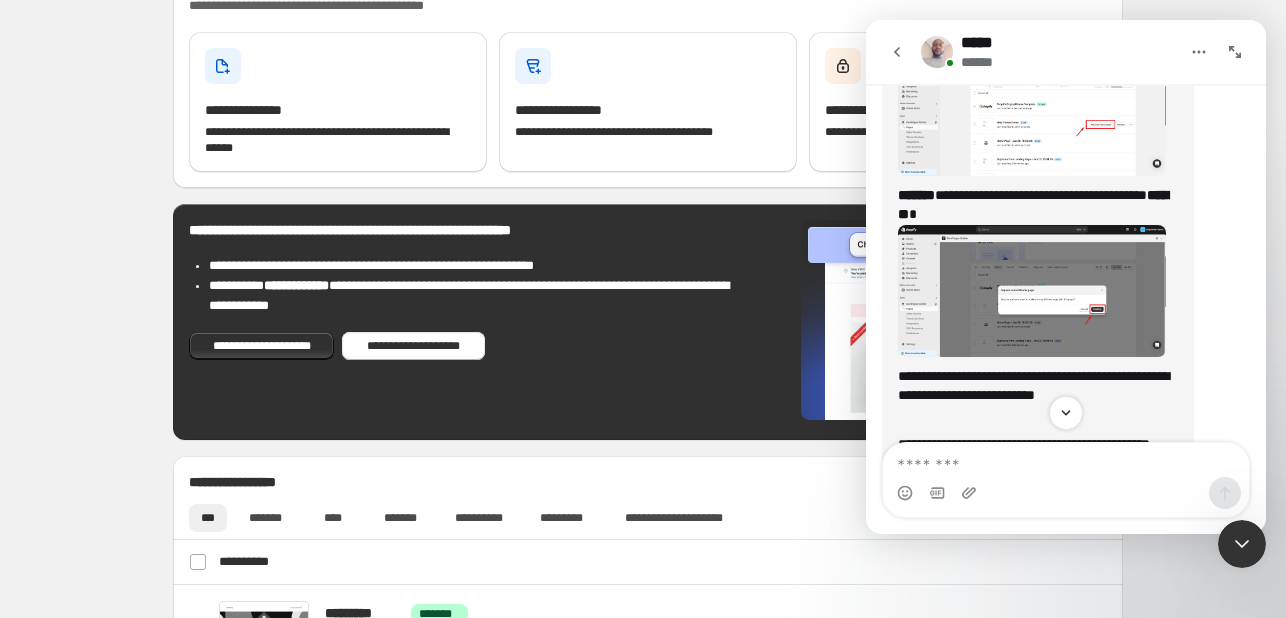 scroll, scrollTop: 2335, scrollLeft: 0, axis: vertical 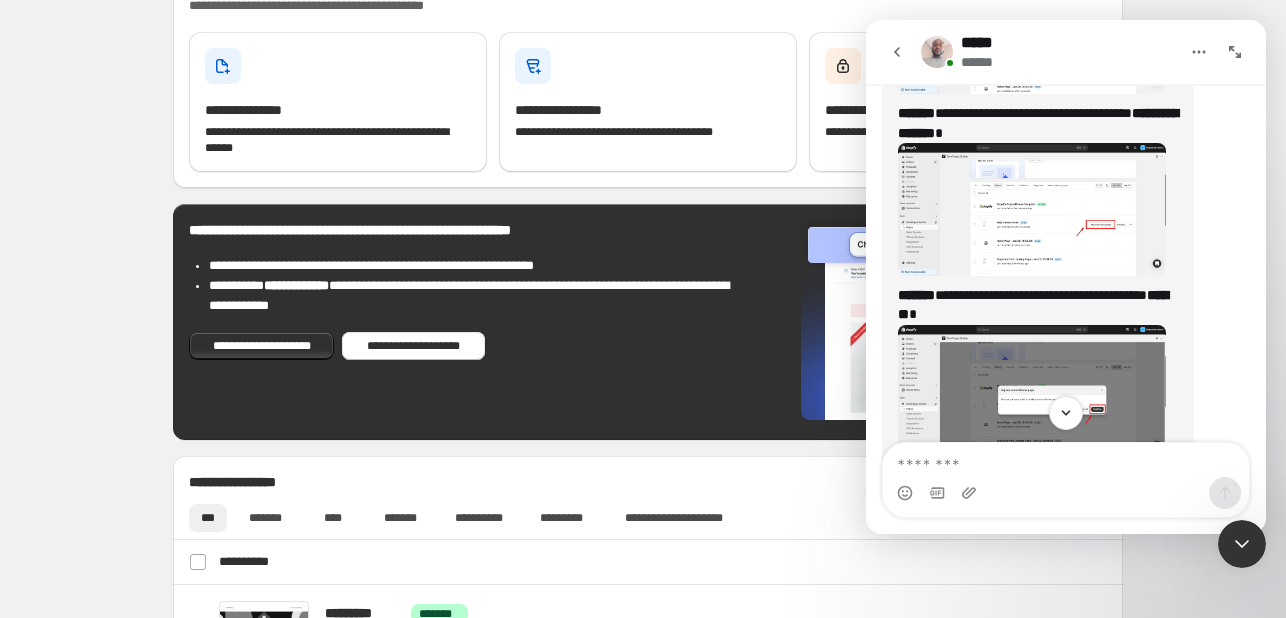 click at bounding box center (1032, 209) 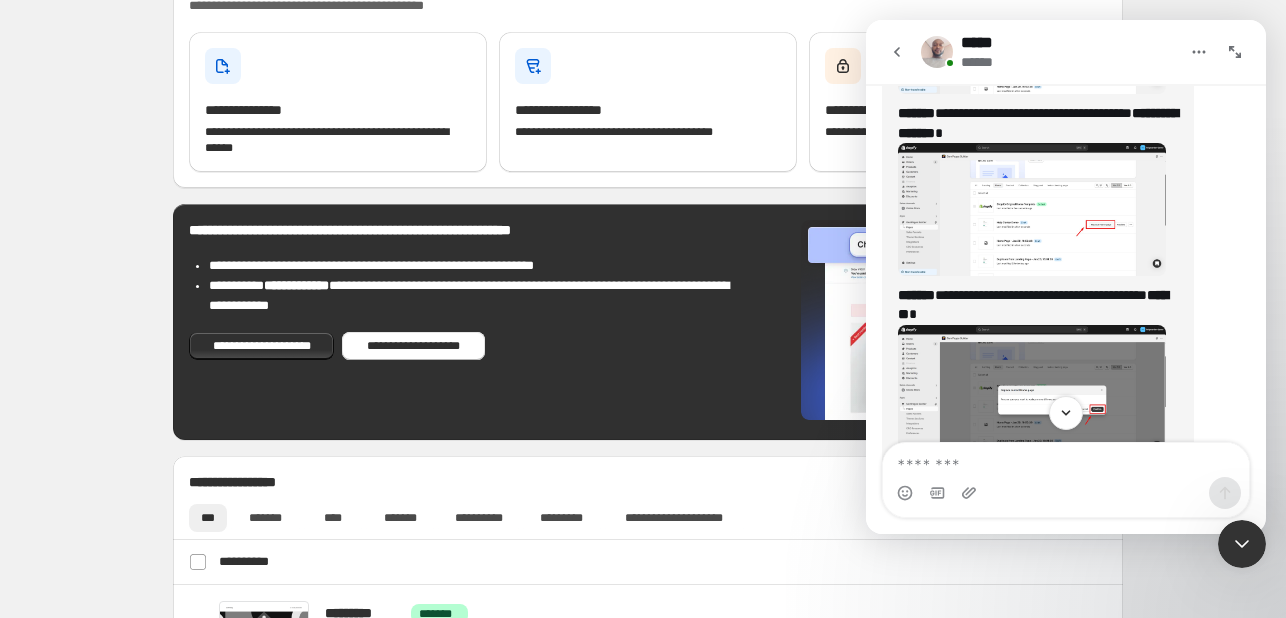 scroll, scrollTop: 0, scrollLeft: 0, axis: both 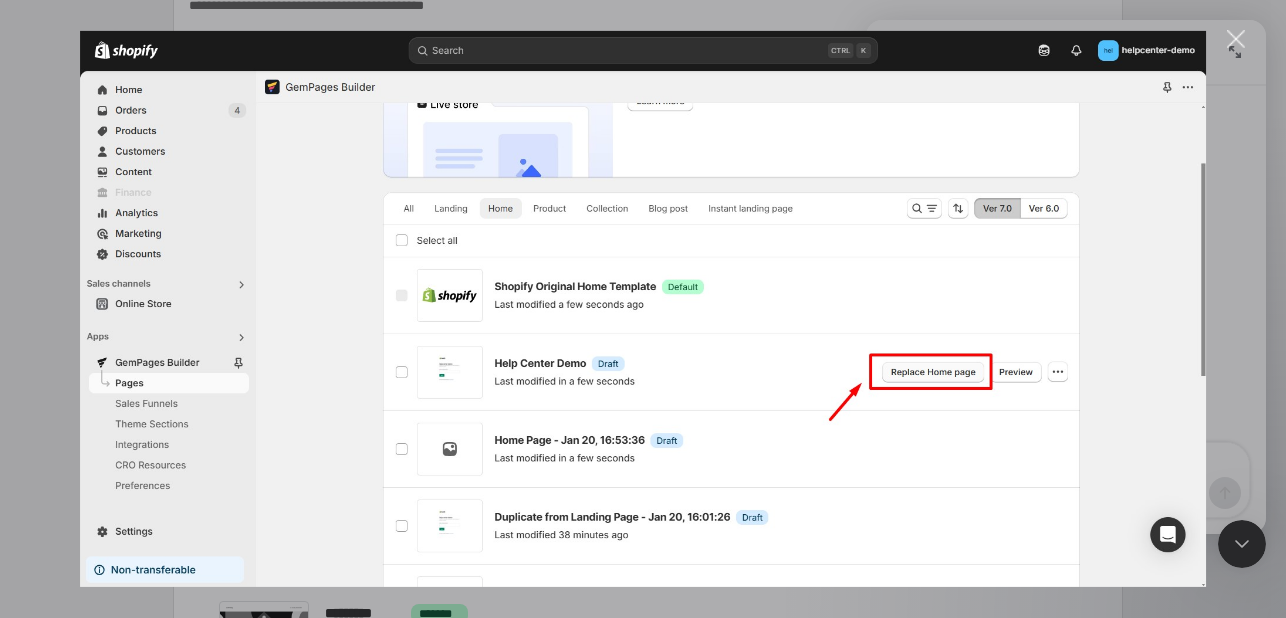 click at bounding box center [643, 309] 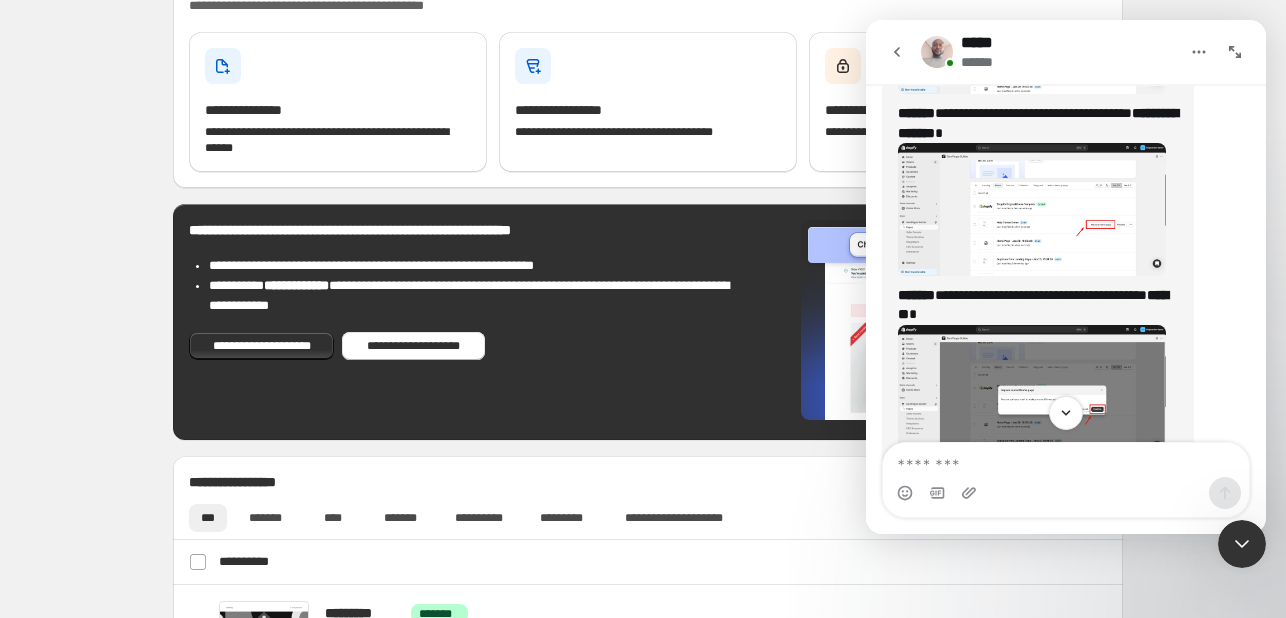 click at bounding box center [1032, 209] 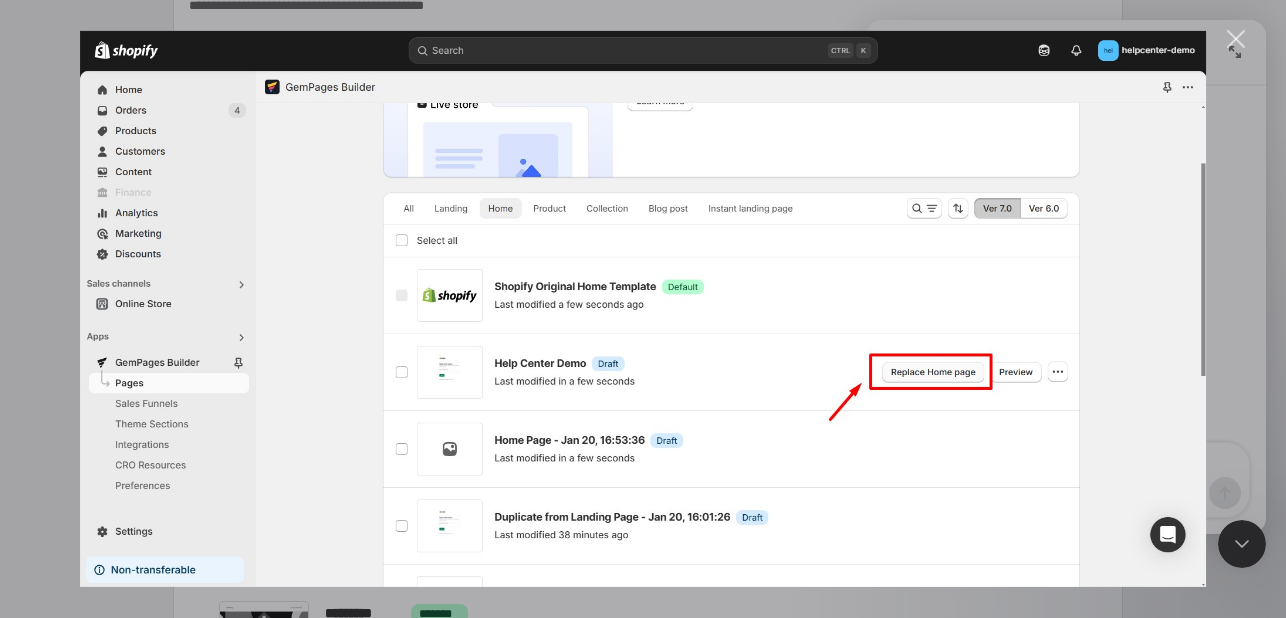 click at bounding box center [1236, 39] 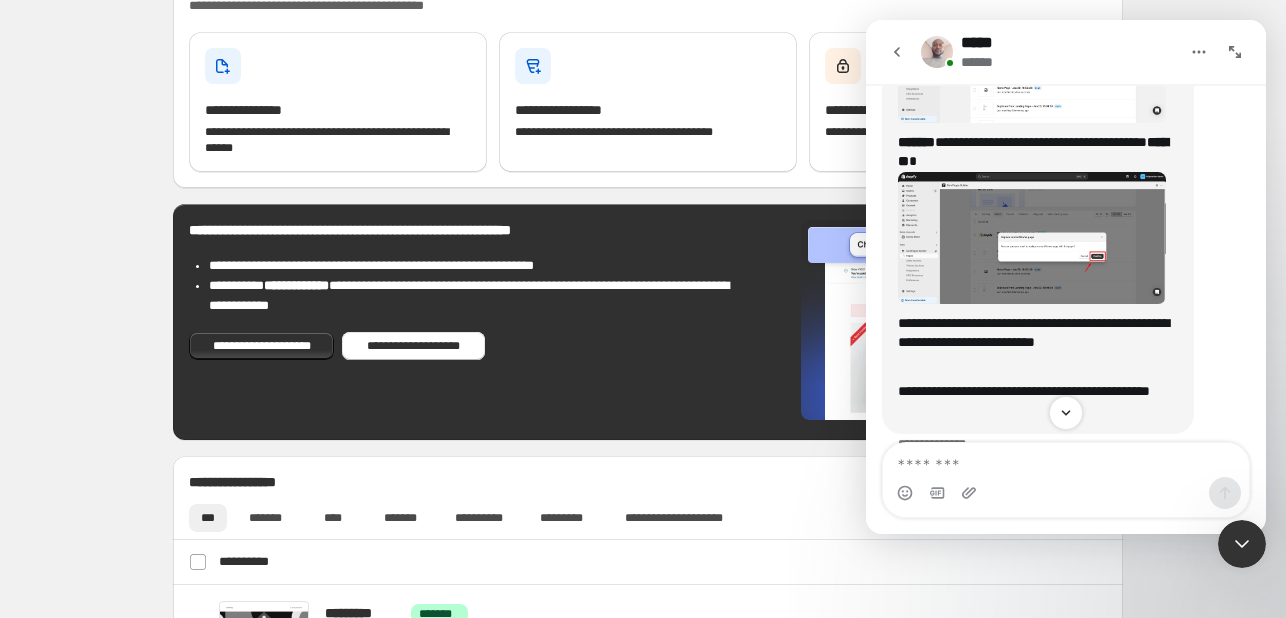 scroll, scrollTop: 2596, scrollLeft: 0, axis: vertical 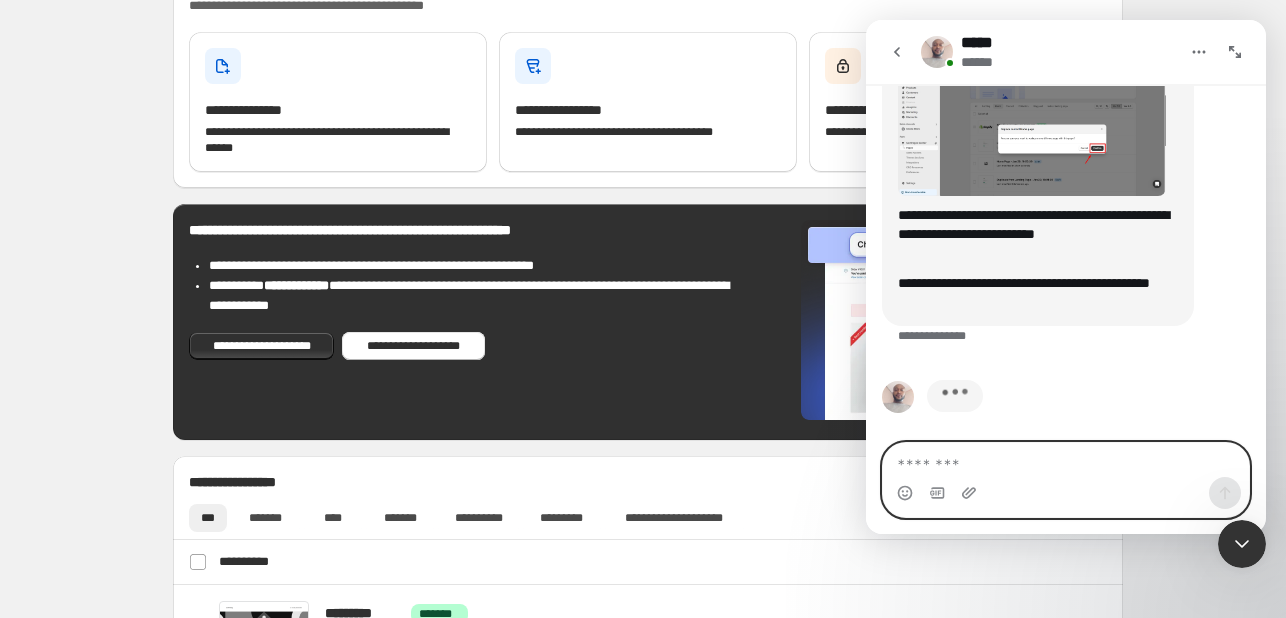 click at bounding box center [1066, 460] 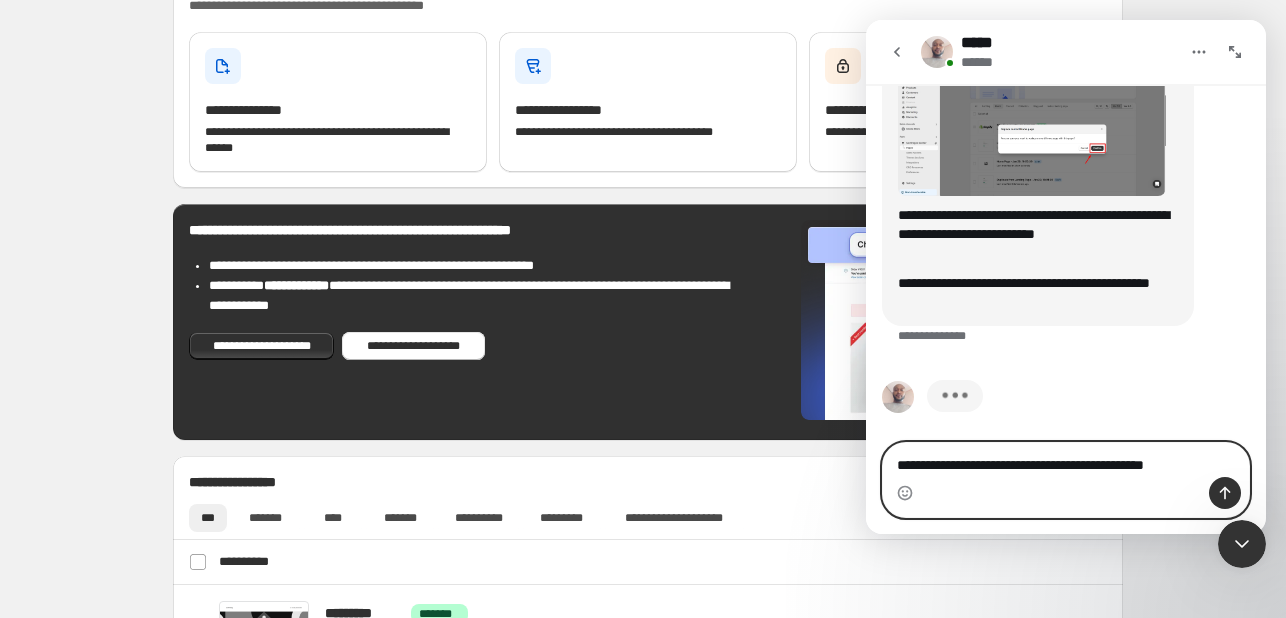 type on "**********" 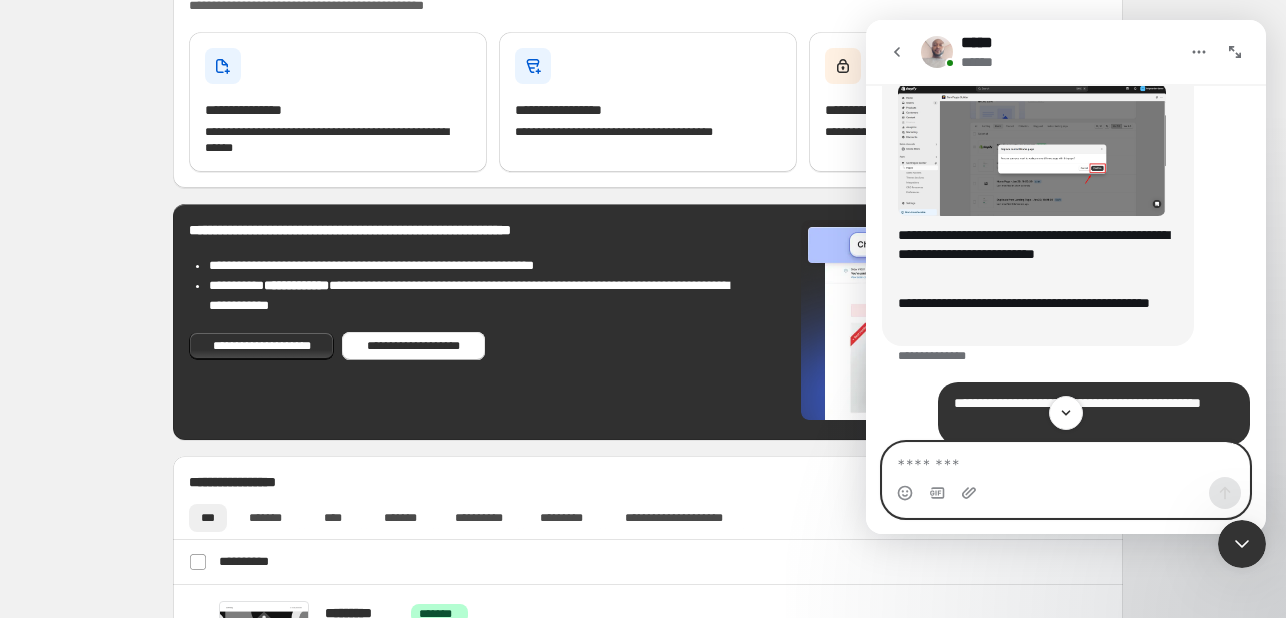 scroll, scrollTop: 2476, scrollLeft: 0, axis: vertical 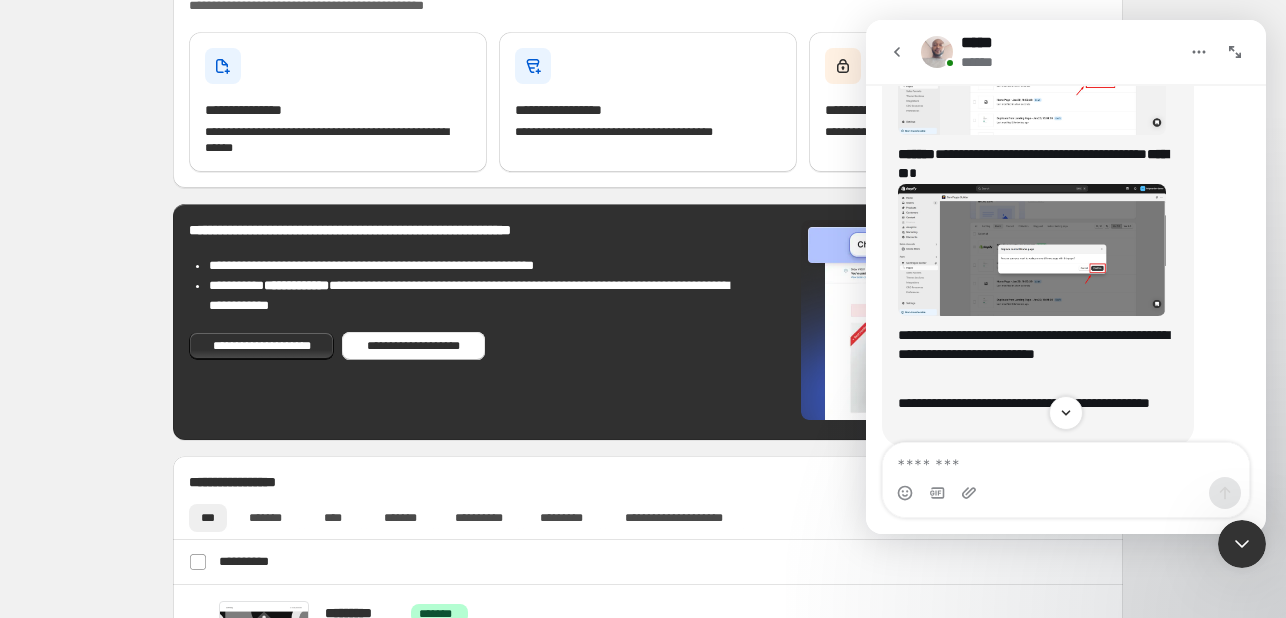 click at bounding box center (1032, 250) 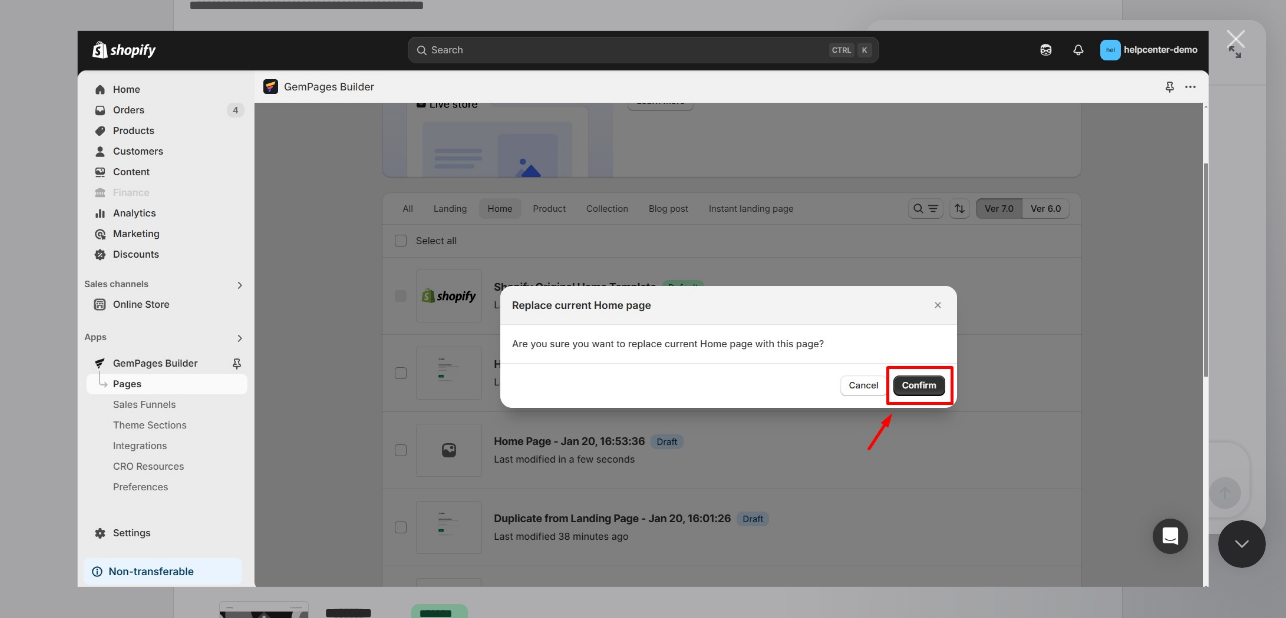 scroll, scrollTop: 0, scrollLeft: 0, axis: both 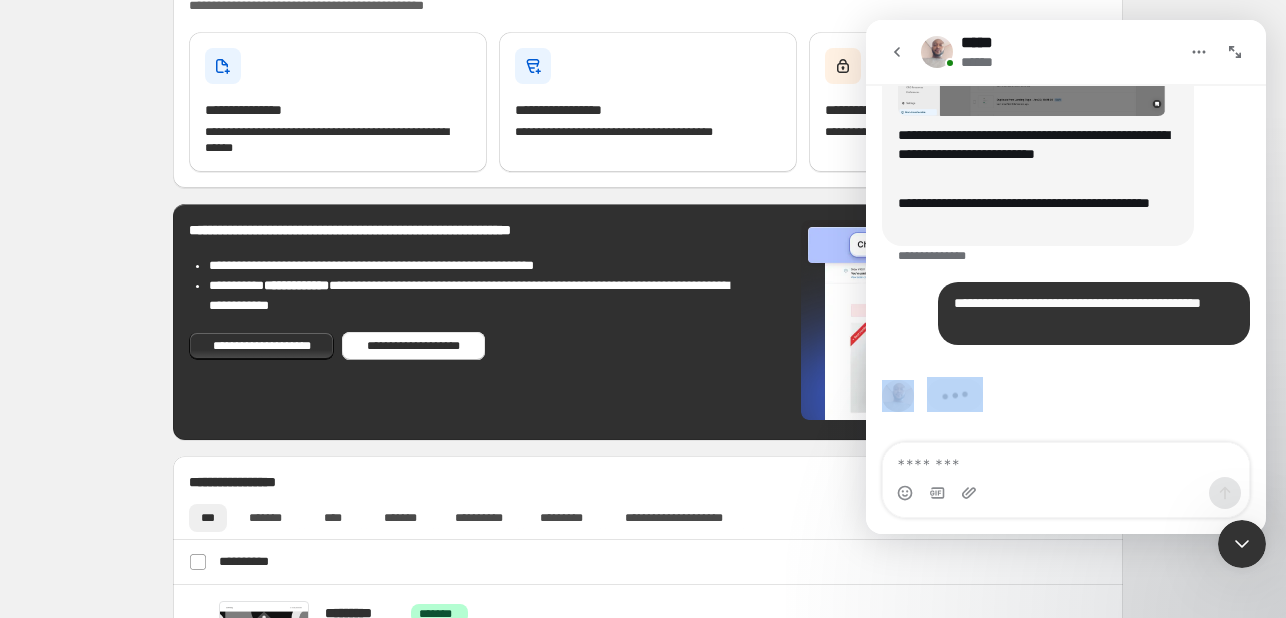 drag, startPoint x: 1004, startPoint y: 393, endPoint x: 913, endPoint y: 389, distance: 91.08787 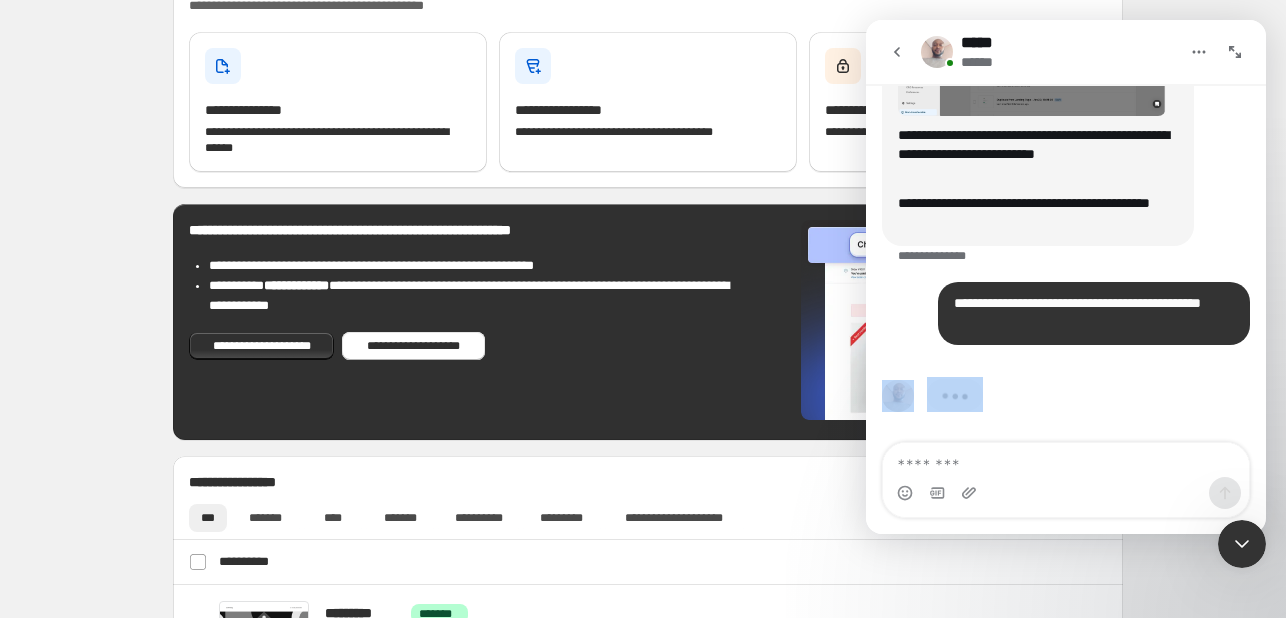 click on "******" at bounding box center [1066, 407] 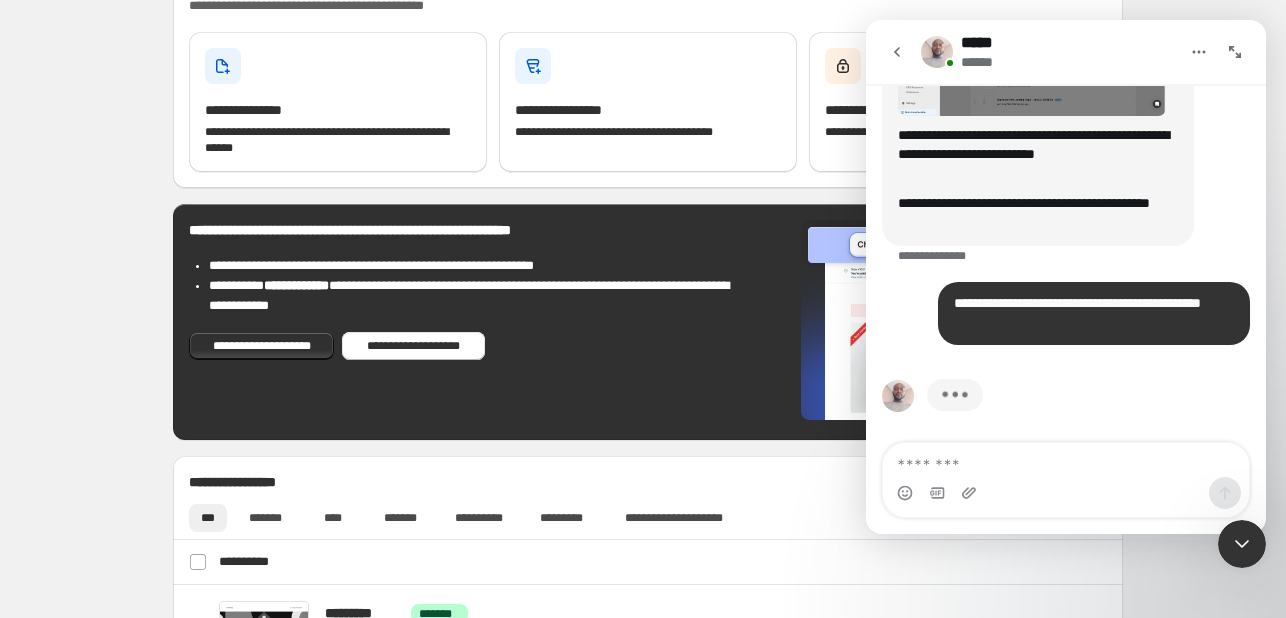click on "**********" at bounding box center [1066, 325] 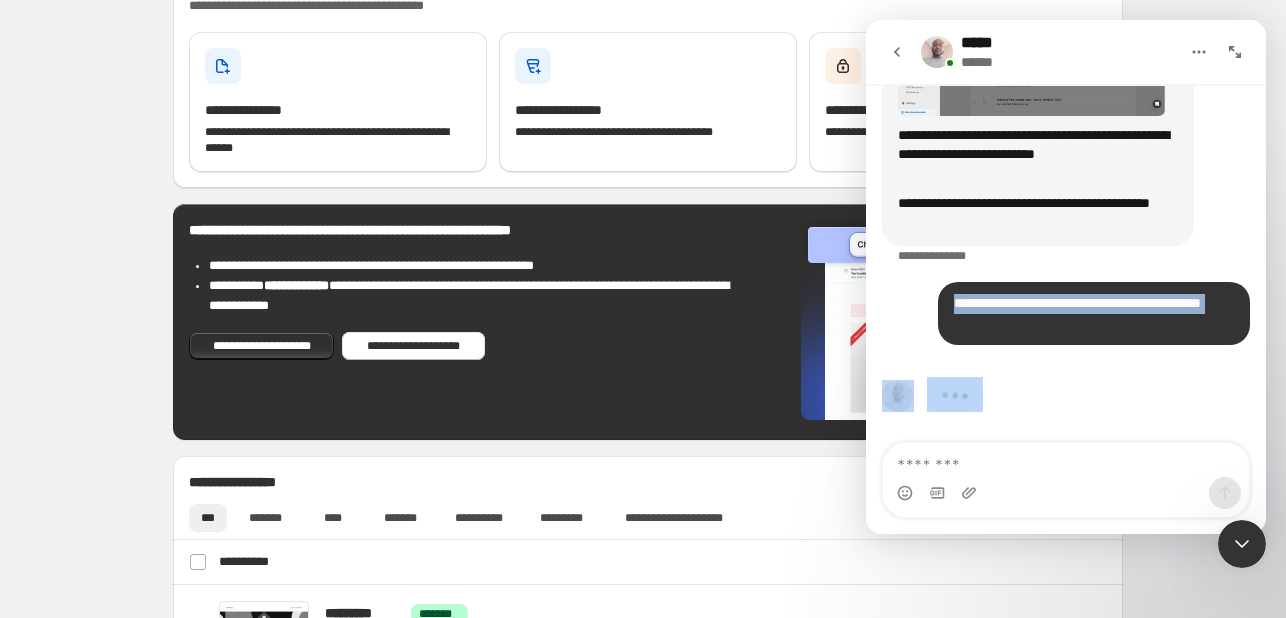 drag, startPoint x: 1040, startPoint y: 379, endPoint x: 918, endPoint y: 344, distance: 126.921234 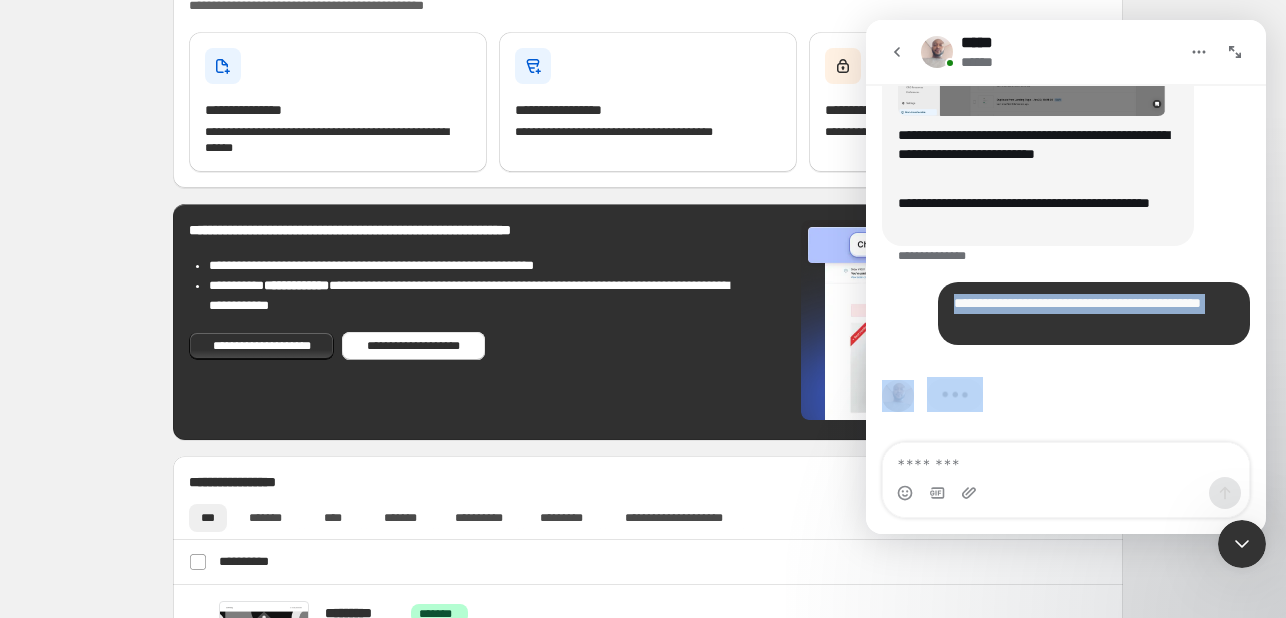 click on "**********" at bounding box center (1066, -991) 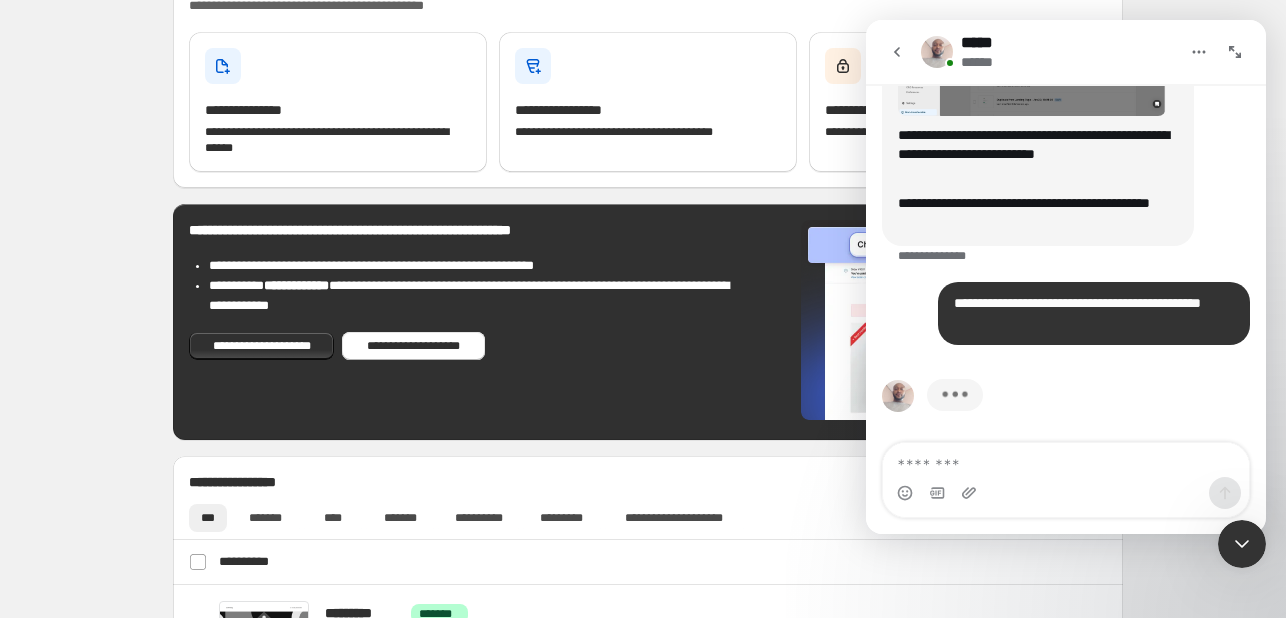 click on "**********" at bounding box center [1066, 325] 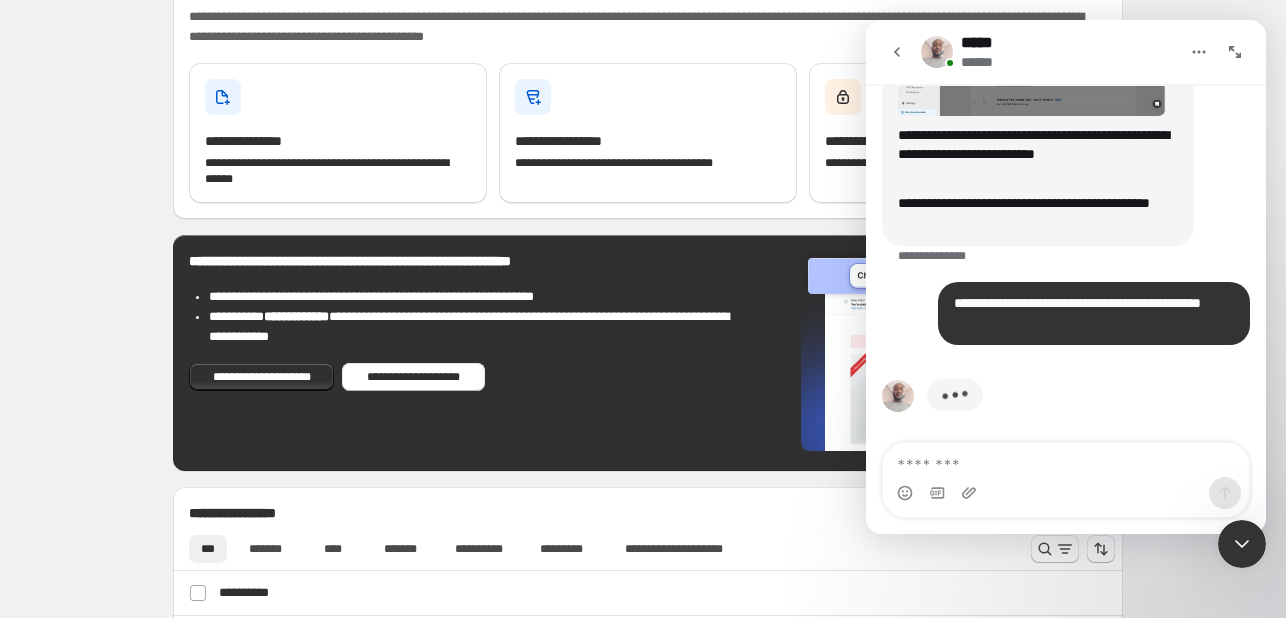 scroll, scrollTop: 0, scrollLeft: 0, axis: both 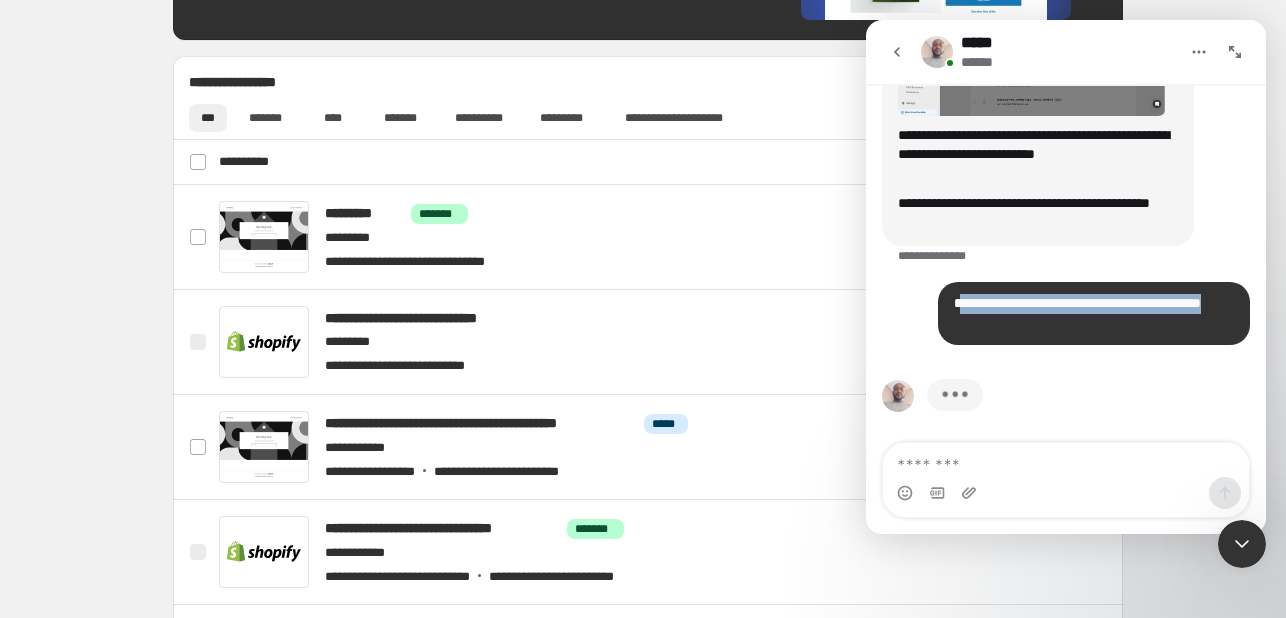 drag, startPoint x: 949, startPoint y: 293, endPoint x: 1224, endPoint y: 309, distance: 275.46506 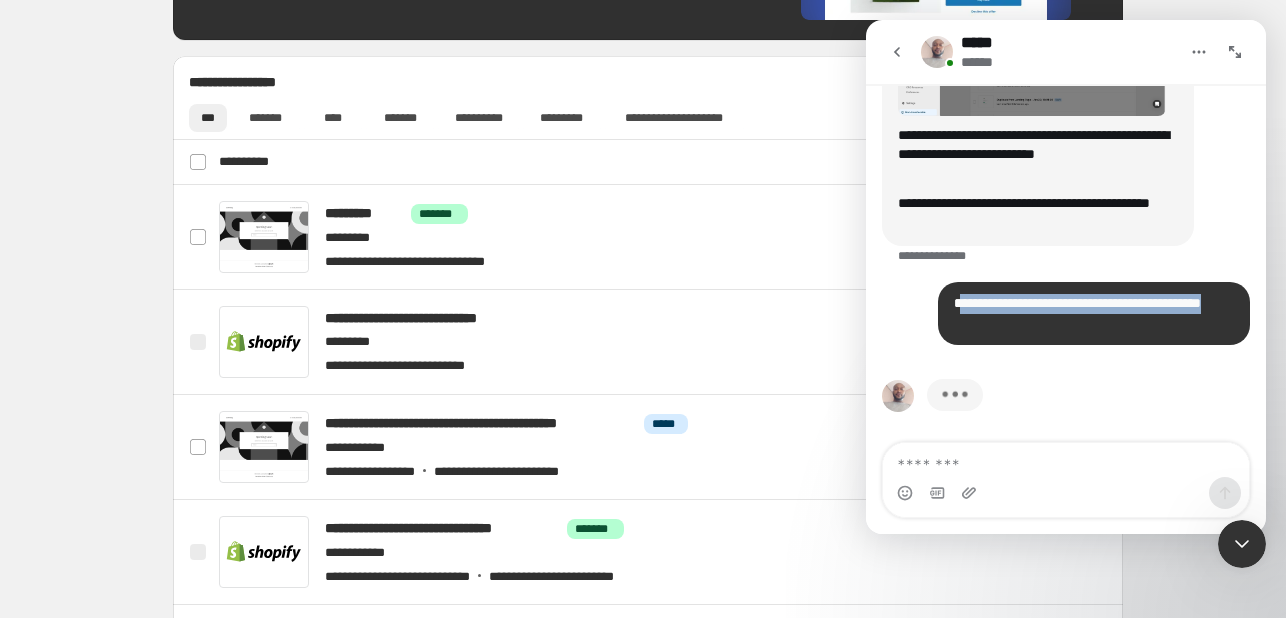 click on "**********" at bounding box center (1094, 313) 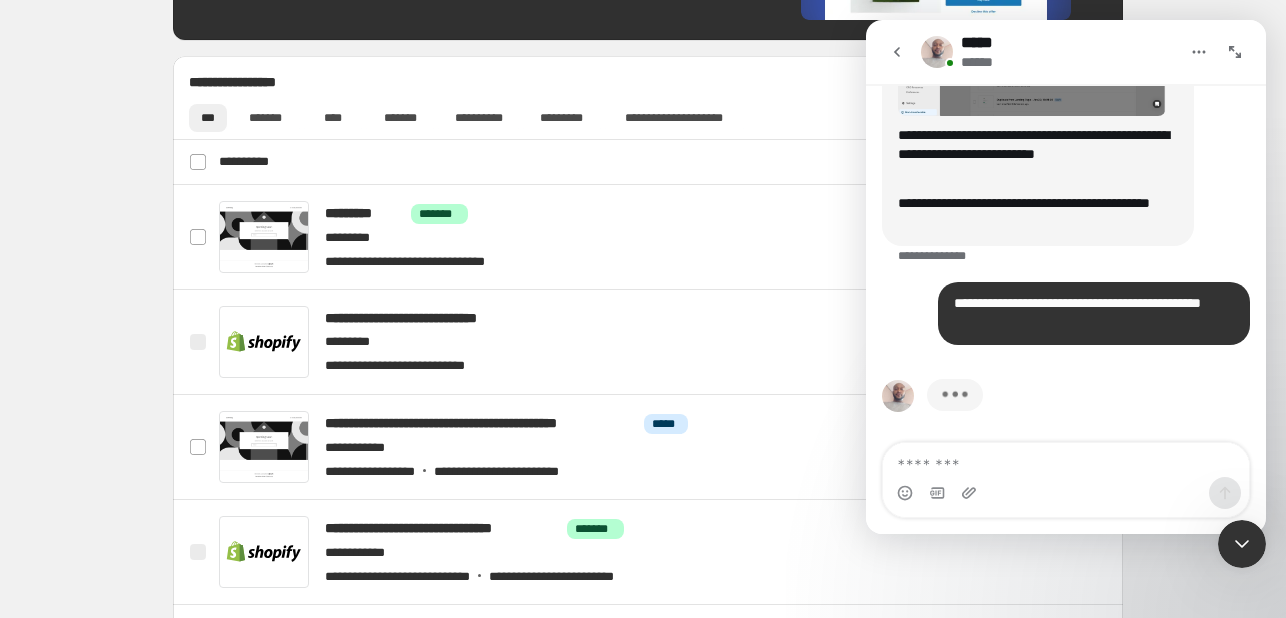 click on "**********" at bounding box center [1066, -109] 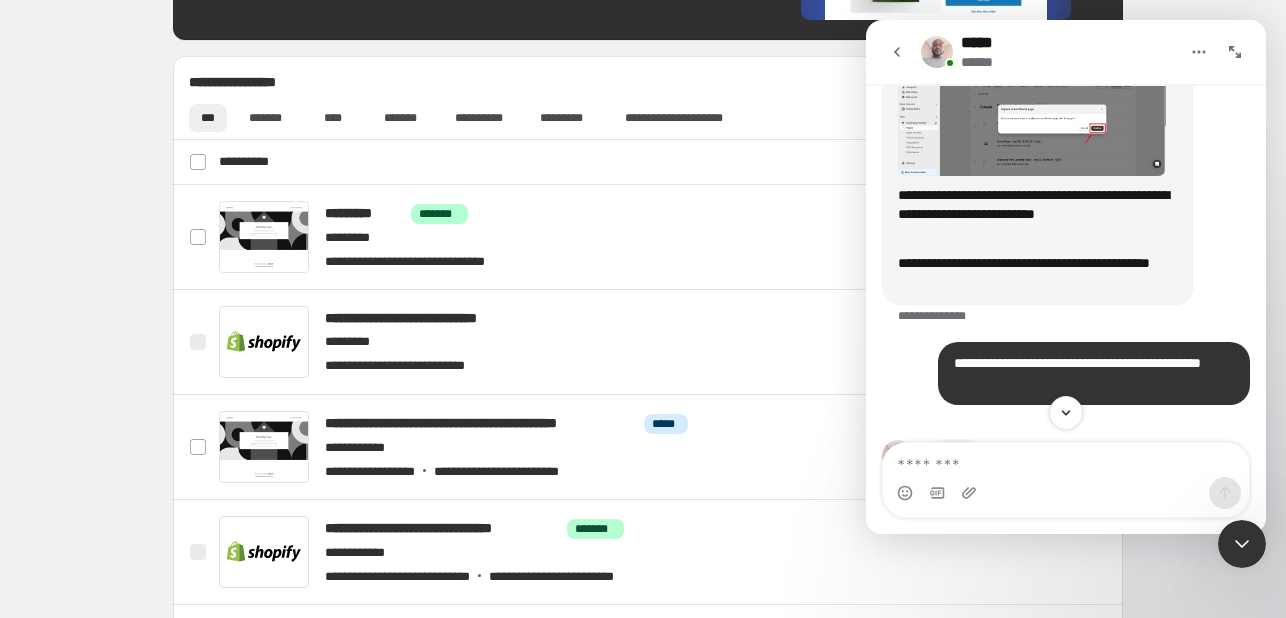 scroll, scrollTop: 2676, scrollLeft: 0, axis: vertical 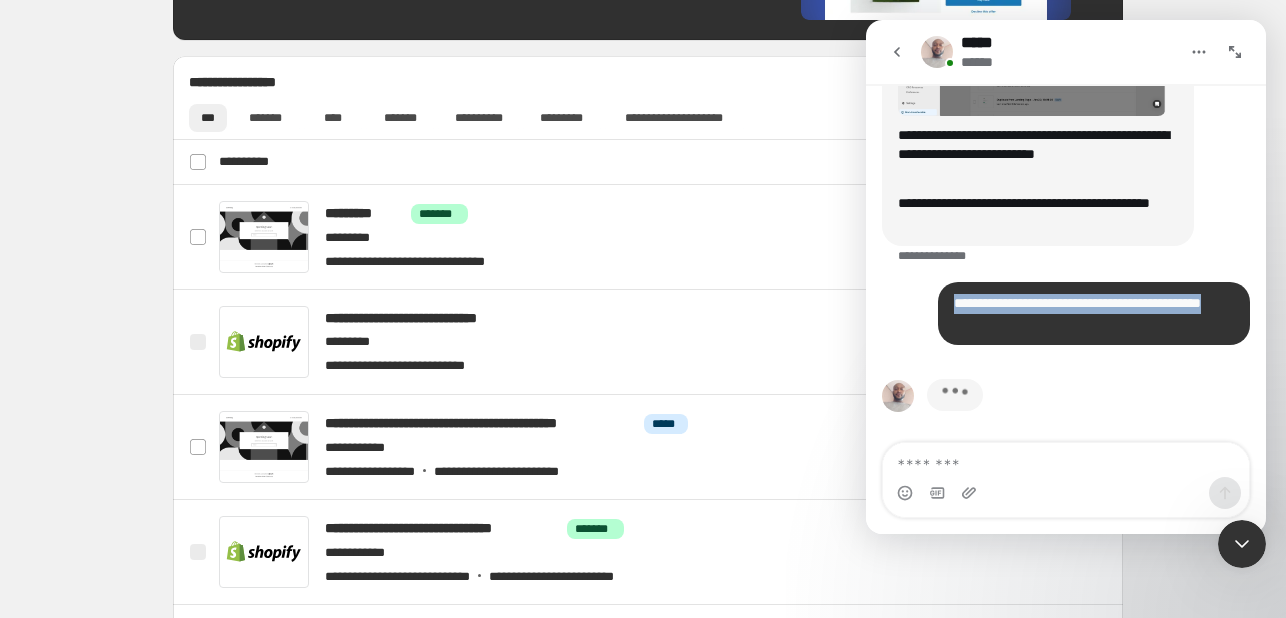 drag, startPoint x: 935, startPoint y: 295, endPoint x: 1222, endPoint y: 324, distance: 288.46143 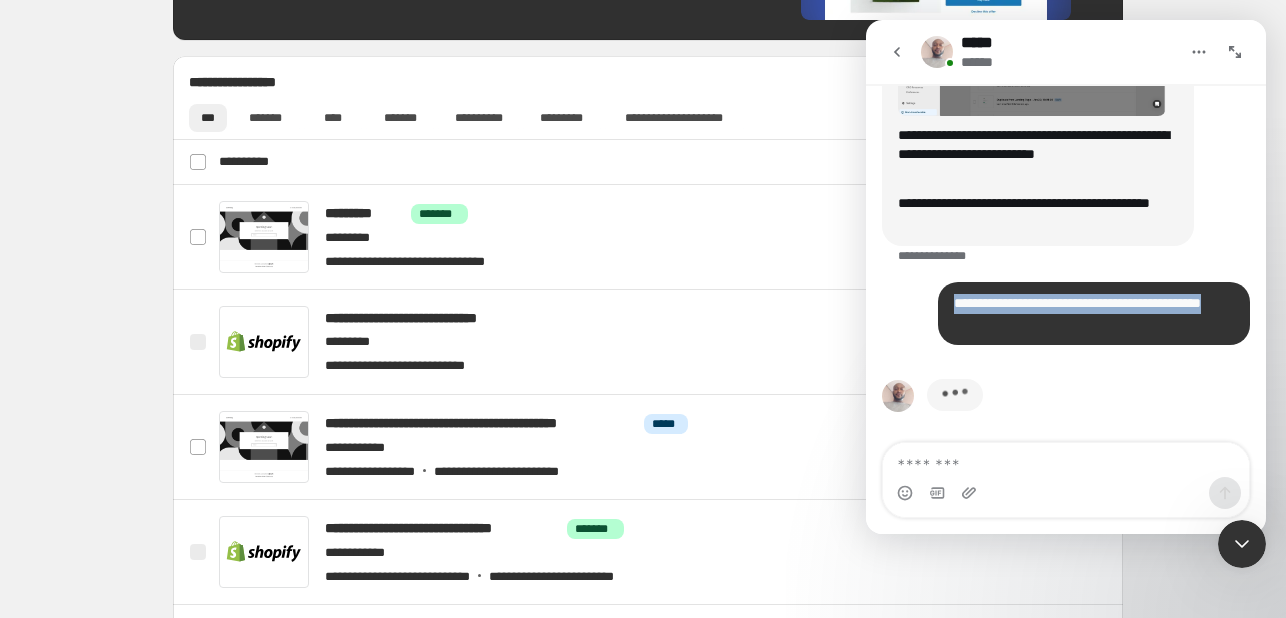 click on "**********" at bounding box center (1094, 313) 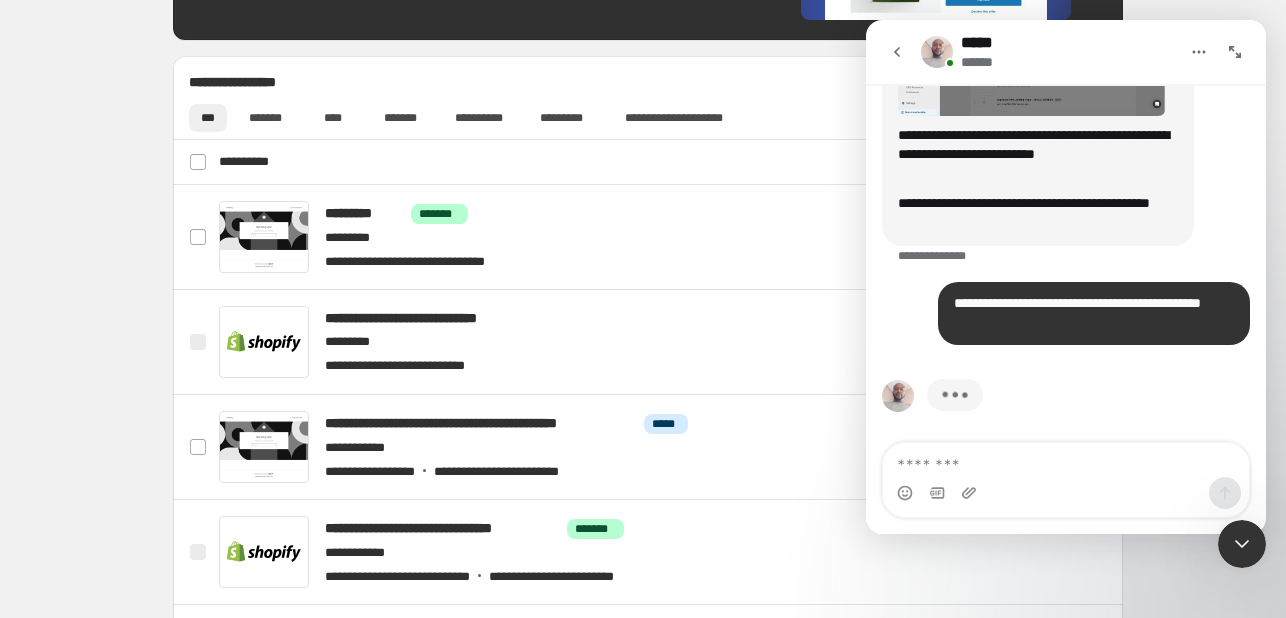 click on "**********" at bounding box center (1066, -109) 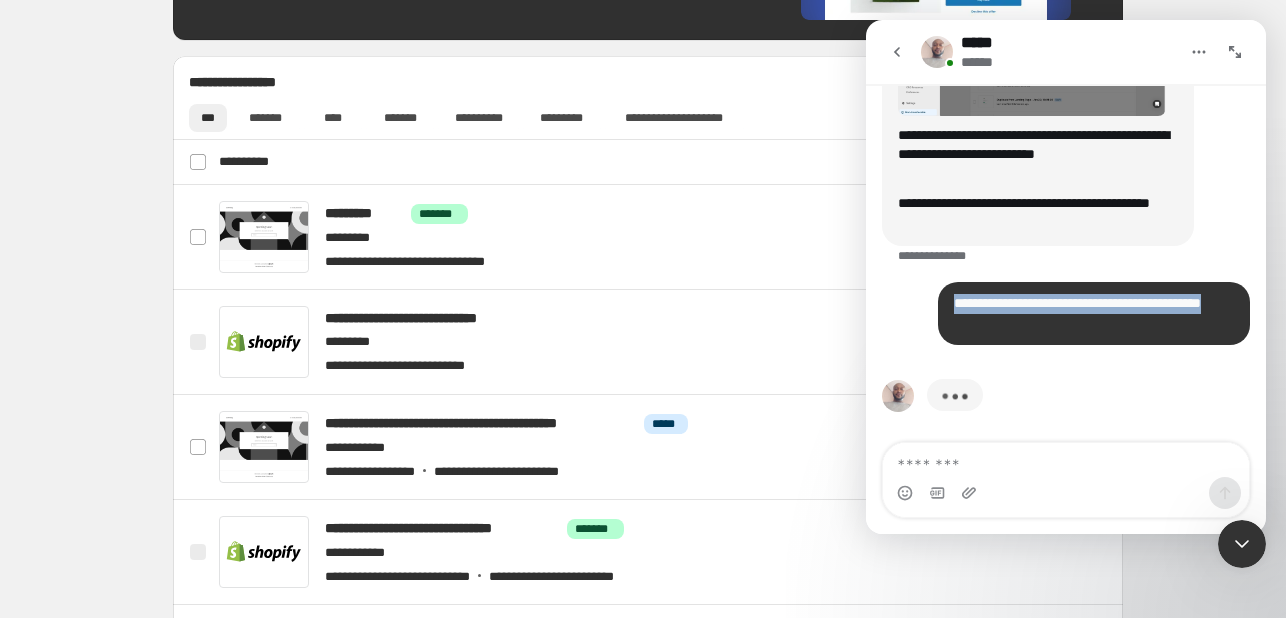 drag, startPoint x: 1230, startPoint y: 303, endPoint x: 927, endPoint y: 312, distance: 303.13364 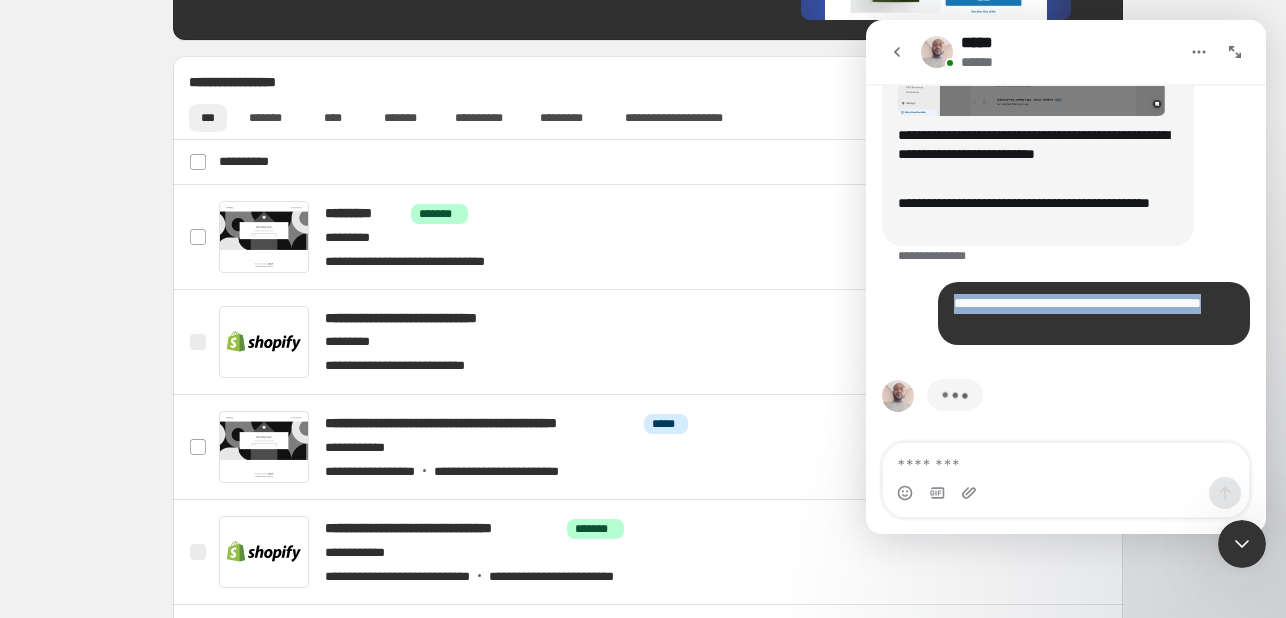 click on "**********" at bounding box center [1094, 313] 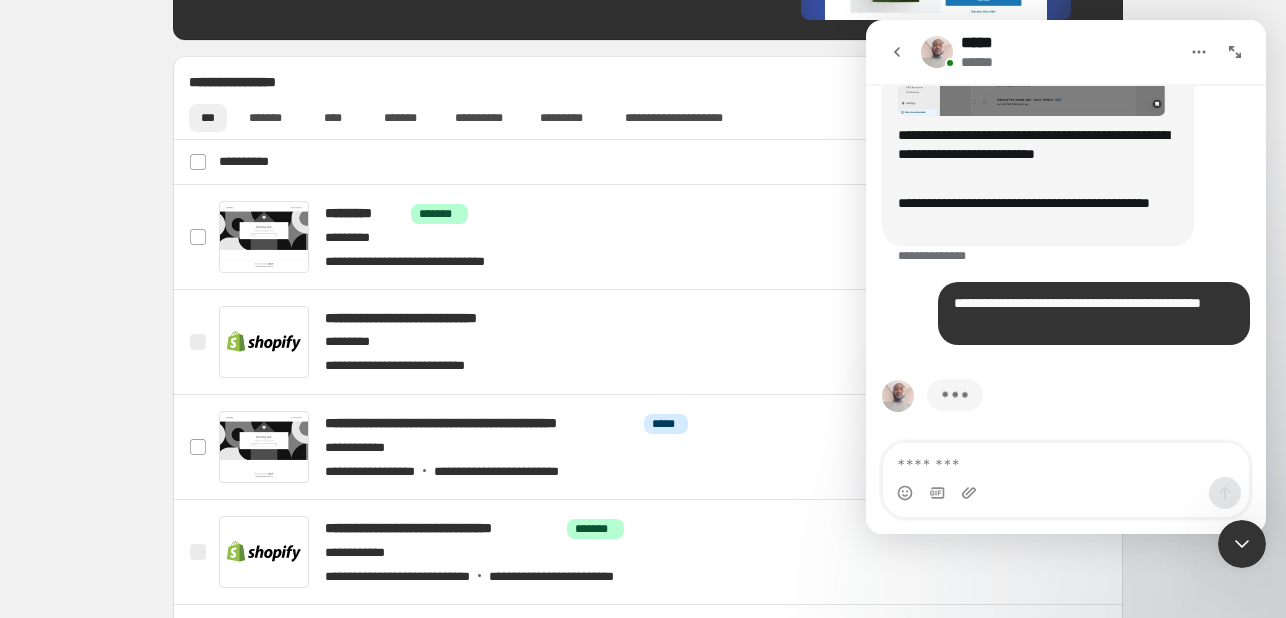click on "**********" at bounding box center (1066, -109) 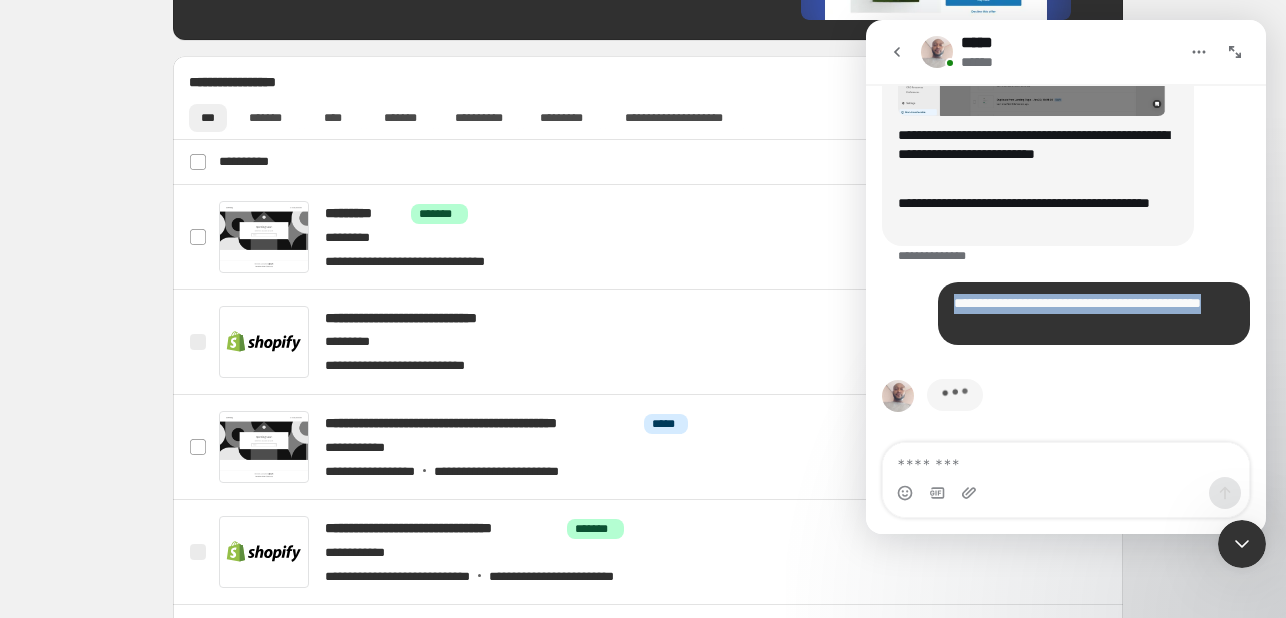 drag, startPoint x: 937, startPoint y: 300, endPoint x: 2159, endPoint y: 356, distance: 1223.2825 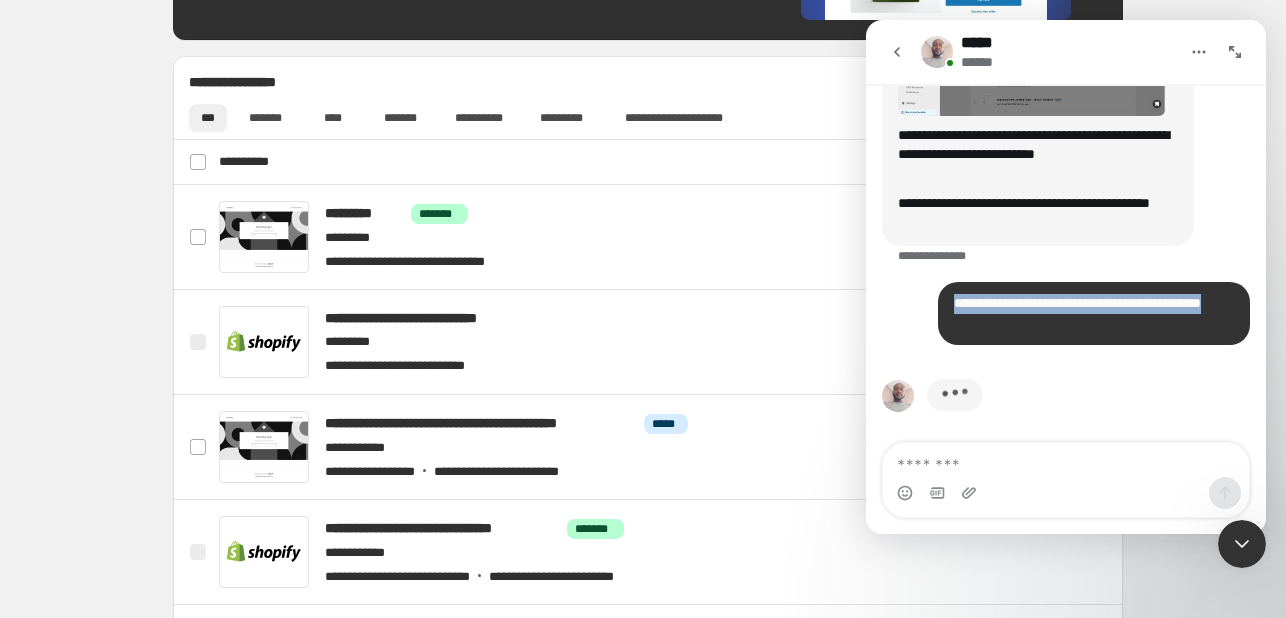 click on "**********" 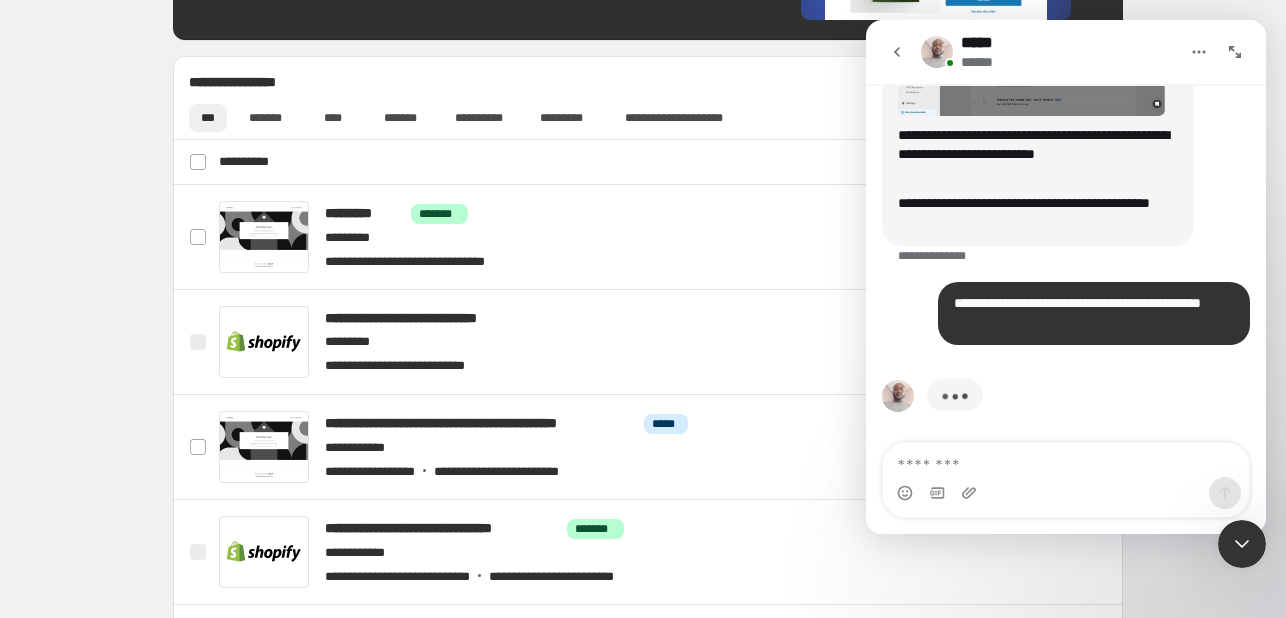 click on "**********" at bounding box center (1066, -109) 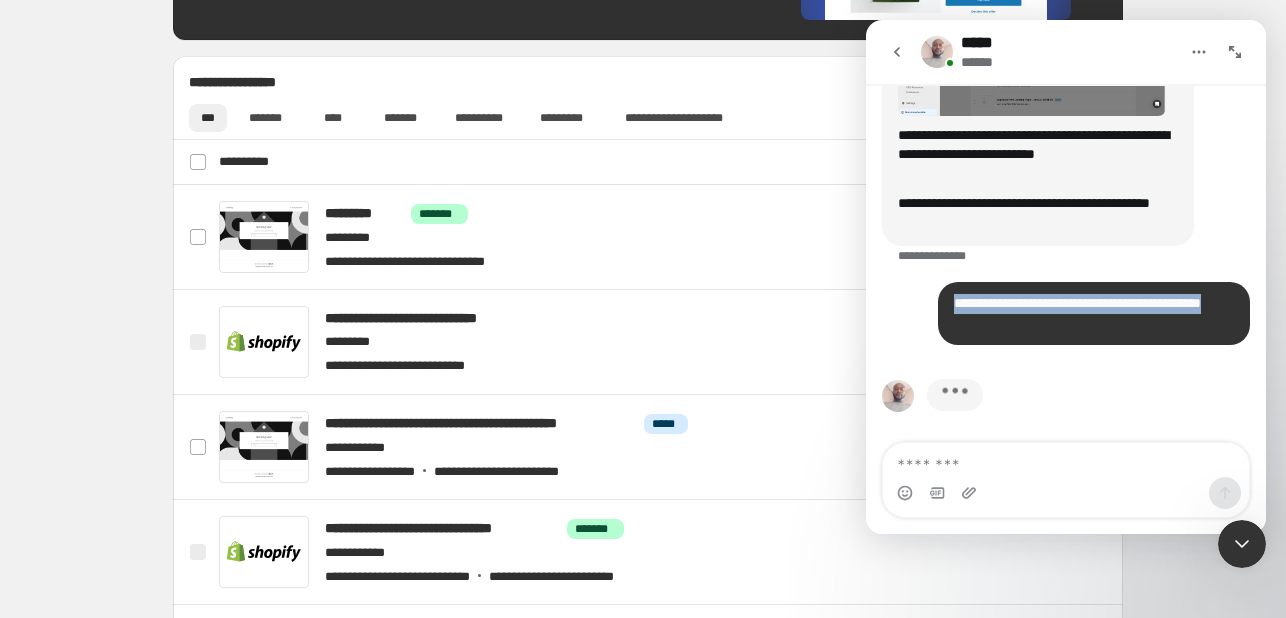 drag, startPoint x: 917, startPoint y: 310, endPoint x: 1716, endPoint y: 325, distance: 799.1408 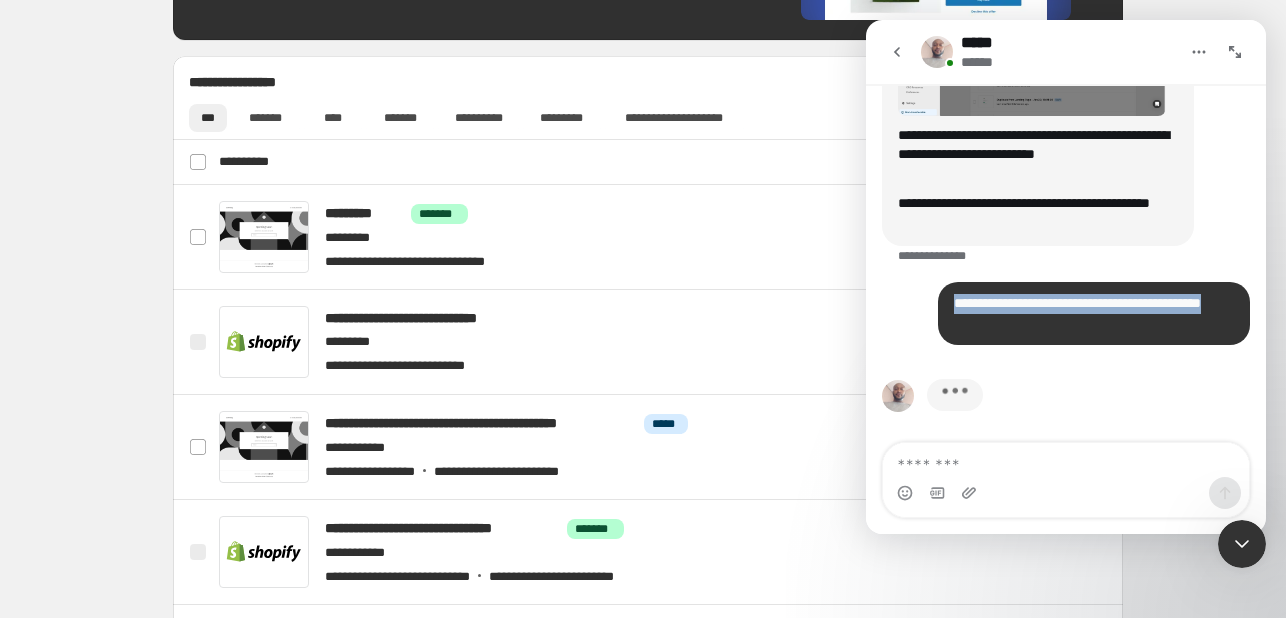 click on "**********" 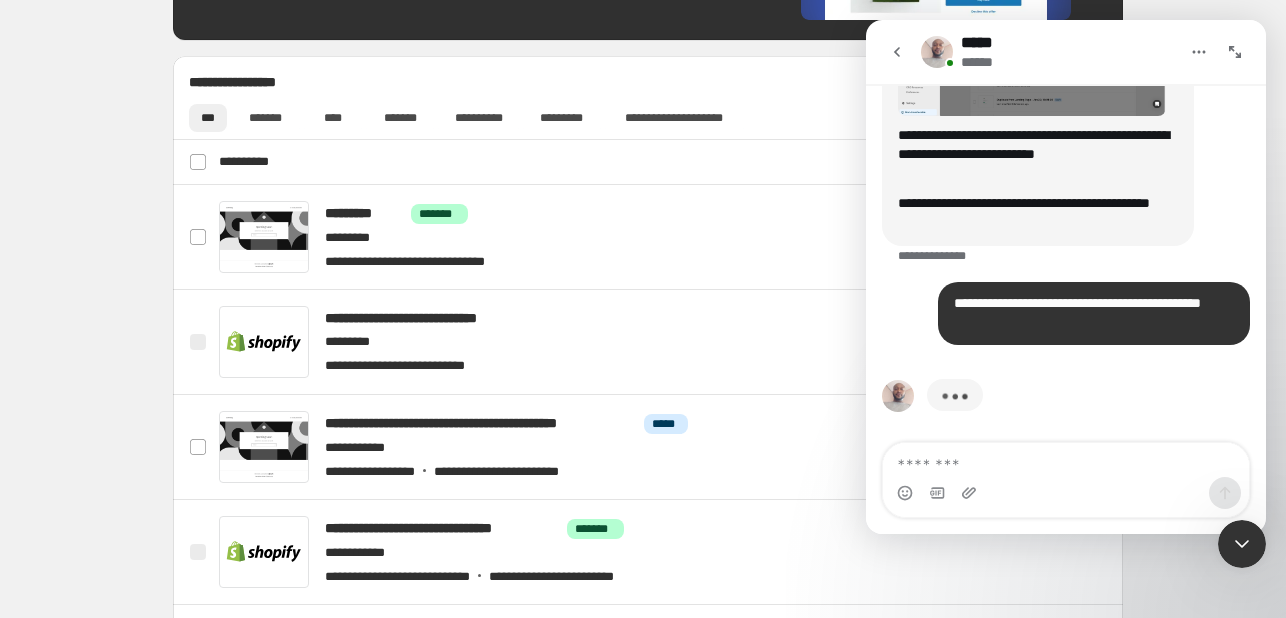 click on "**********" at bounding box center (1066, -109) 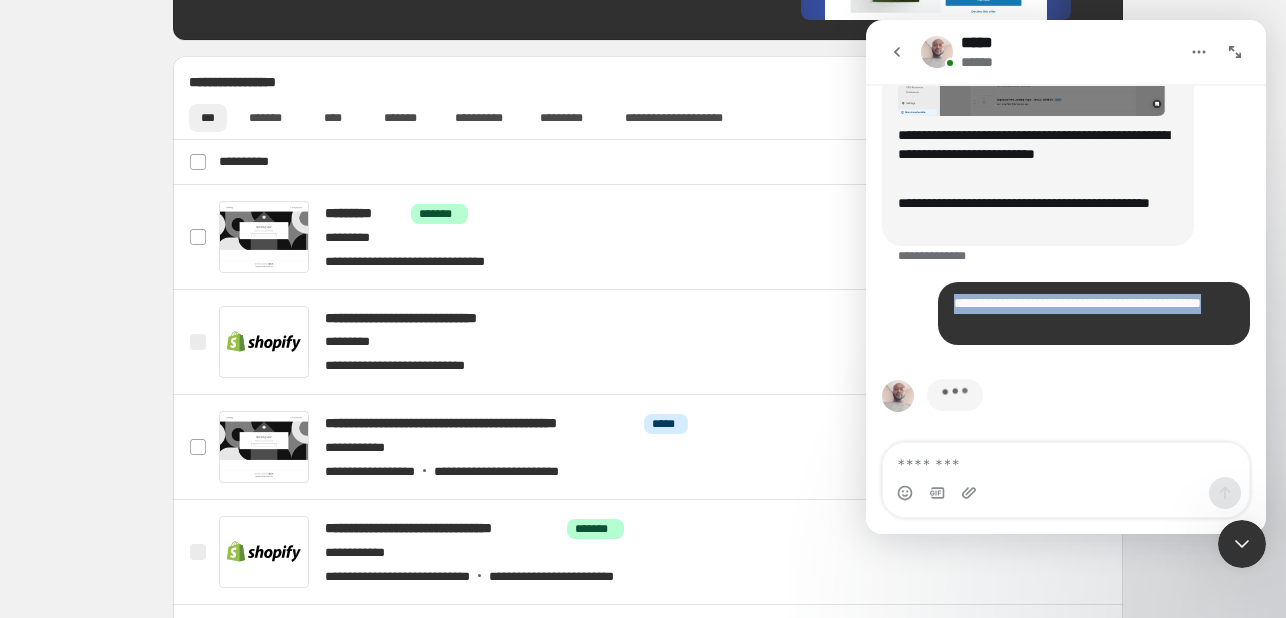 drag, startPoint x: 934, startPoint y: 293, endPoint x: 1188, endPoint y: 334, distance: 257.28778 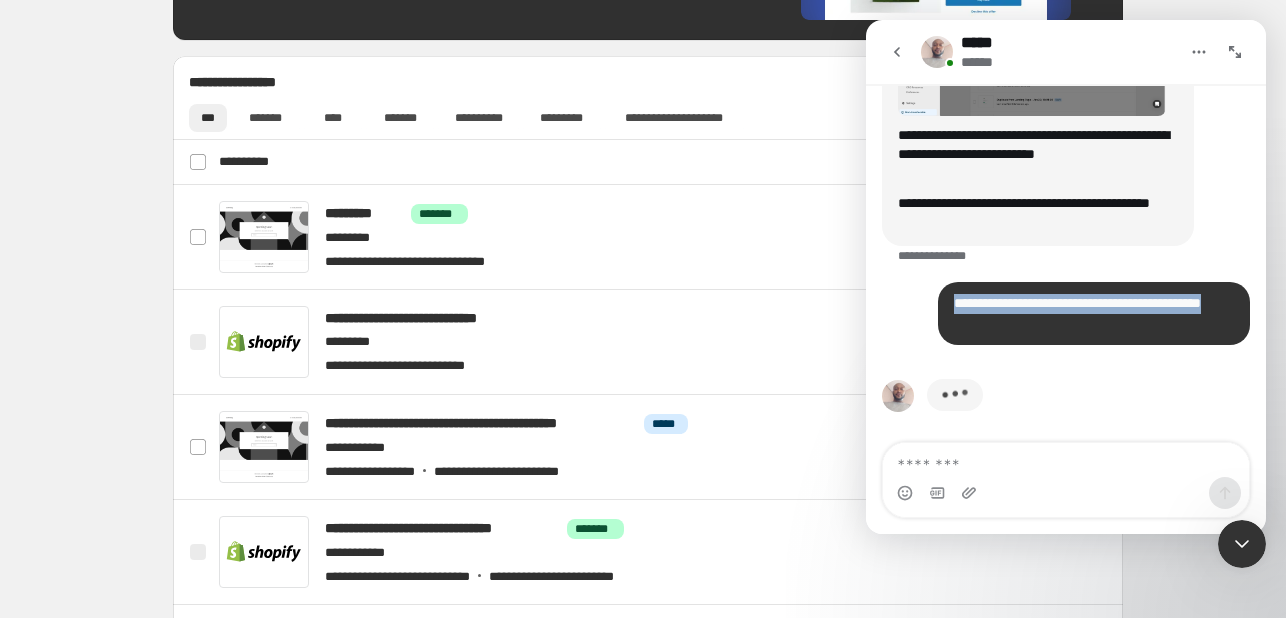 click on "**********" at bounding box center (1094, 313) 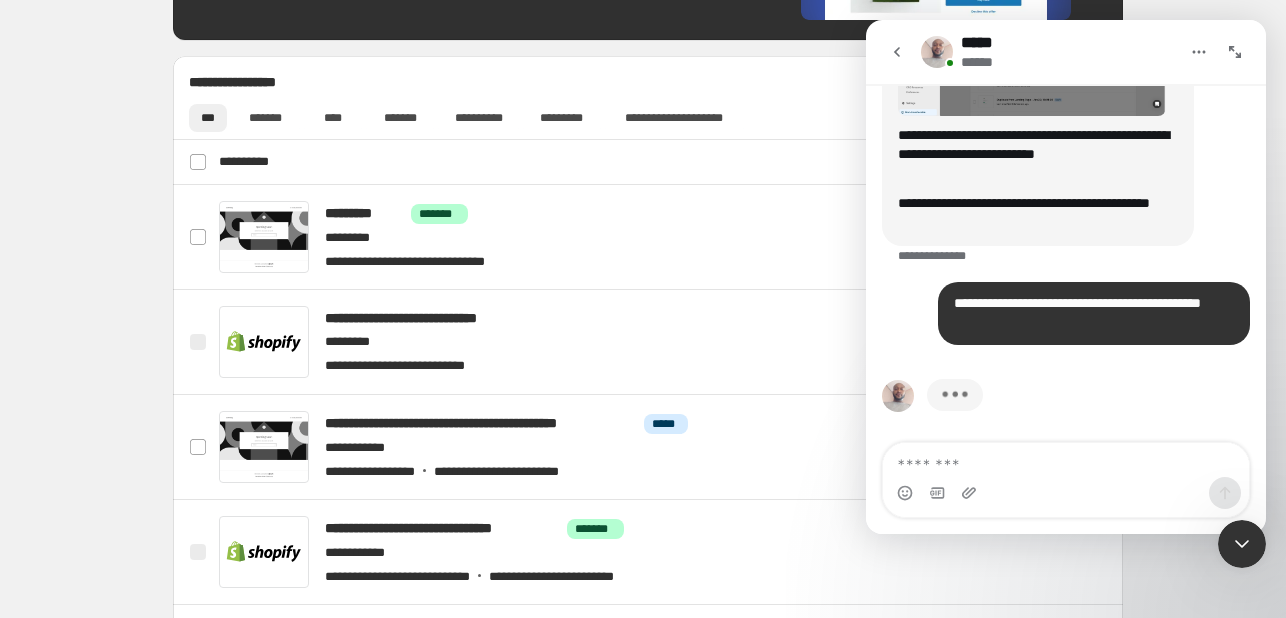 click on "**********" at bounding box center [1094, 313] 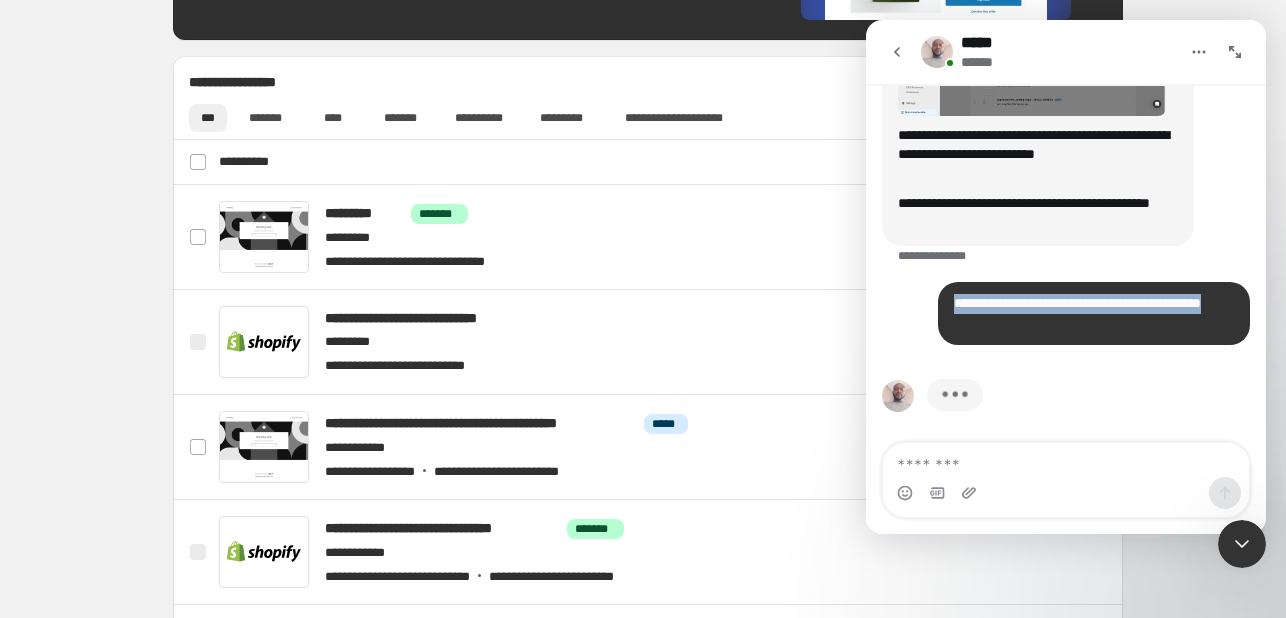 drag, startPoint x: 1189, startPoint y: 335, endPoint x: 894, endPoint y: 314, distance: 295.74652 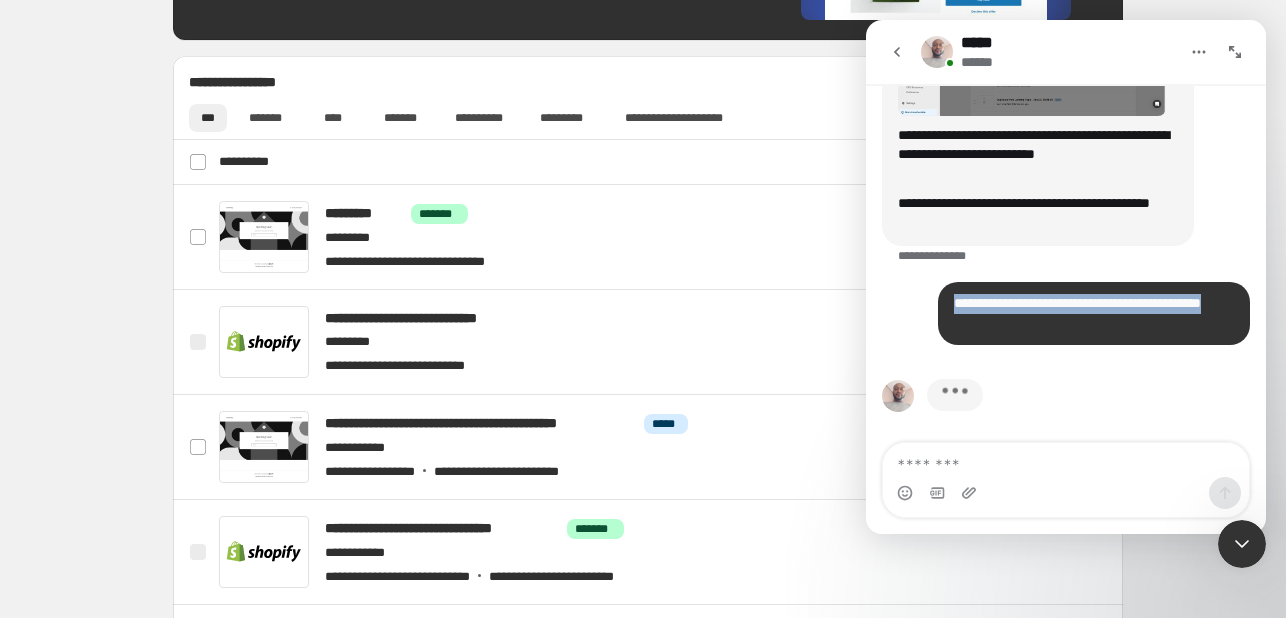 click on "**********" at bounding box center (1066, 325) 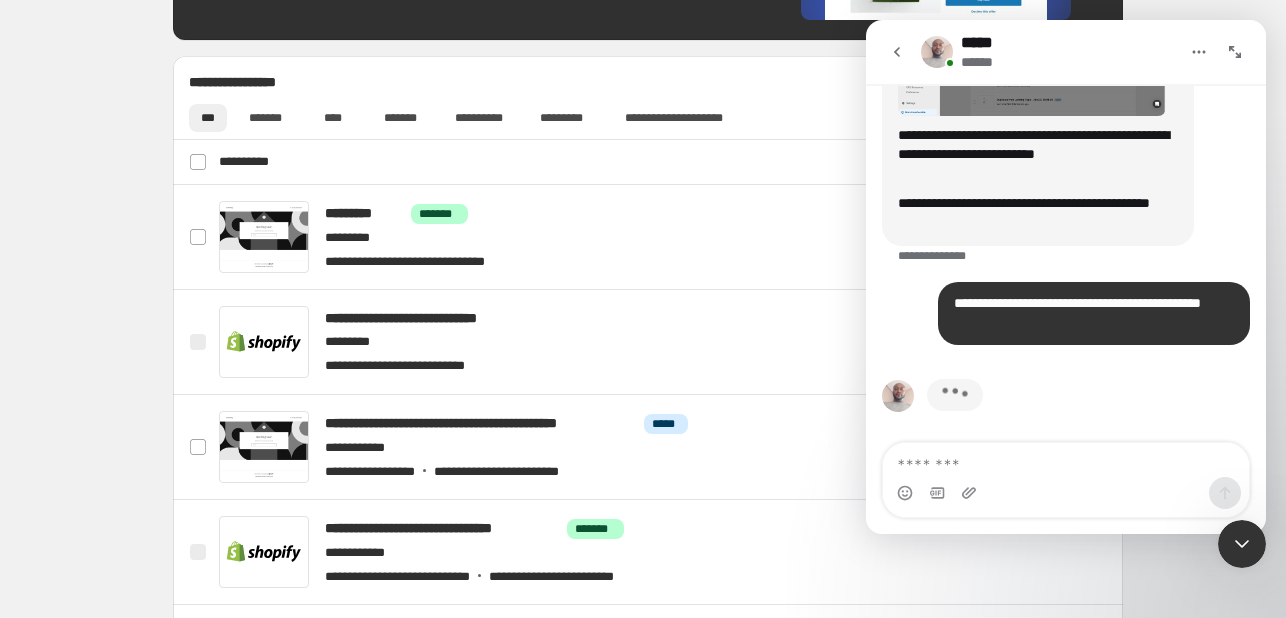 click on "**********" at bounding box center (1066, -109) 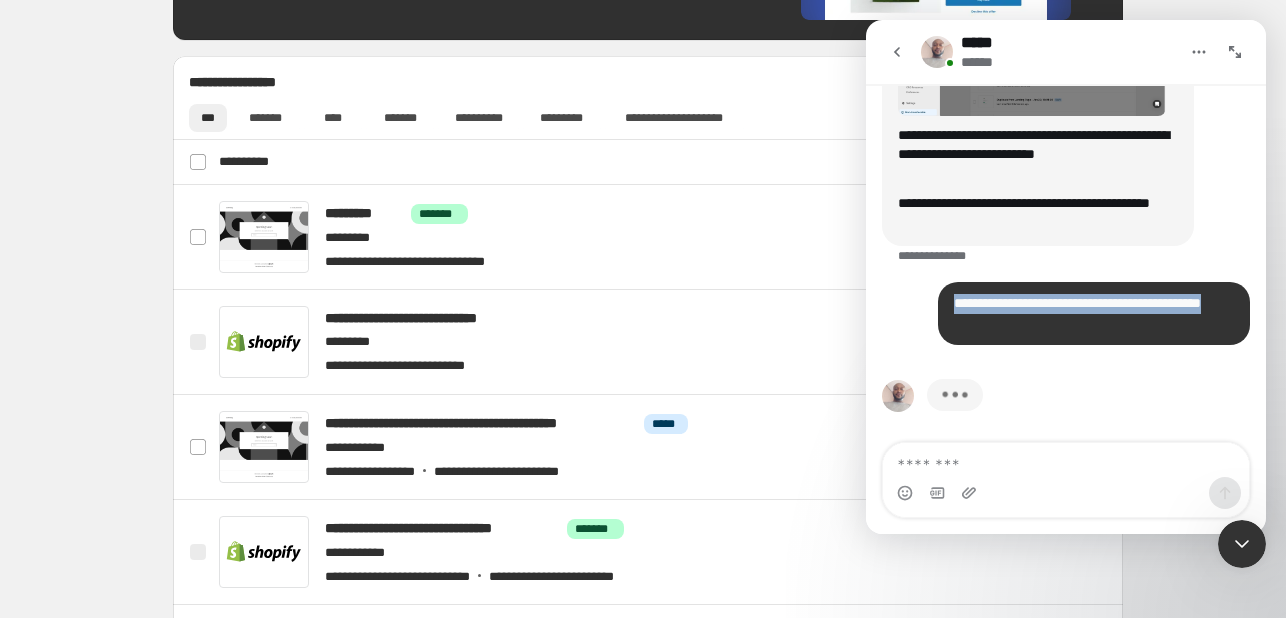 drag, startPoint x: 1078, startPoint y: 329, endPoint x: 1726, endPoint y: 321, distance: 648.0494 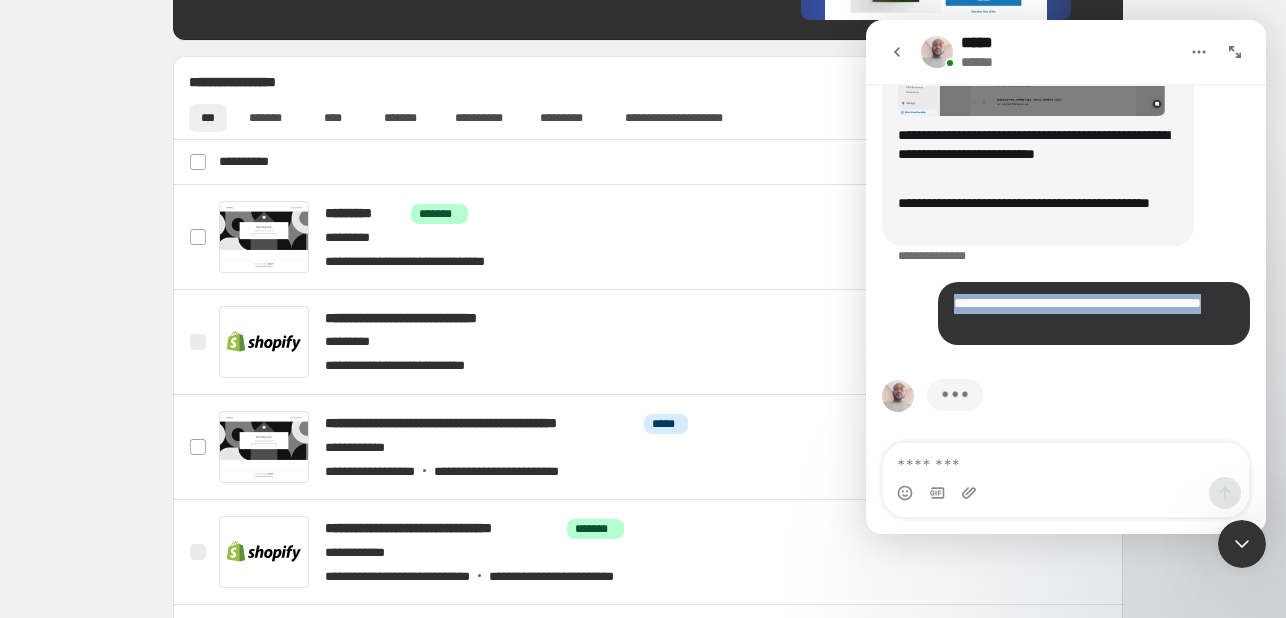 click on "**********" 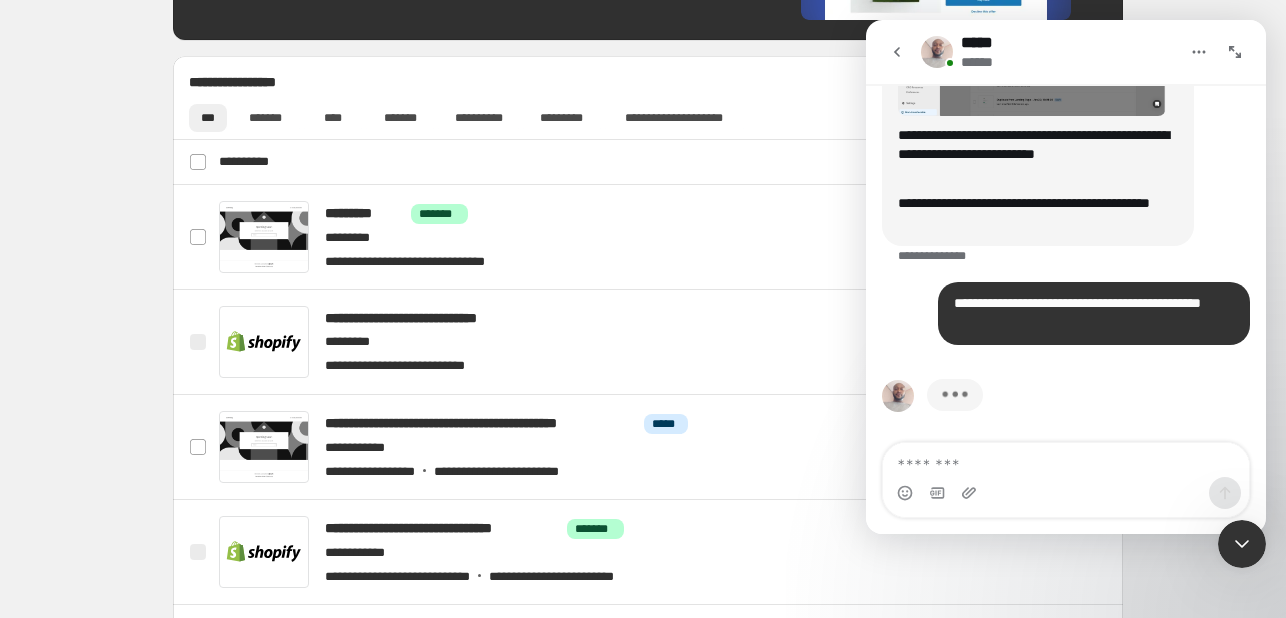 click on "**********" at bounding box center (1066, -109) 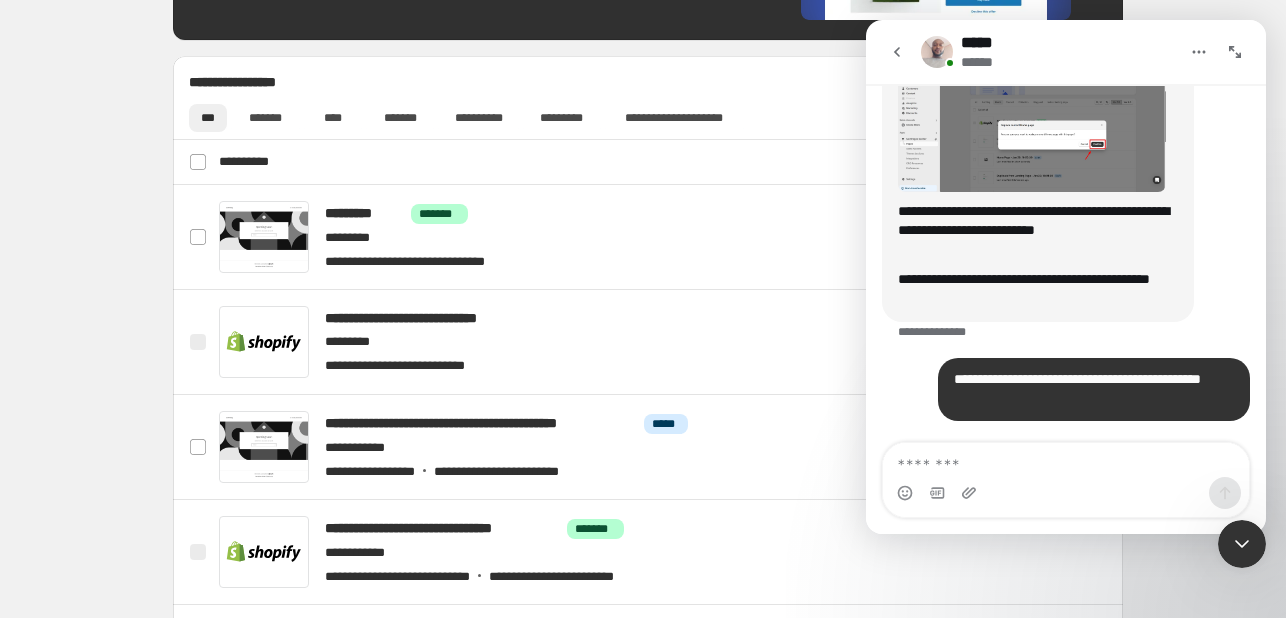 scroll, scrollTop: 2599, scrollLeft: 0, axis: vertical 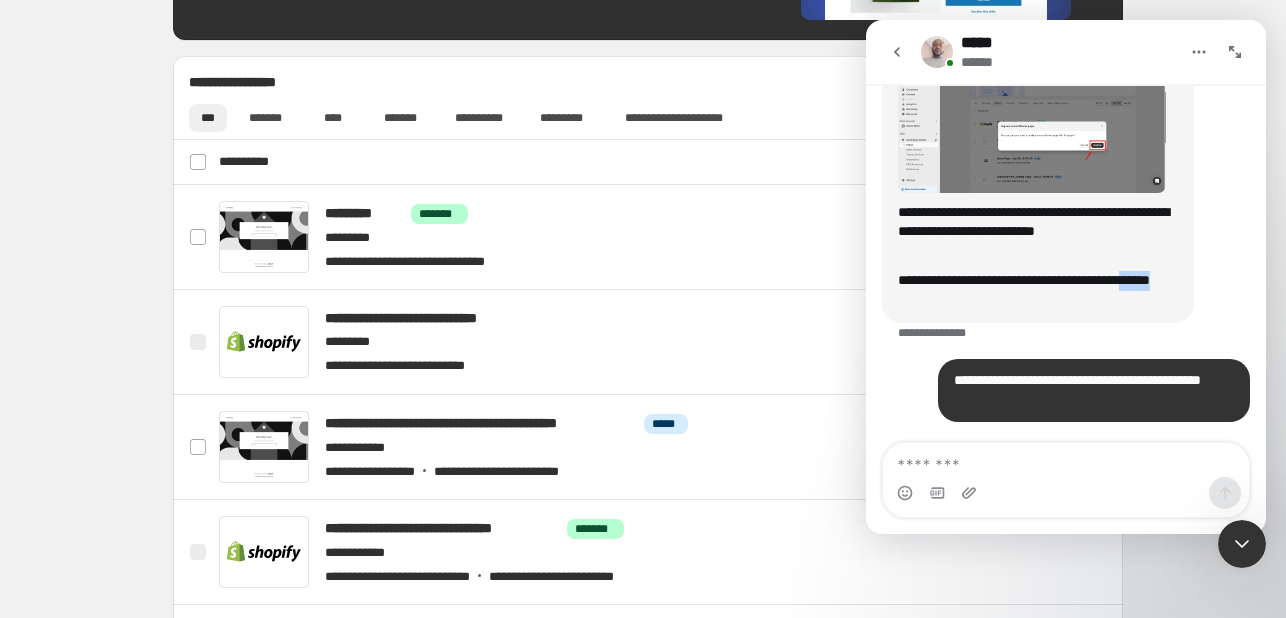 drag, startPoint x: 1068, startPoint y: 327, endPoint x: 1716, endPoint y: 321, distance: 648.0278 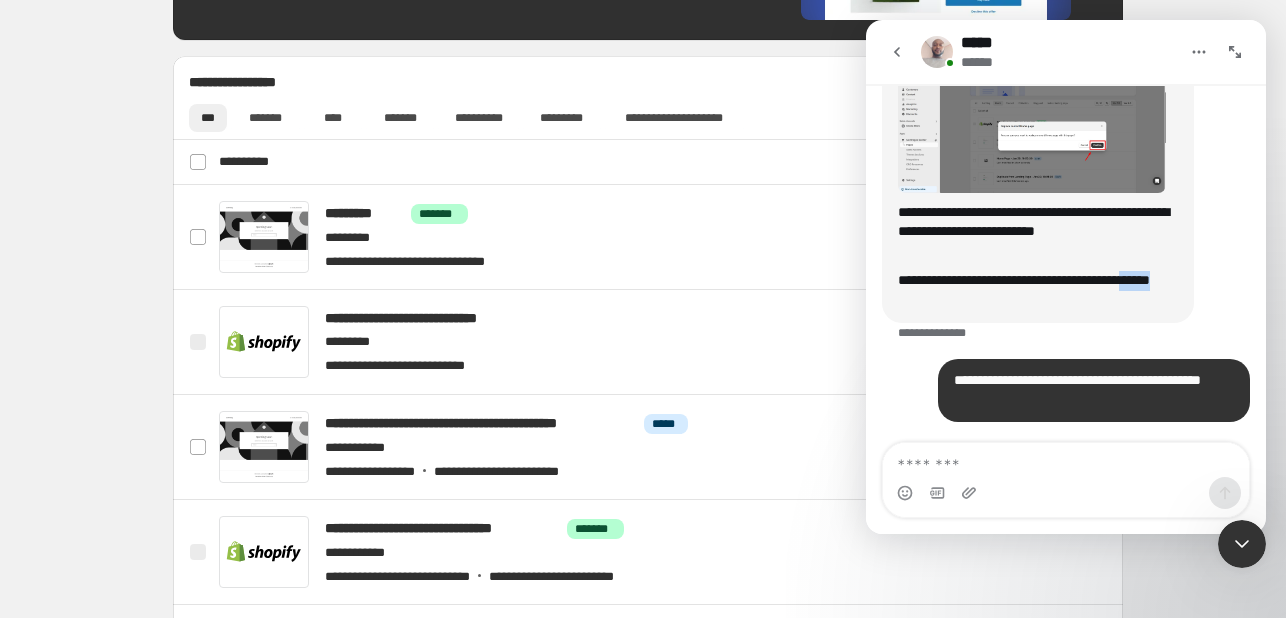 click on "**********" at bounding box center (1038, -50) 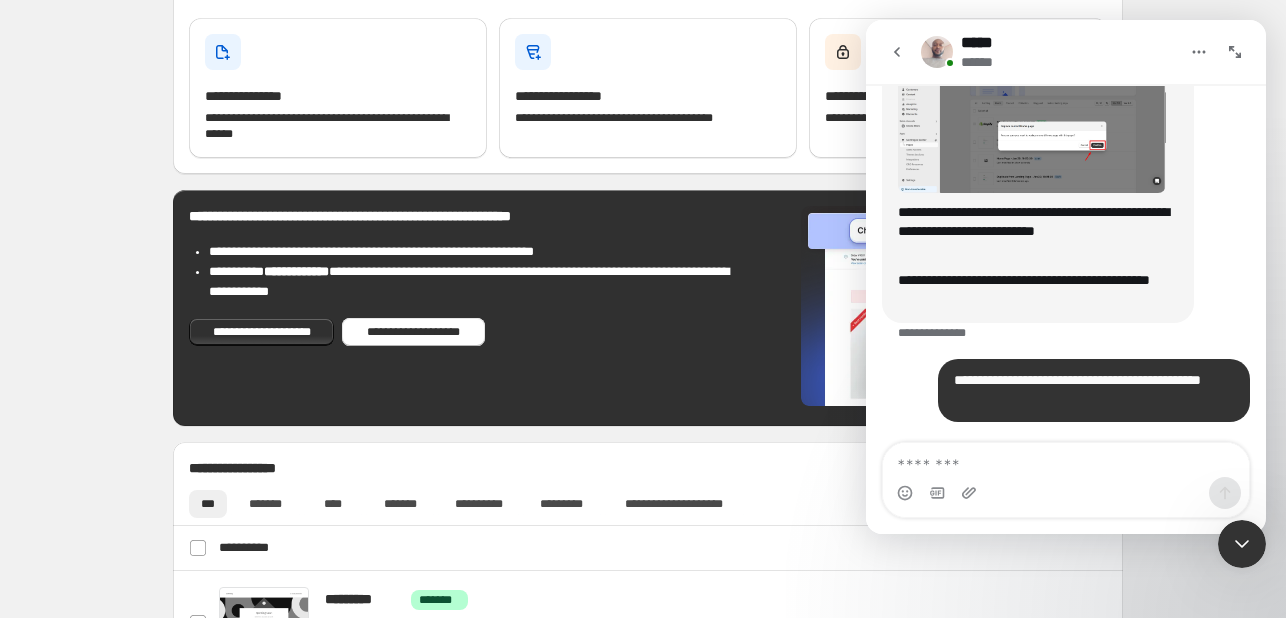 scroll, scrollTop: 0, scrollLeft: 0, axis: both 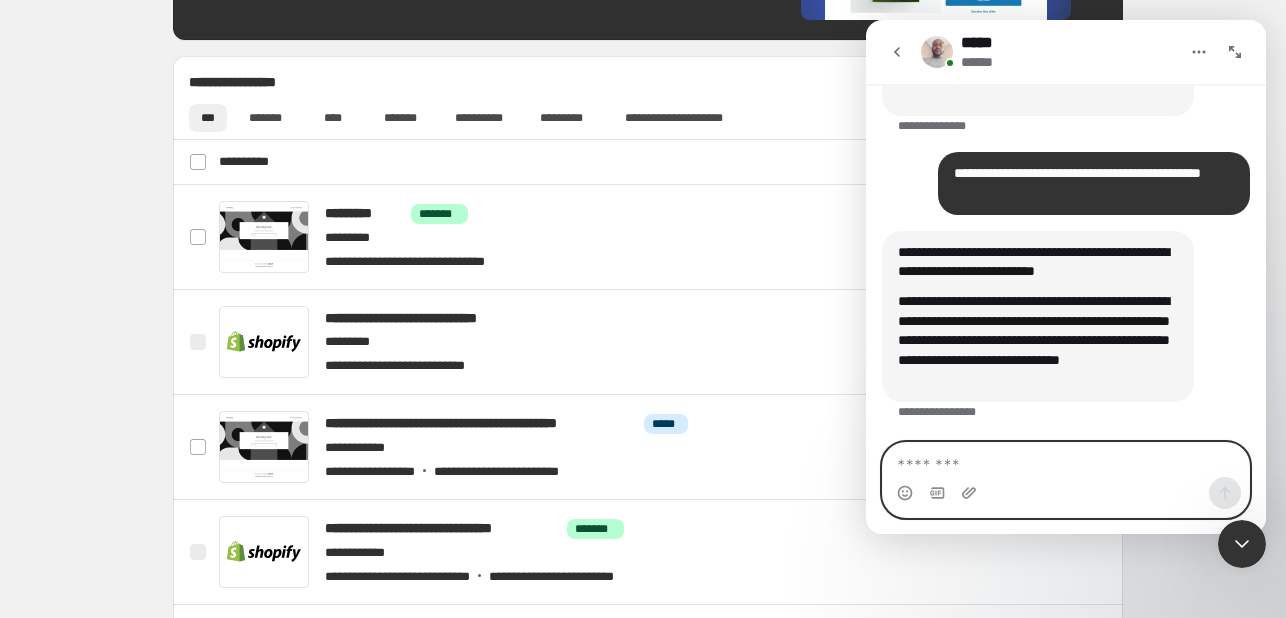 click at bounding box center (1066, 460) 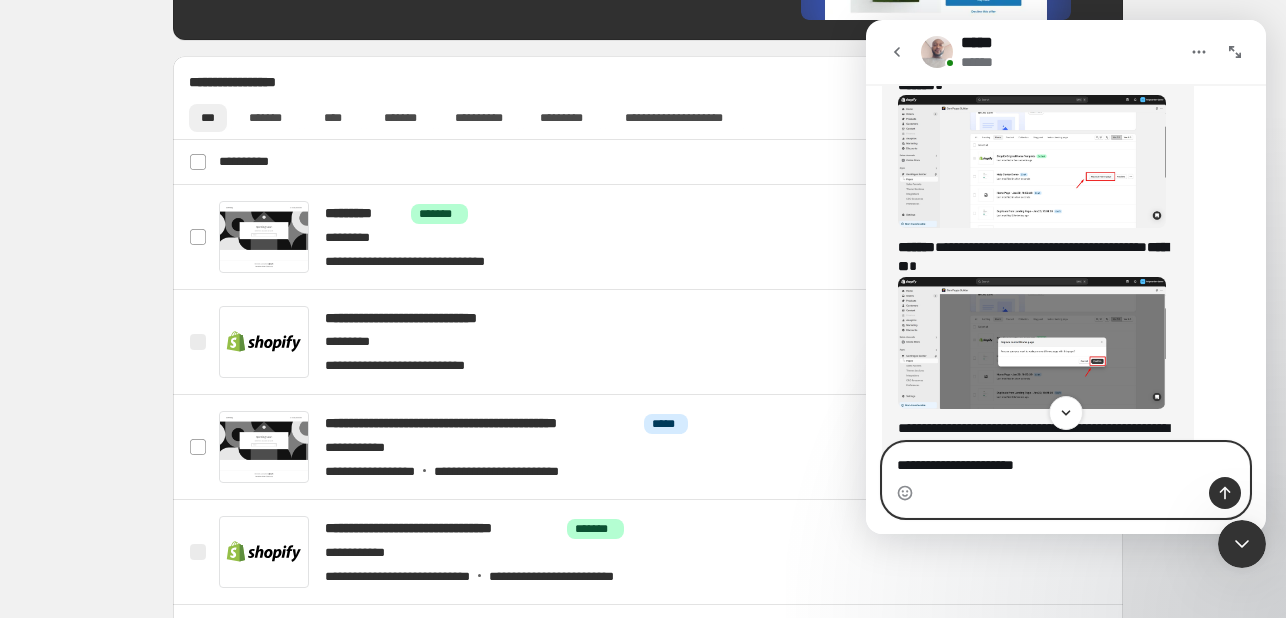 scroll, scrollTop: 2406, scrollLeft: 0, axis: vertical 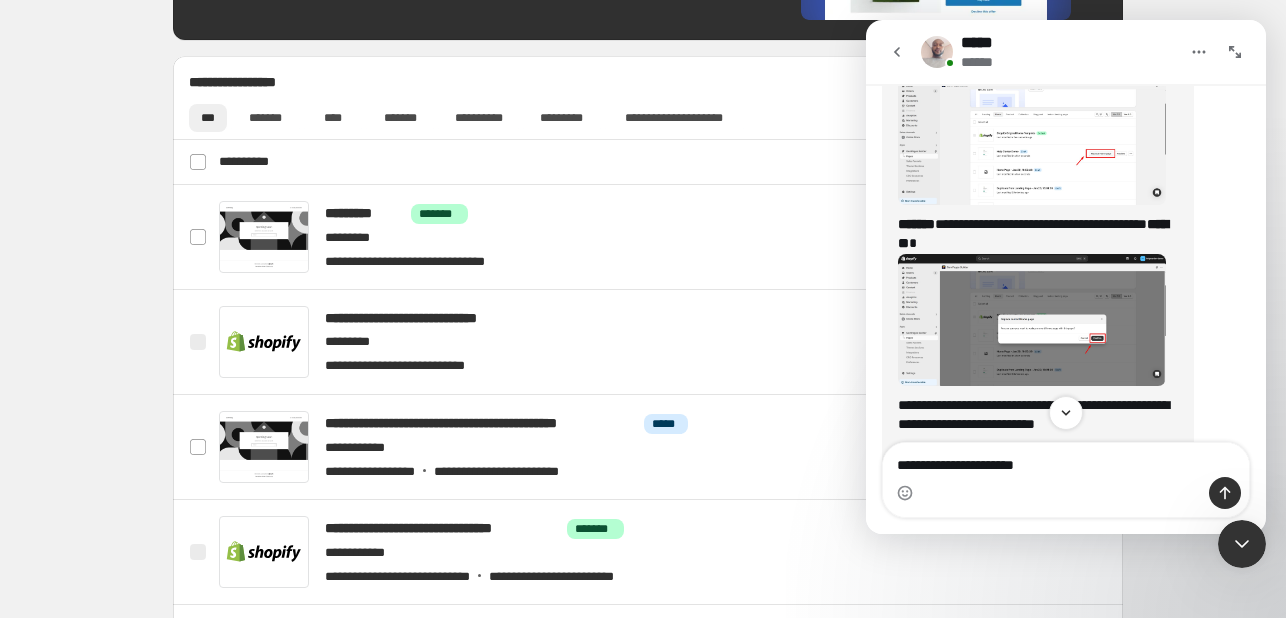 click at bounding box center [1032, 320] 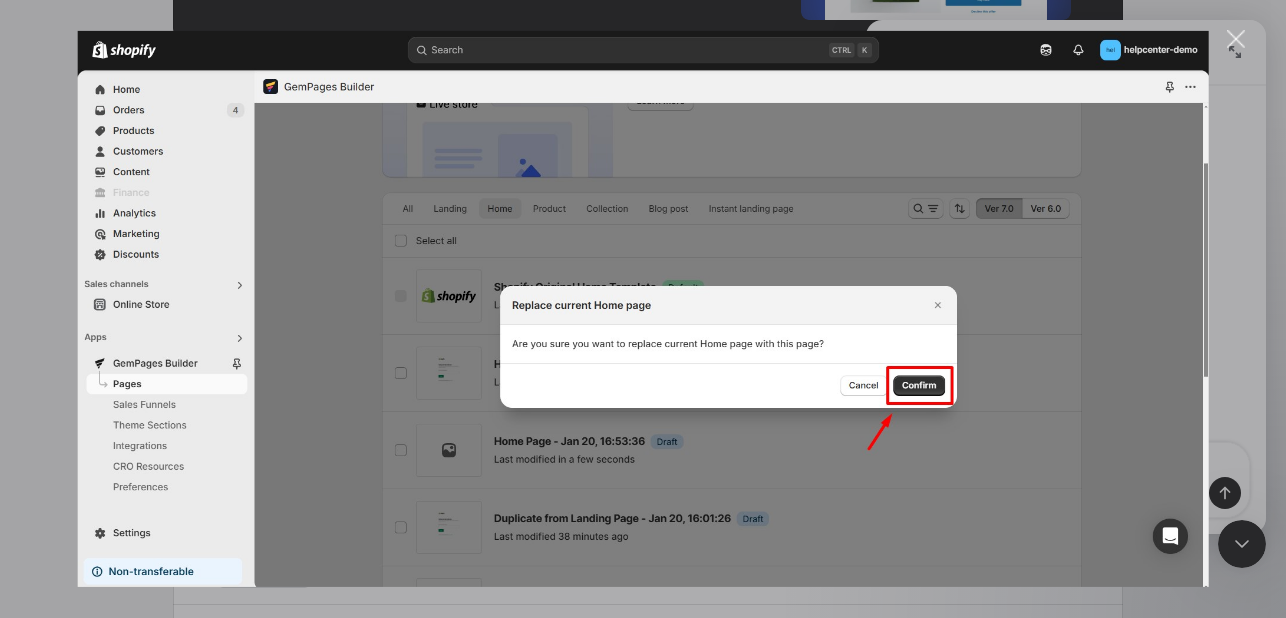 click at bounding box center (1236, 39) 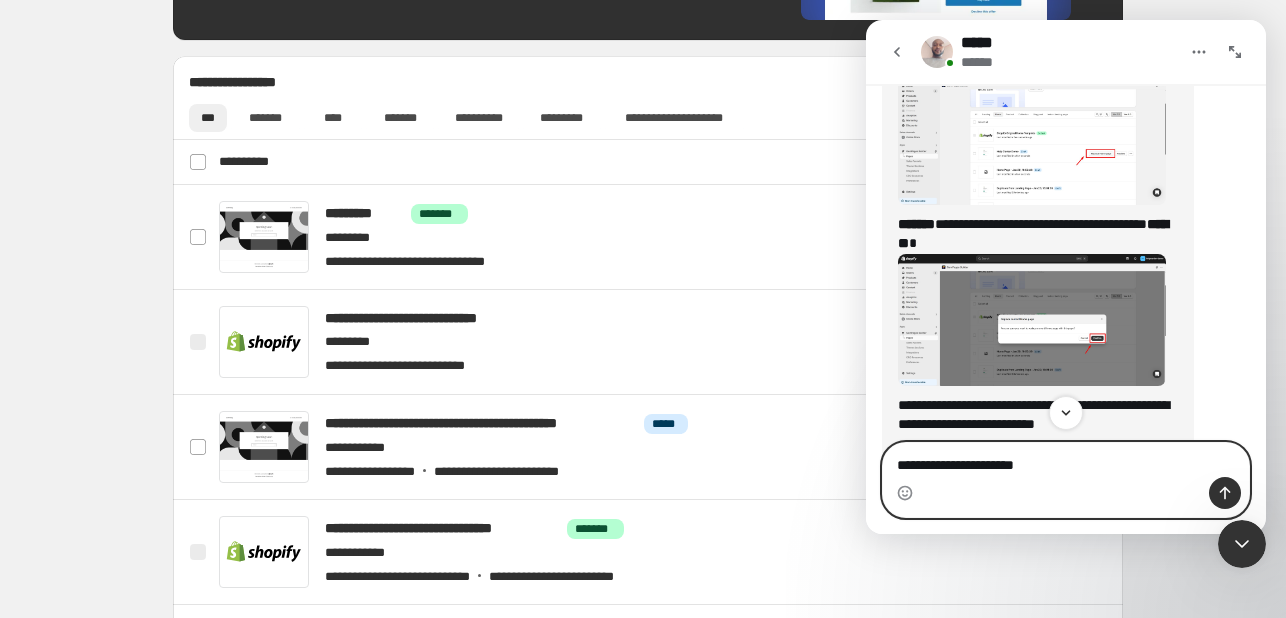 click on "**********" at bounding box center [1066, 460] 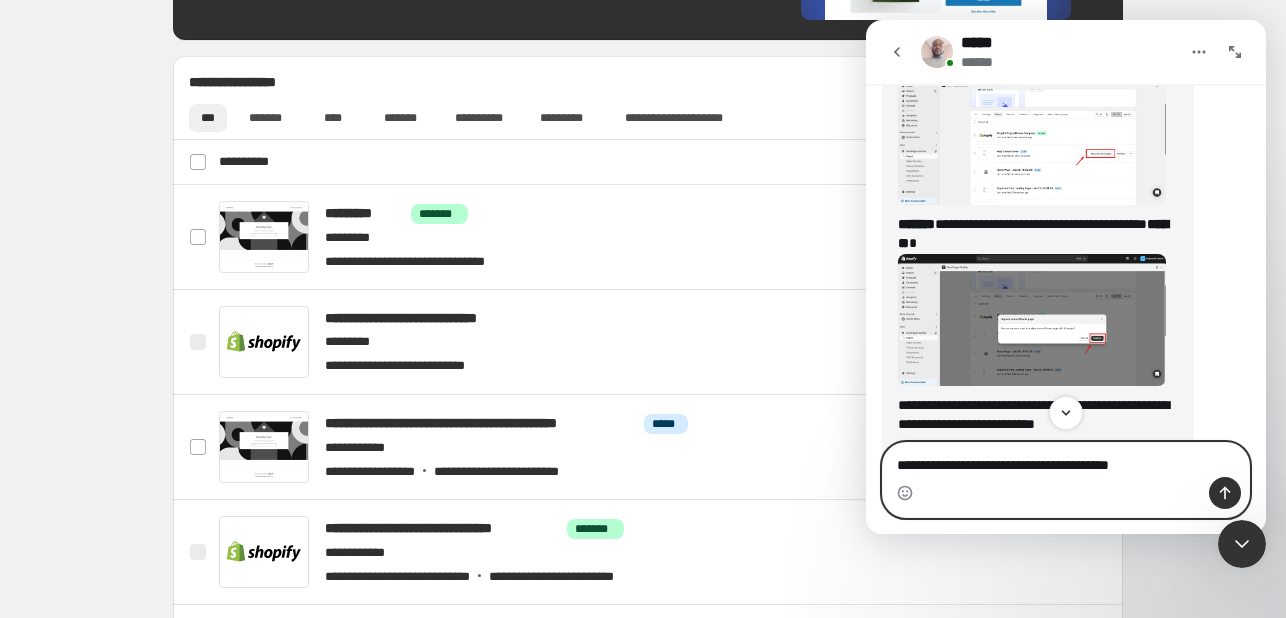 type on "**********" 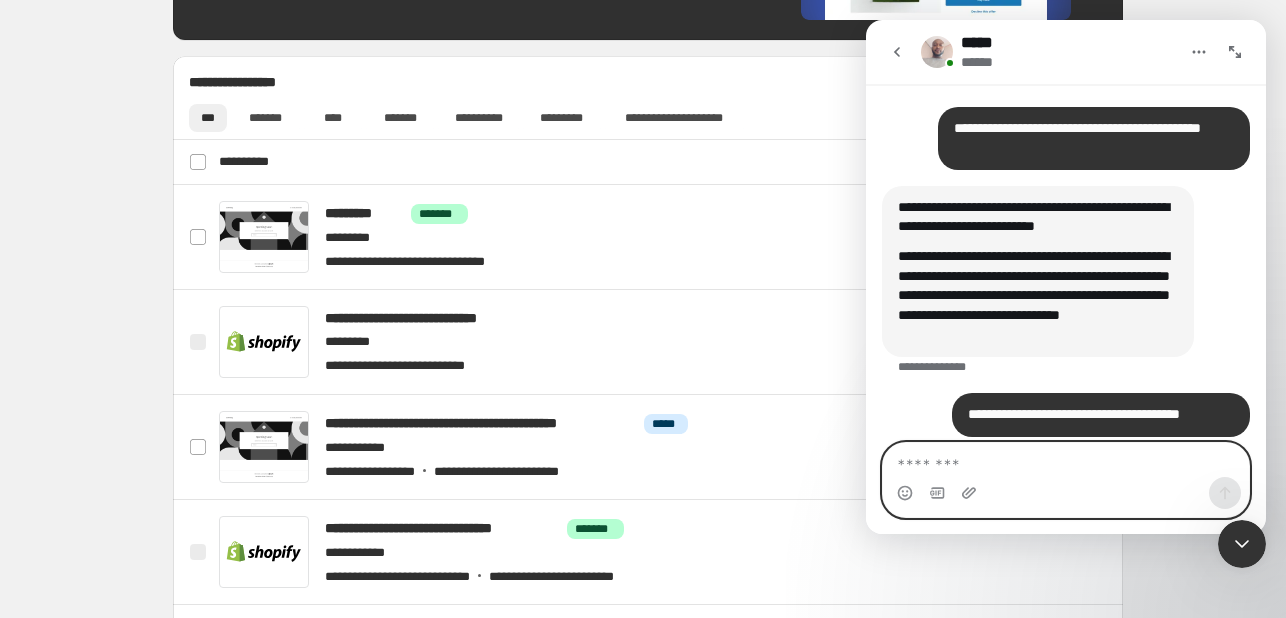 scroll, scrollTop: 2865, scrollLeft: 0, axis: vertical 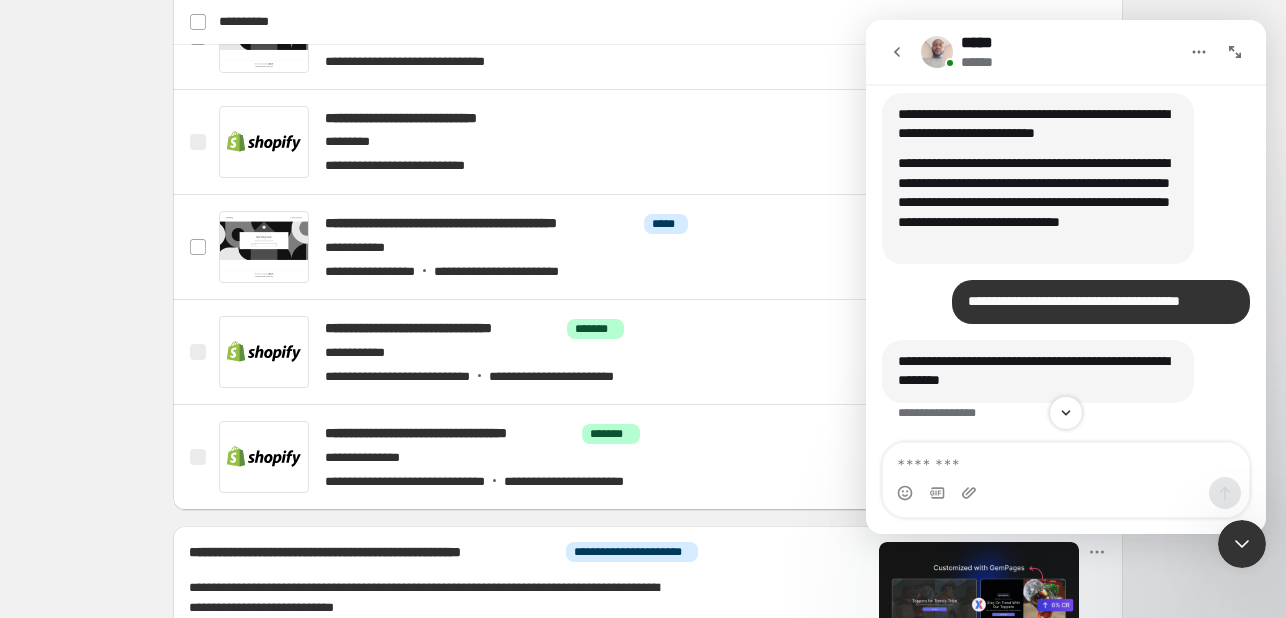 click on "**********" at bounding box center (1066, 393) 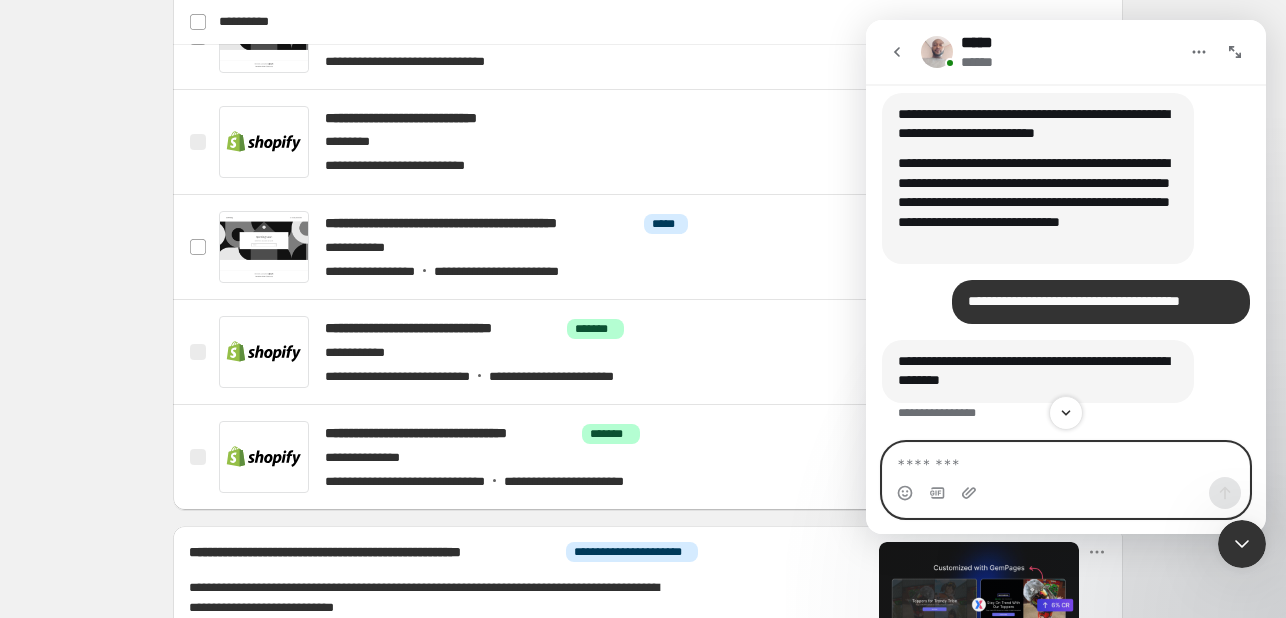click at bounding box center (1066, 460) 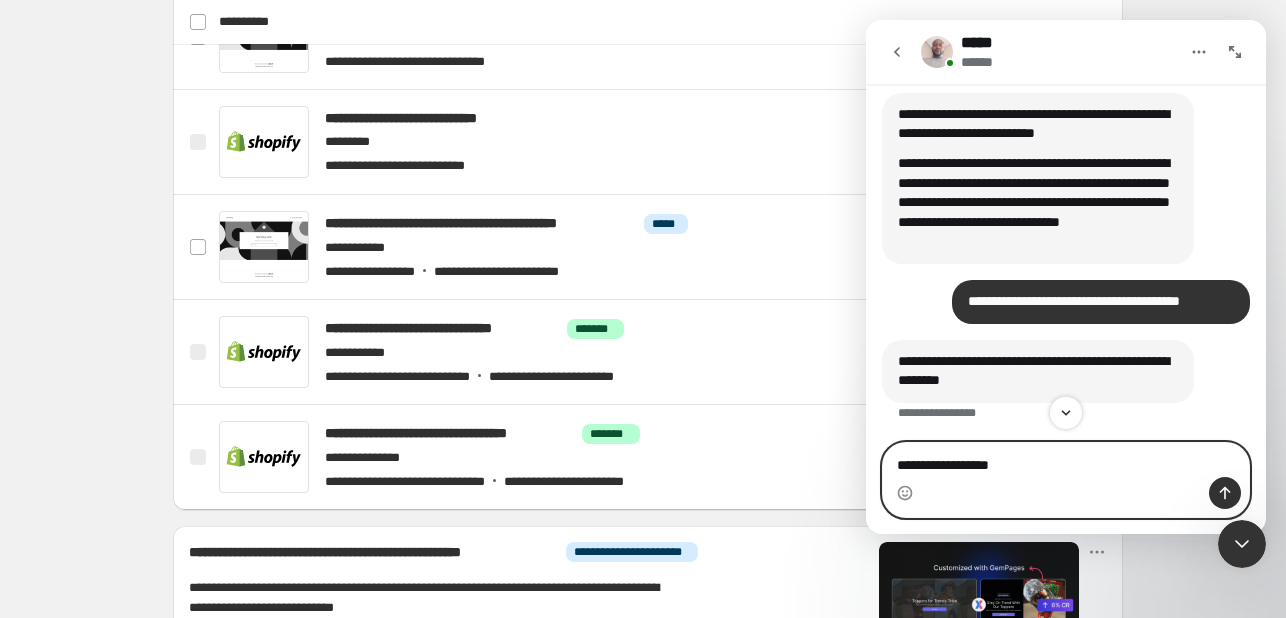type on "**********" 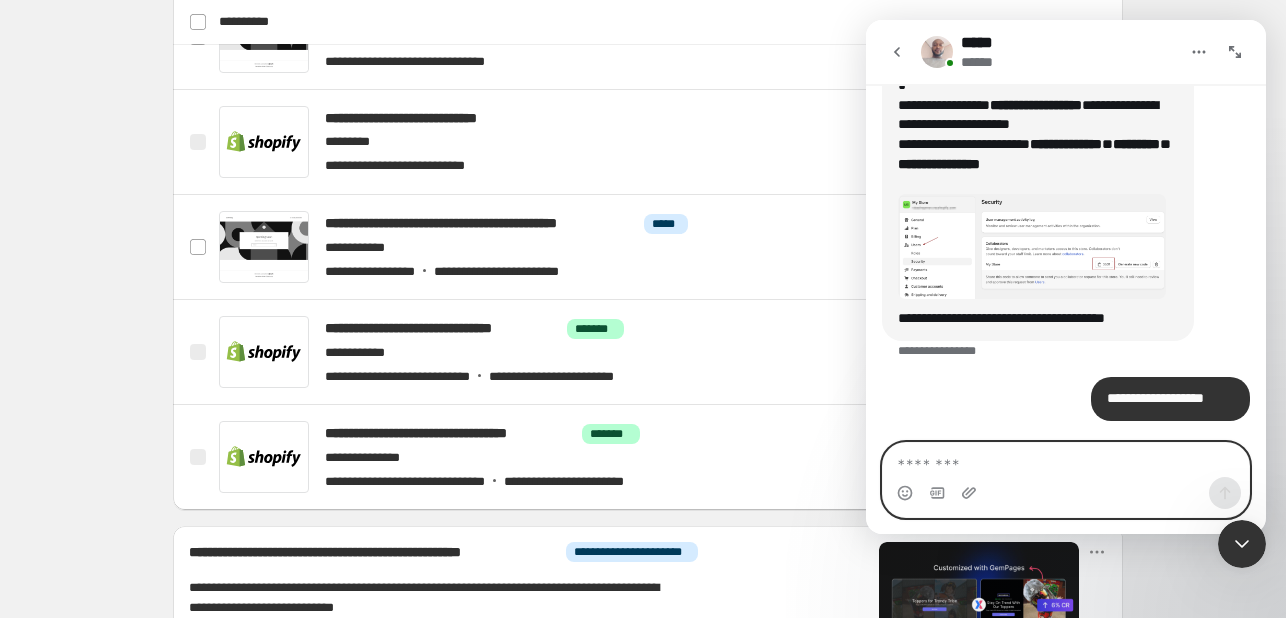 scroll, scrollTop: 3361, scrollLeft: 0, axis: vertical 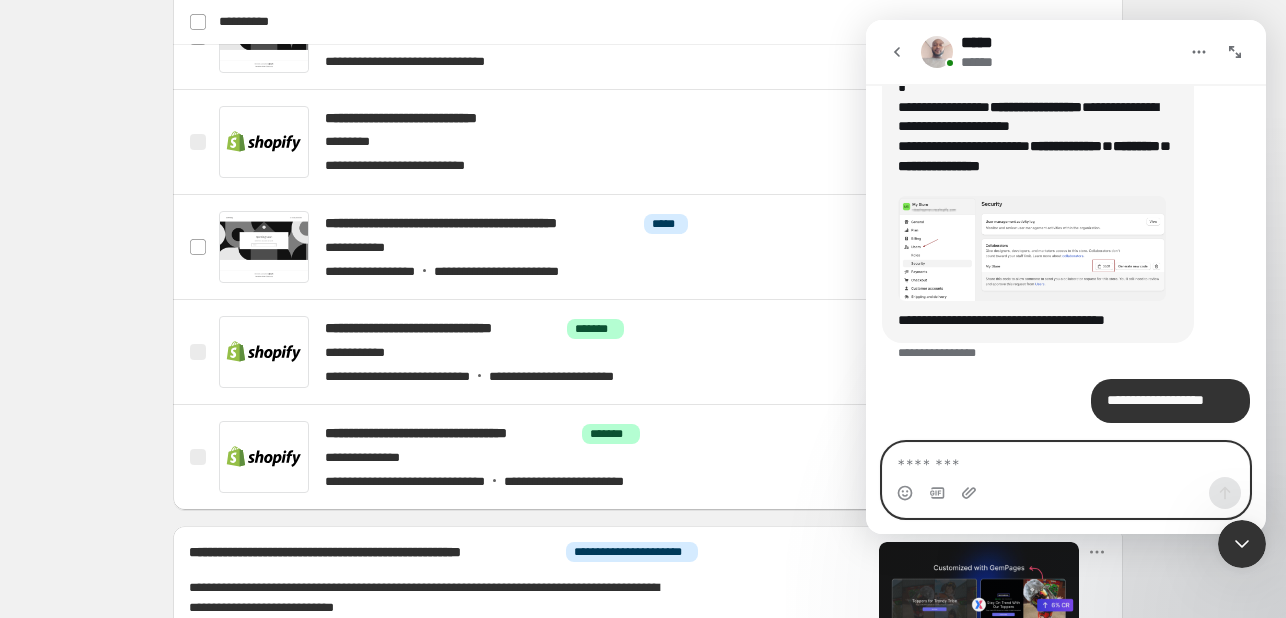 paste on "****" 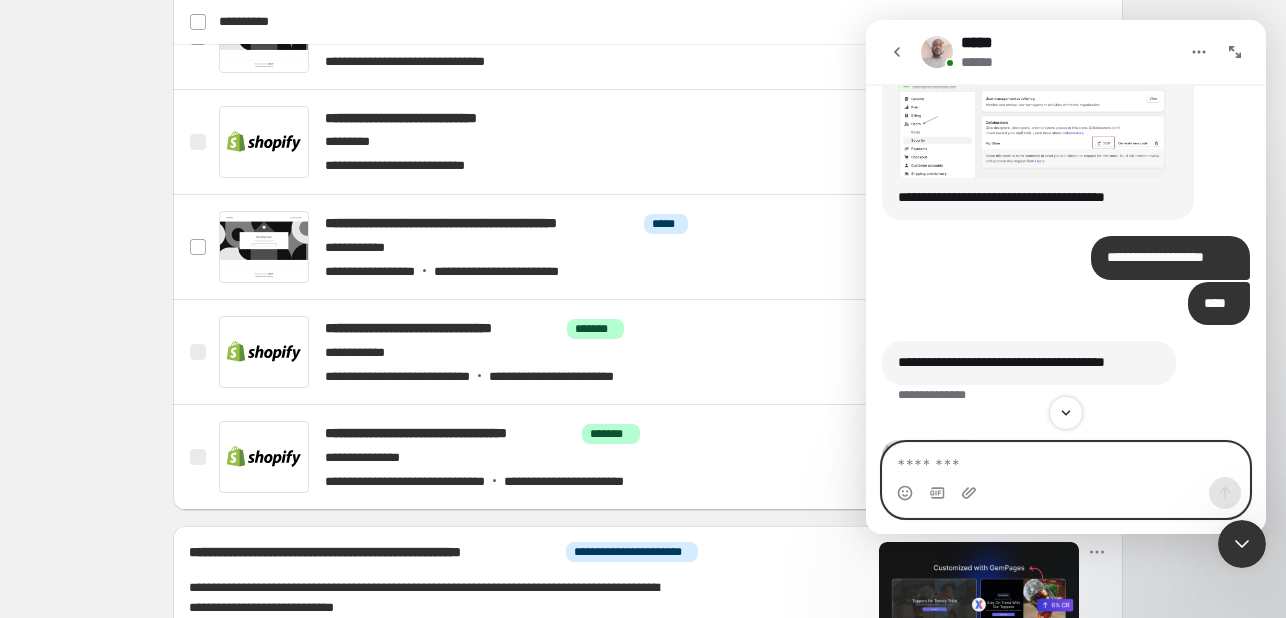 scroll, scrollTop: 3544, scrollLeft: 0, axis: vertical 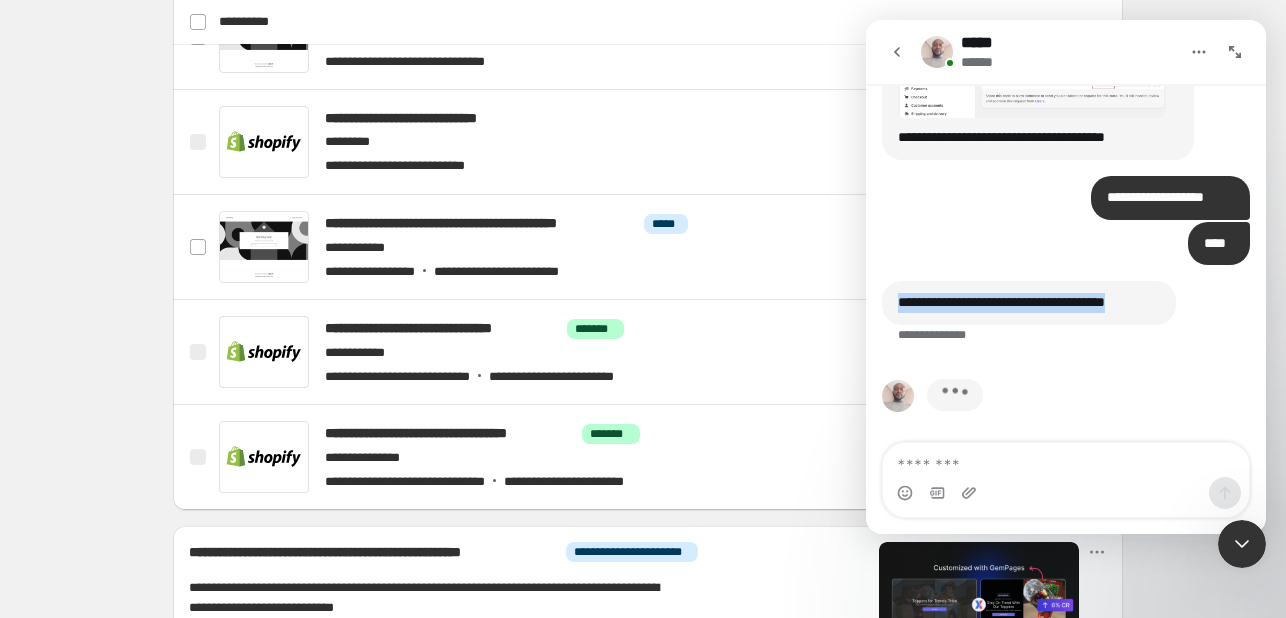 drag, startPoint x: 896, startPoint y: 300, endPoint x: 1183, endPoint y: 306, distance: 287.0627 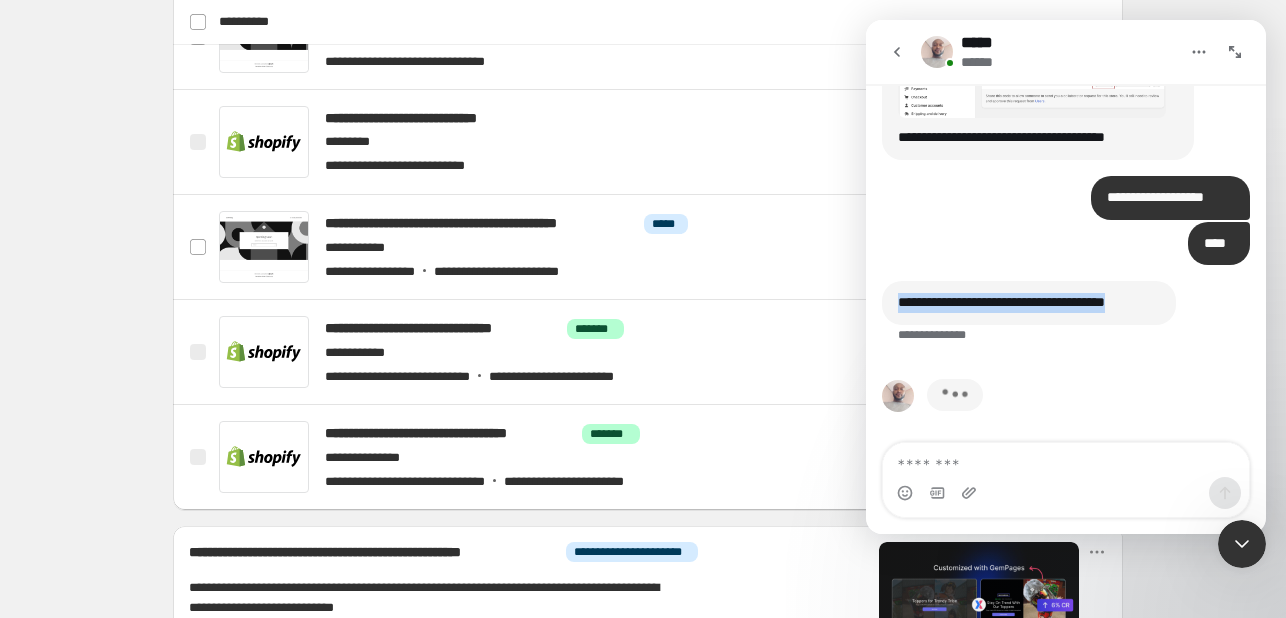 click on "**********" at bounding box center (1066, 325) 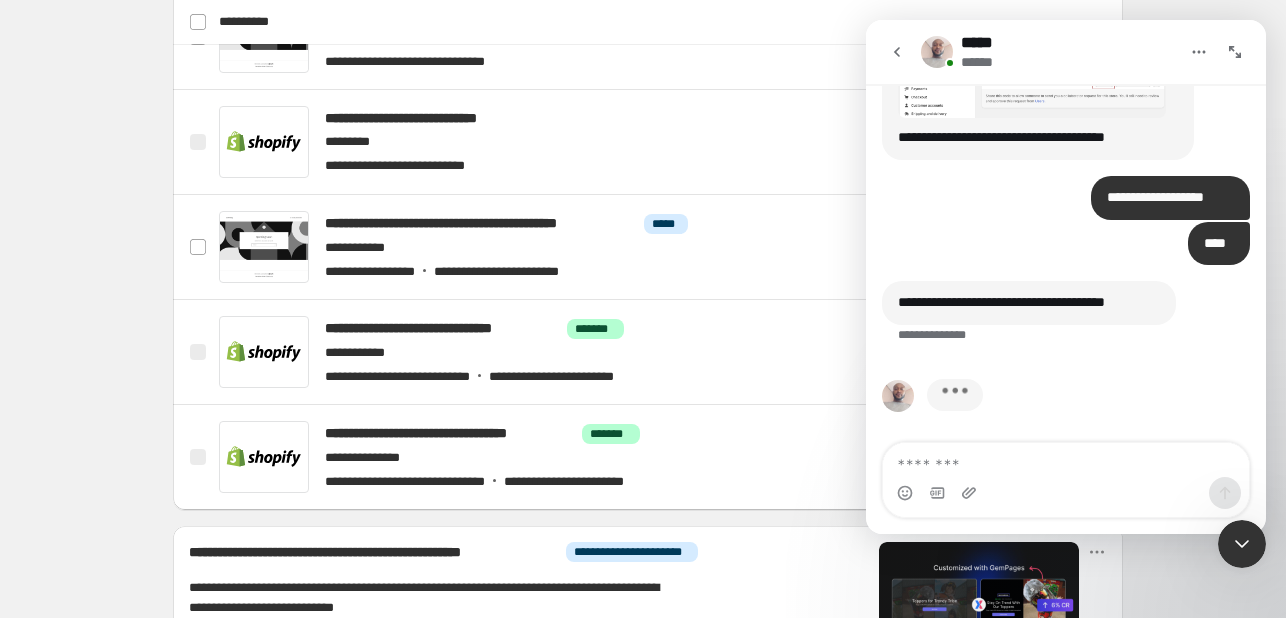 click on "****   *   ******" at bounding box center (1066, 252) 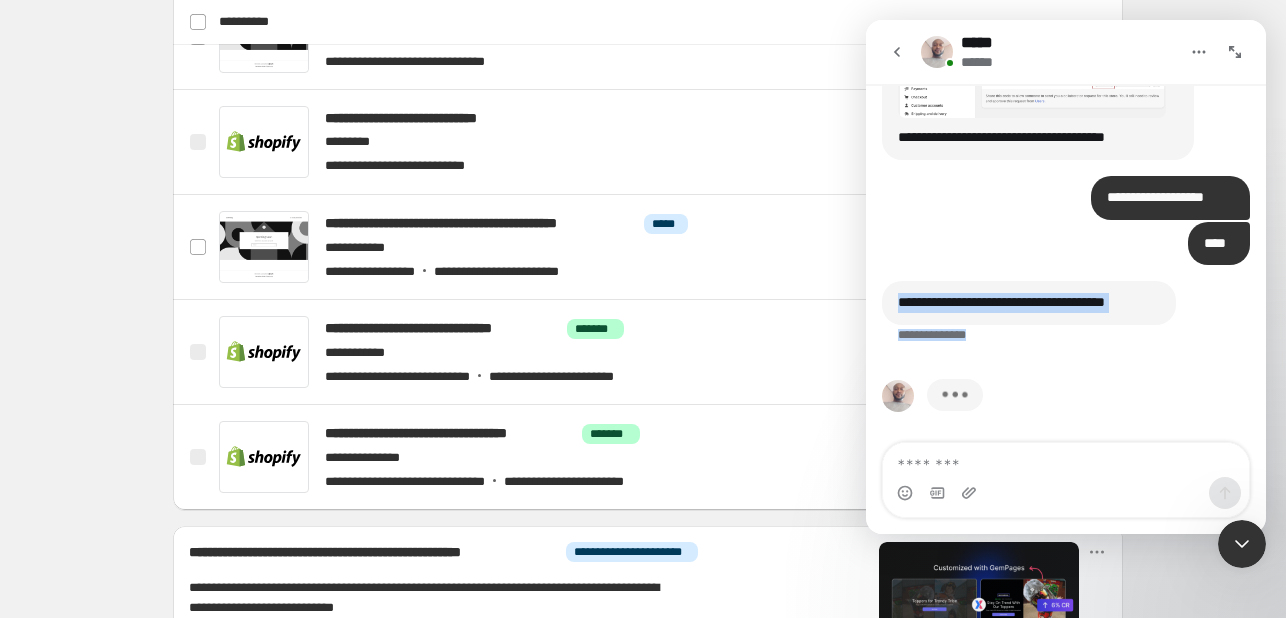 drag, startPoint x: 897, startPoint y: 308, endPoint x: 1190, endPoint y: 292, distance: 293.43652 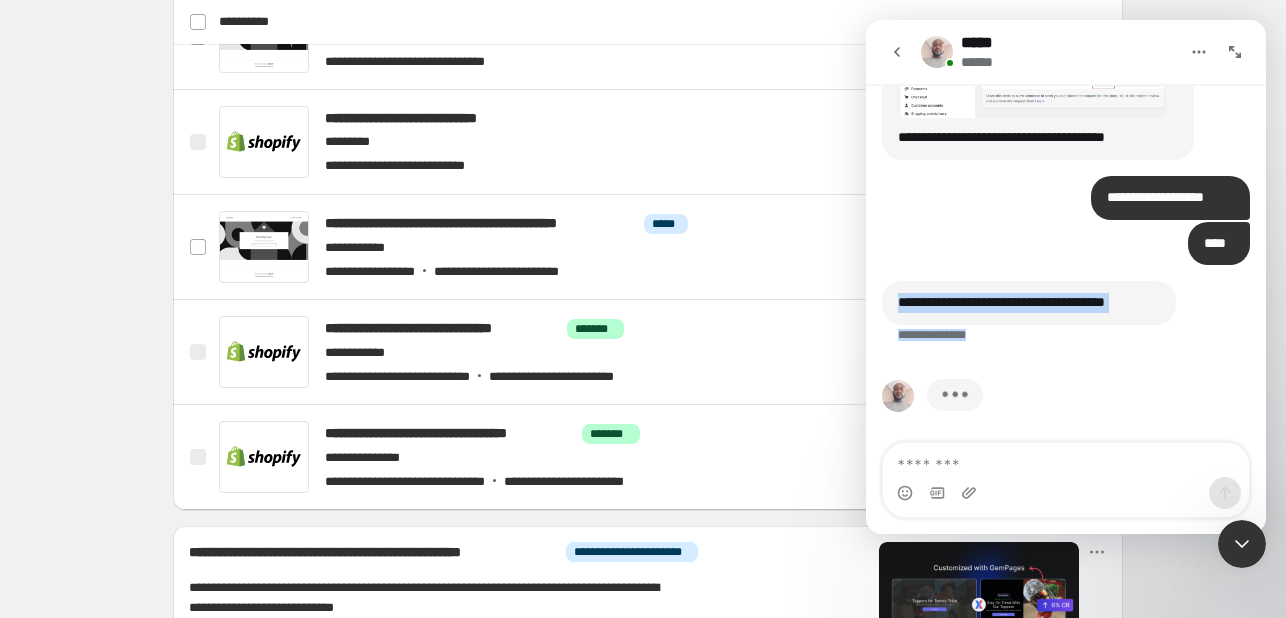 click on "**********" at bounding box center [1066, 325] 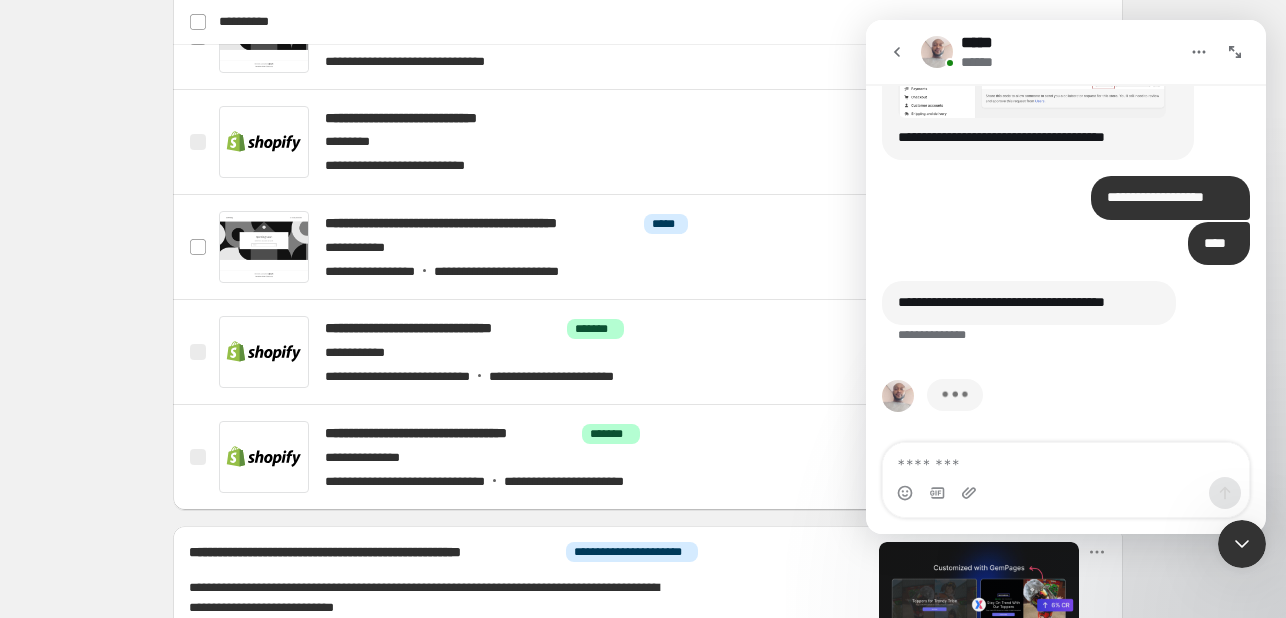 click on "****   *   ******" at bounding box center (1066, 252) 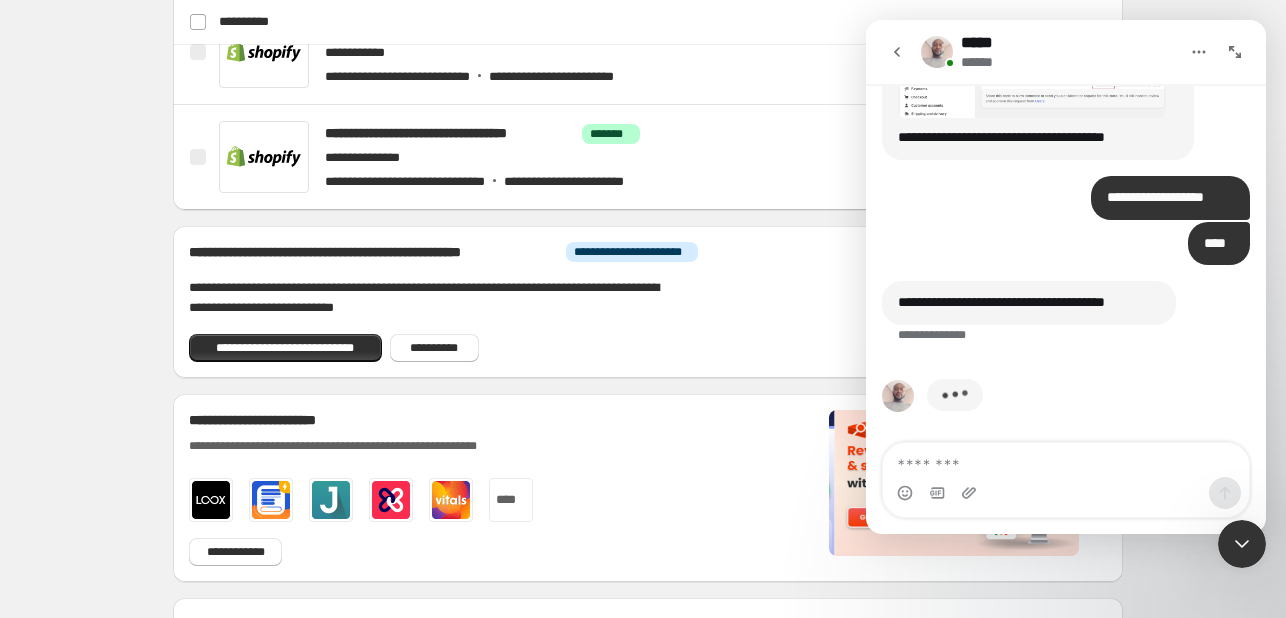 scroll, scrollTop: 800, scrollLeft: 0, axis: vertical 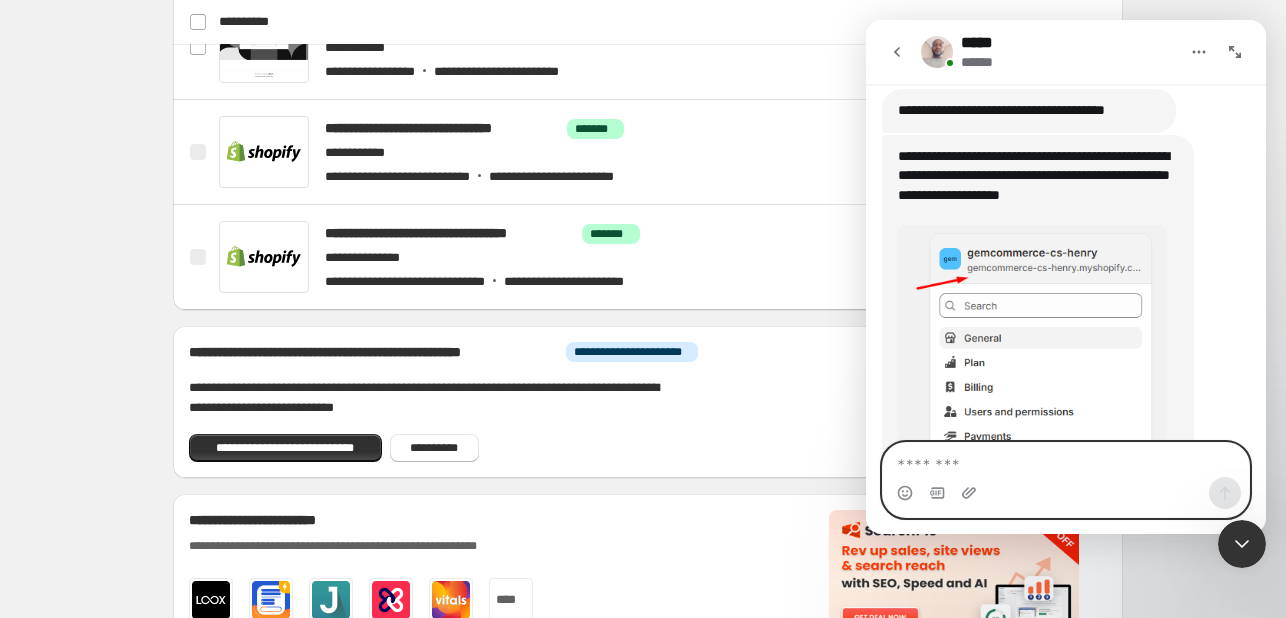 click at bounding box center (1066, 460) 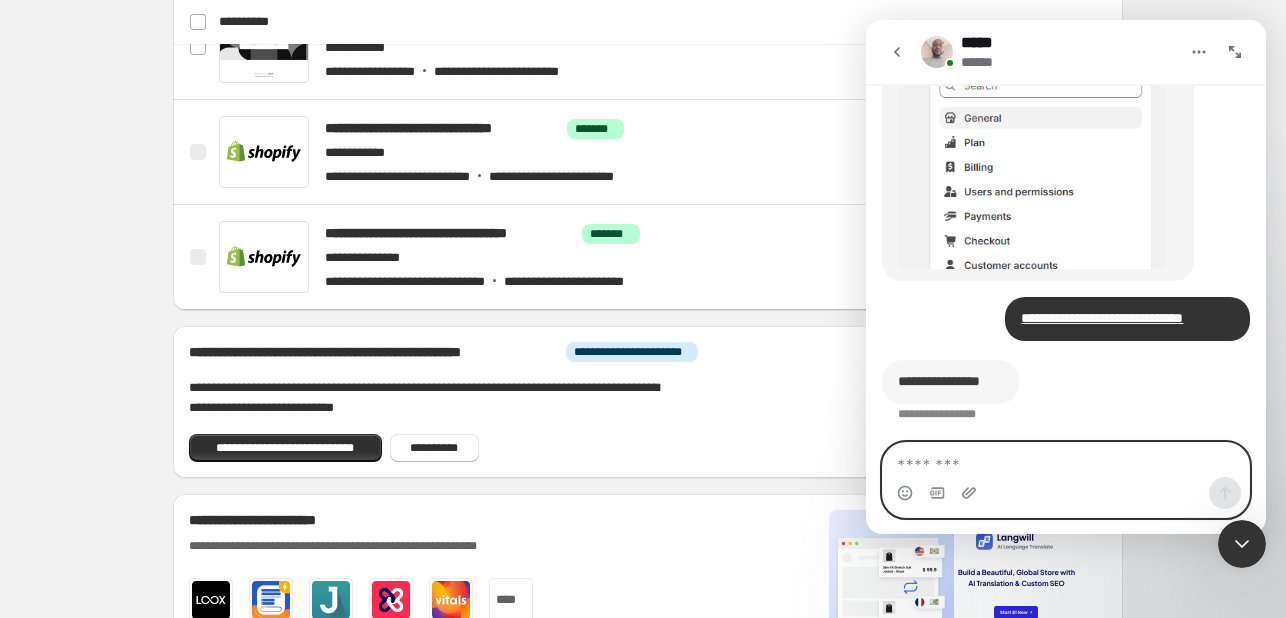 scroll, scrollTop: 3955, scrollLeft: 0, axis: vertical 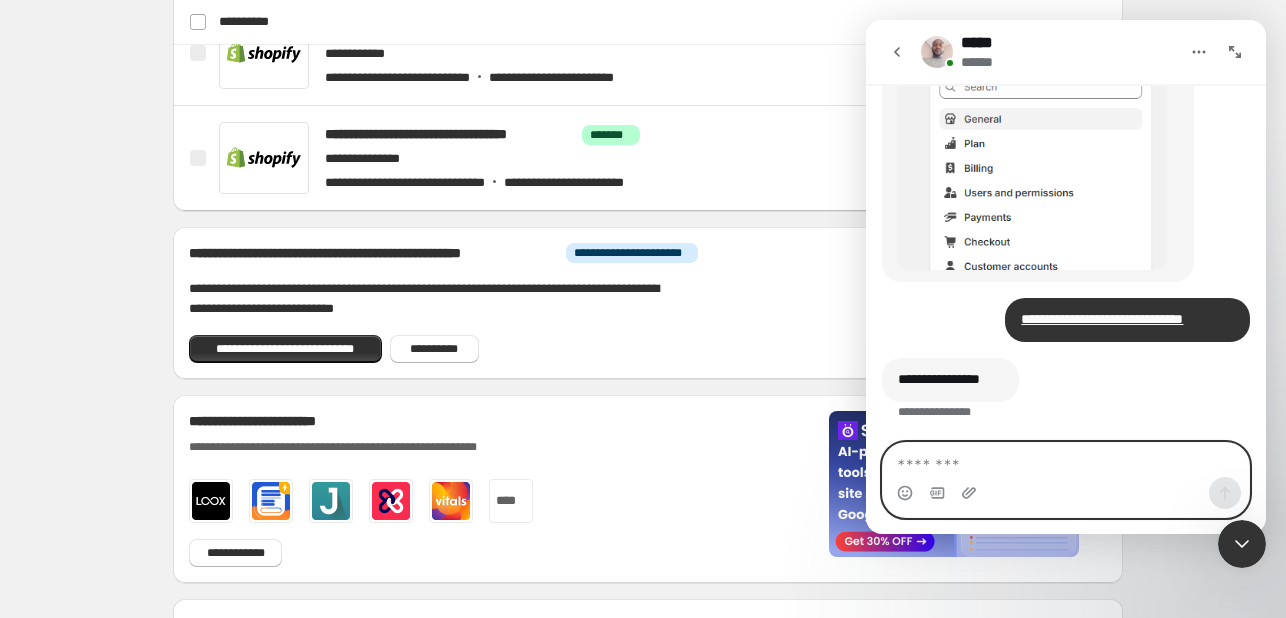 click at bounding box center (1066, 460) 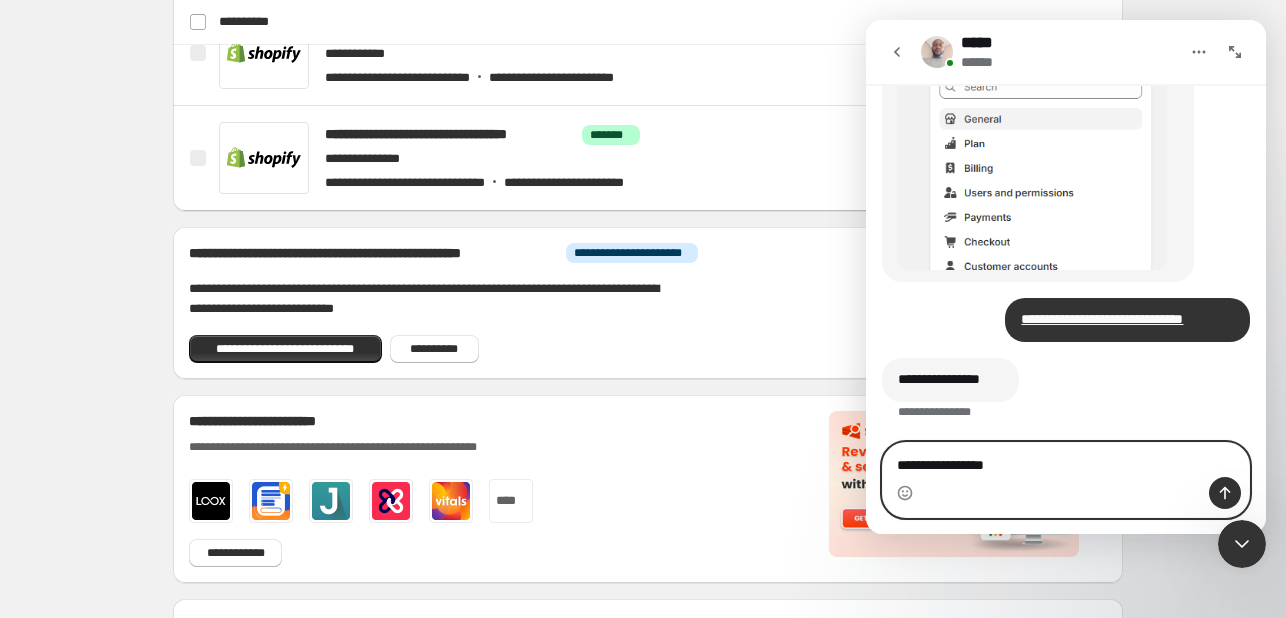 type on "**********" 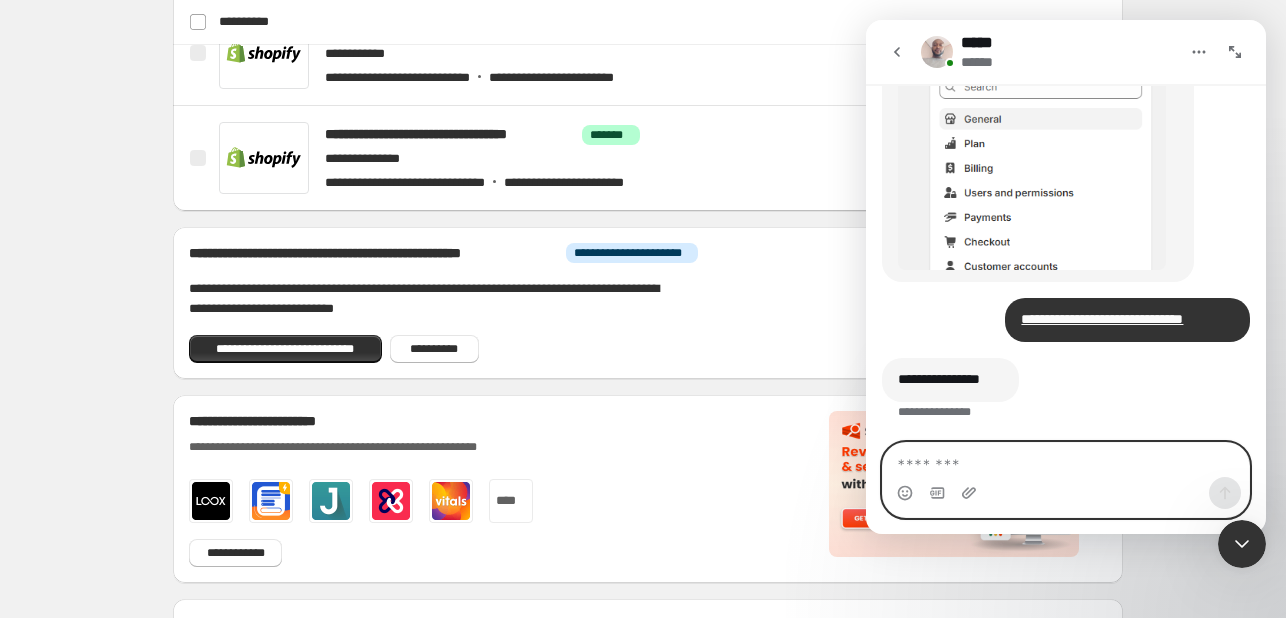 scroll, scrollTop: 4014, scrollLeft: 0, axis: vertical 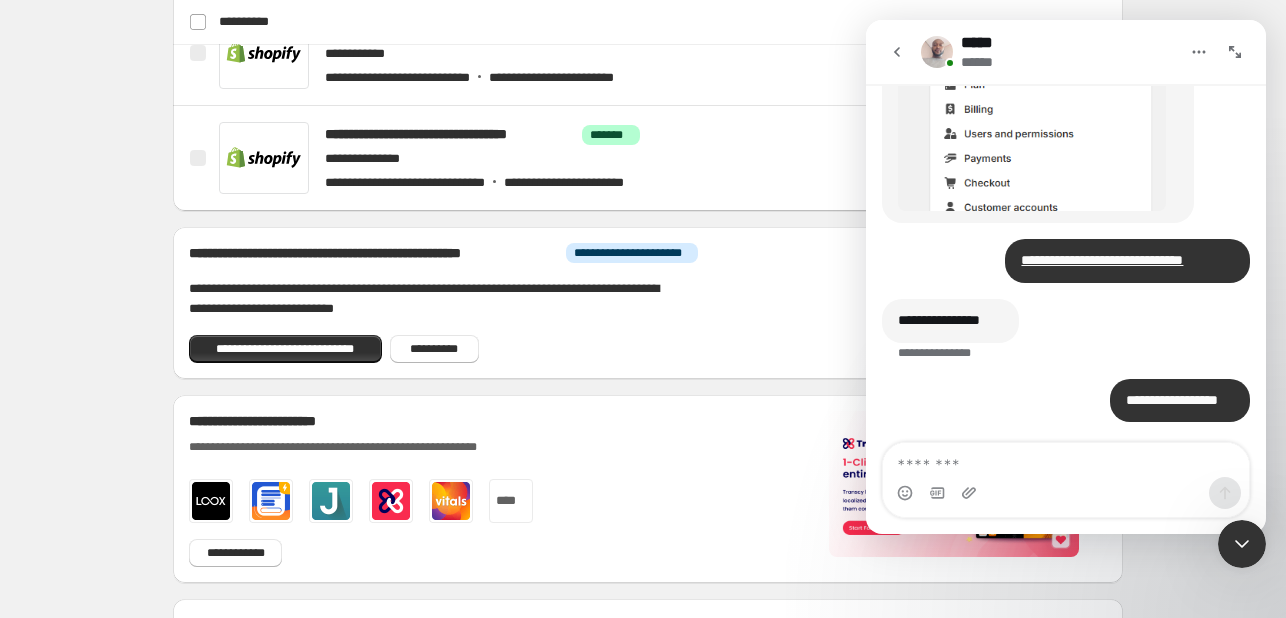 drag, startPoint x: 564, startPoint y: 584, endPoint x: 549, endPoint y: 581, distance: 15.297058 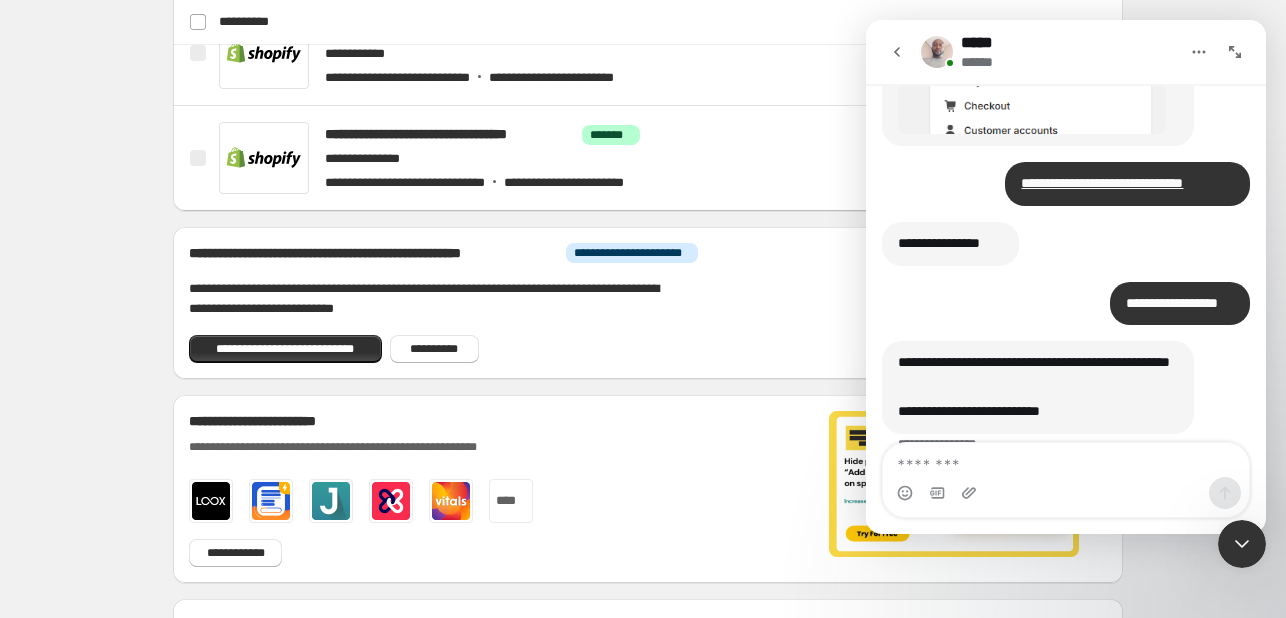drag, startPoint x: 549, startPoint y: 581, endPoint x: 536, endPoint y: 578, distance: 13.341664 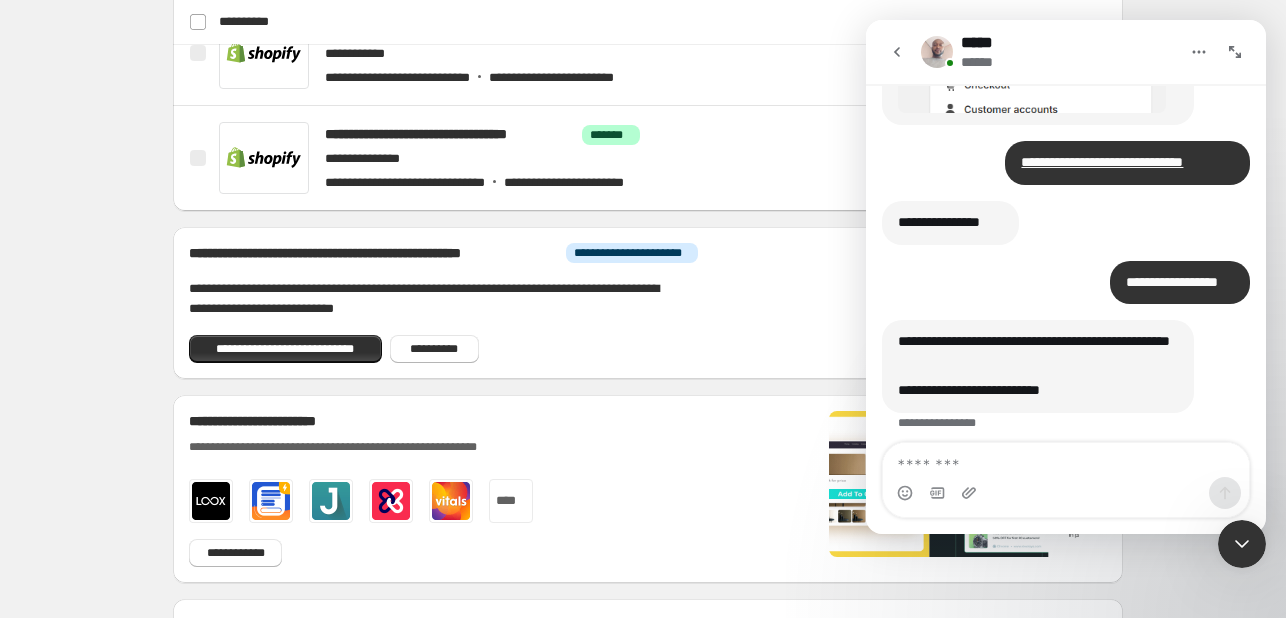 scroll, scrollTop: 4123, scrollLeft: 0, axis: vertical 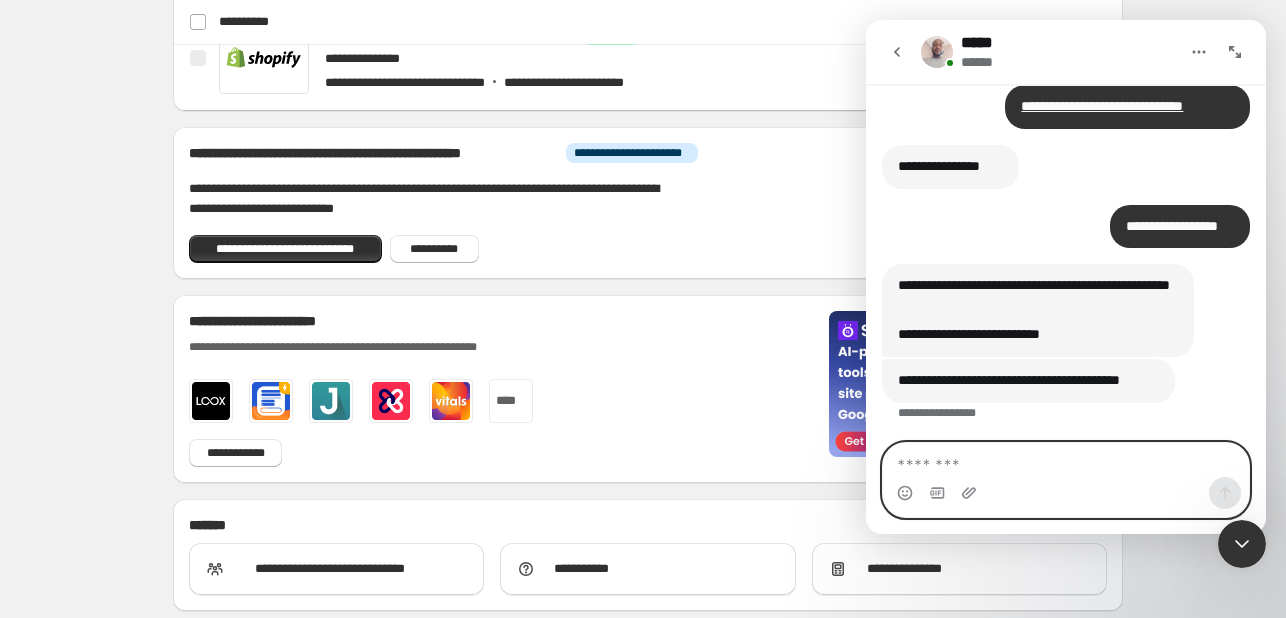 click at bounding box center (1066, 460) 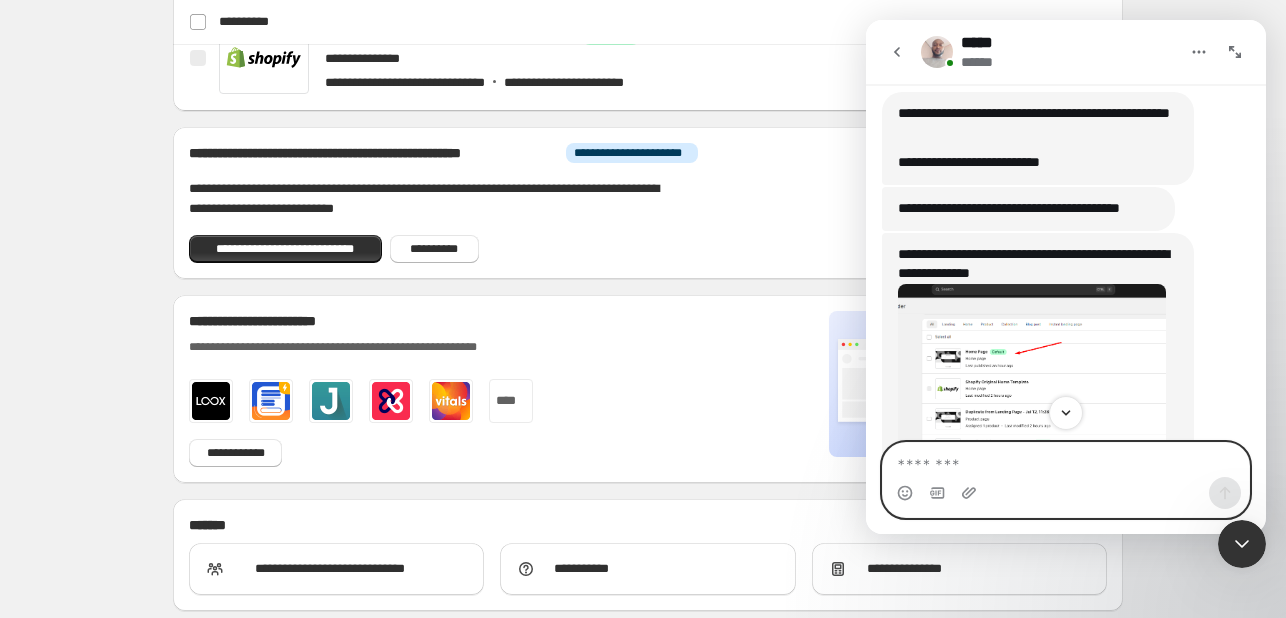 scroll, scrollTop: 4444, scrollLeft: 0, axis: vertical 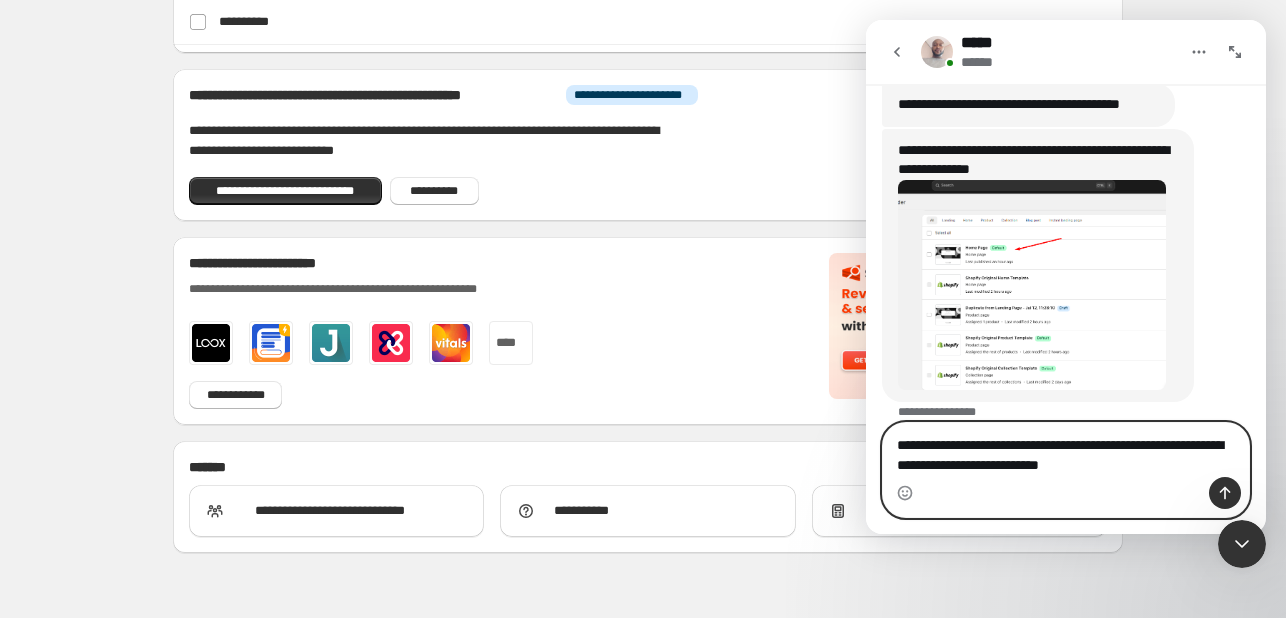 type on "**********" 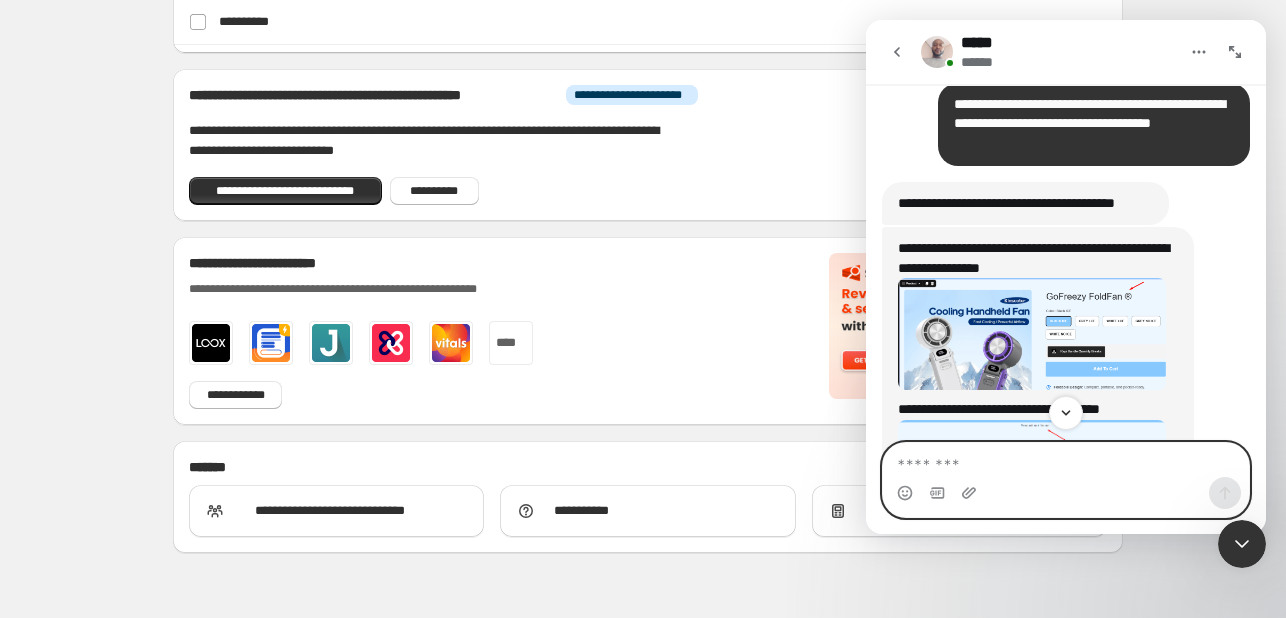 scroll, scrollTop: 4879, scrollLeft: 0, axis: vertical 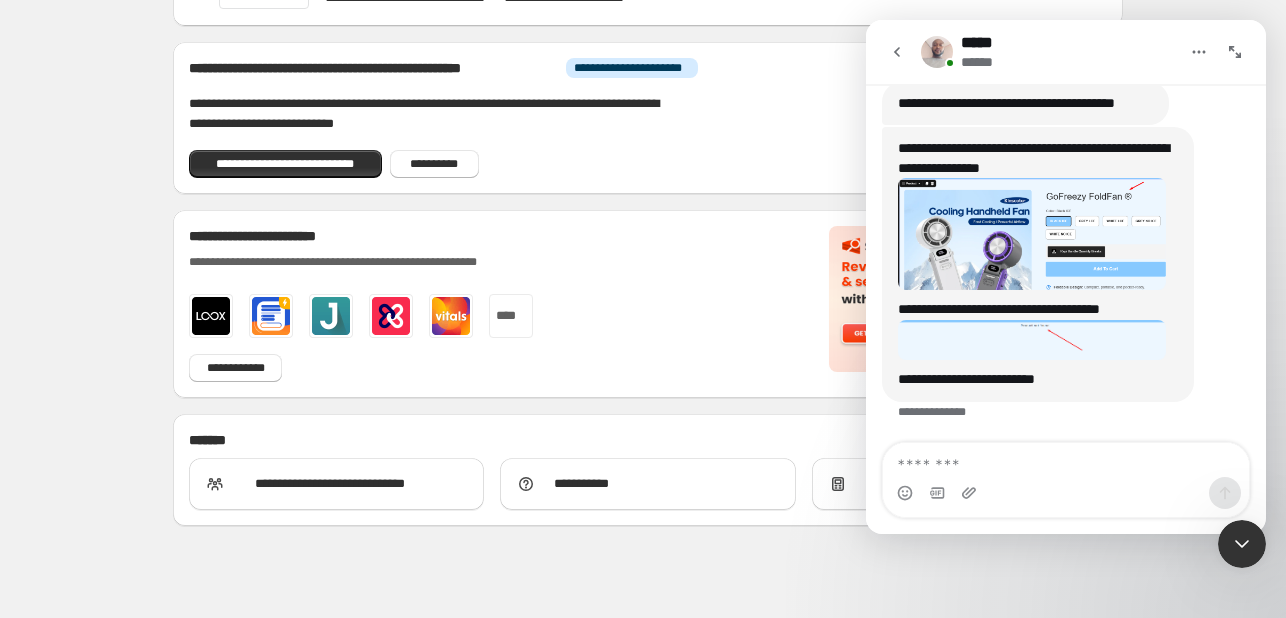 click at bounding box center (1066, 493) 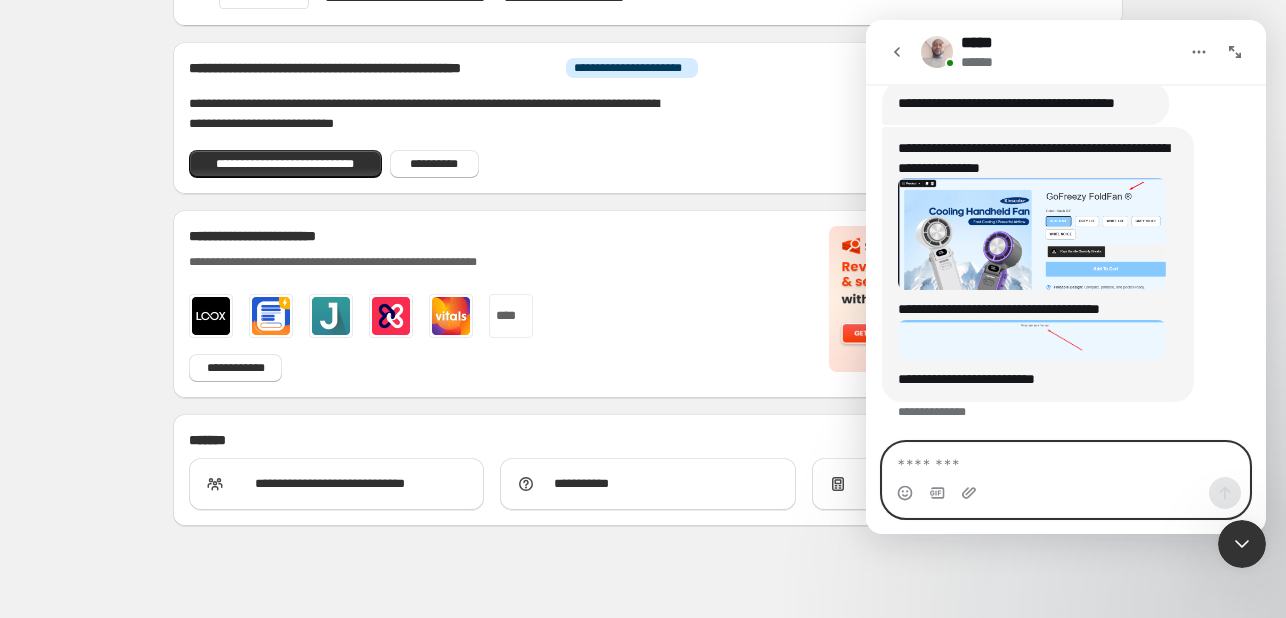 click at bounding box center (1066, 460) 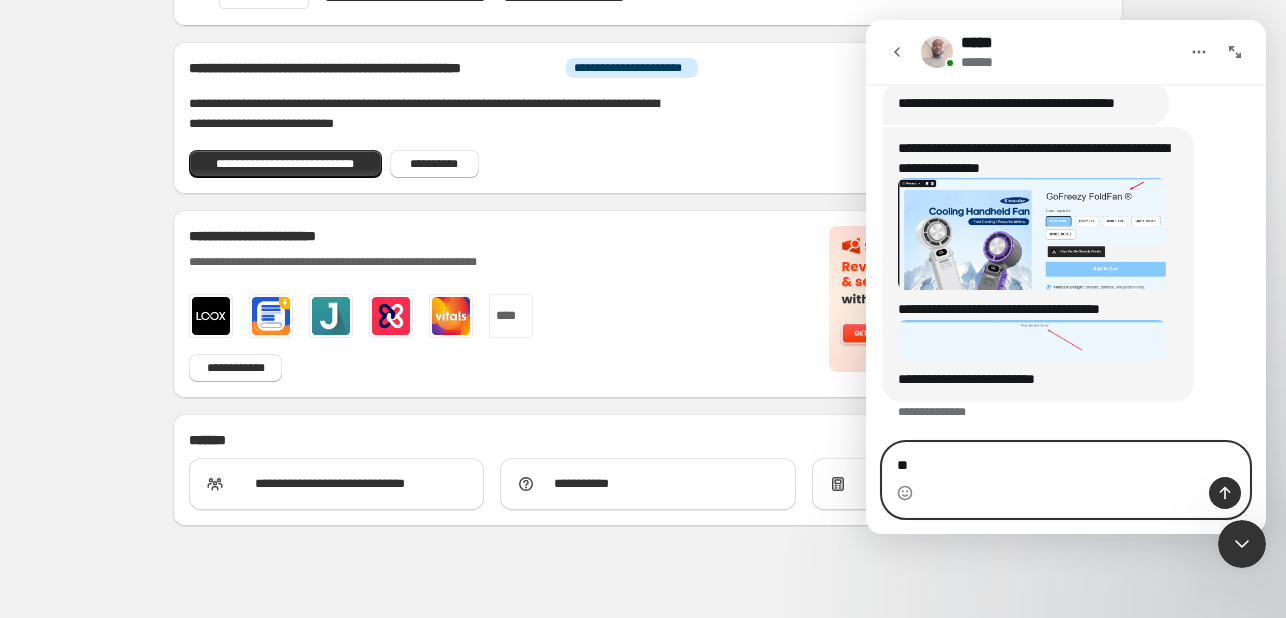 type on "***" 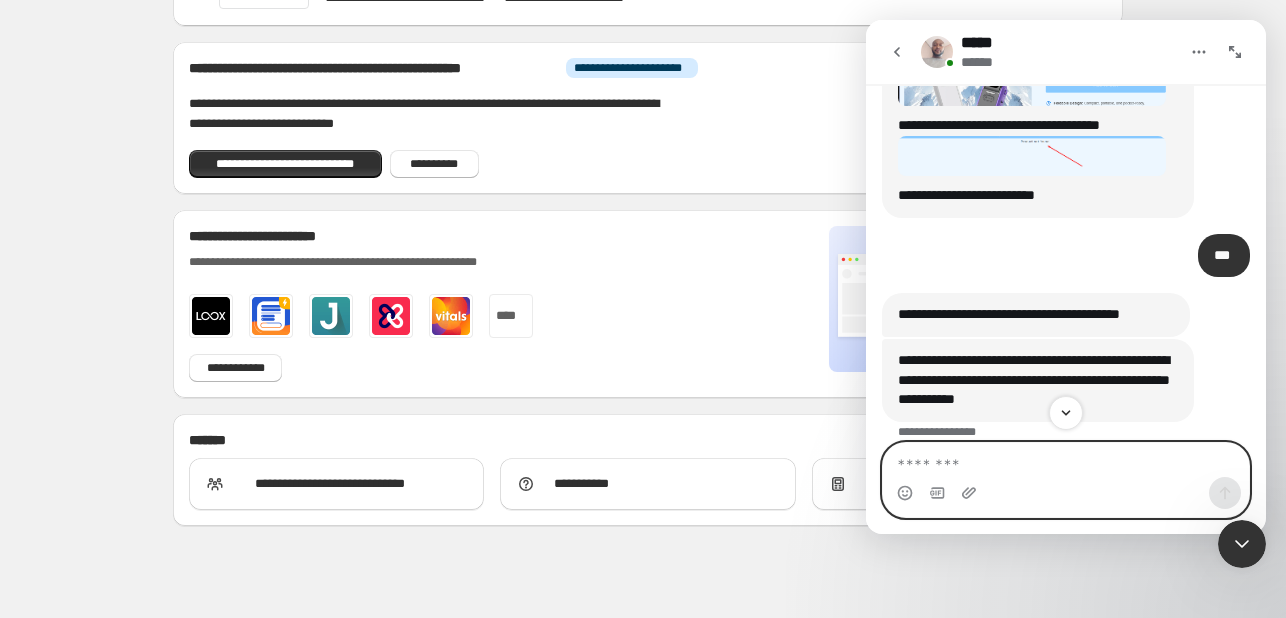 scroll, scrollTop: 5083, scrollLeft: 0, axis: vertical 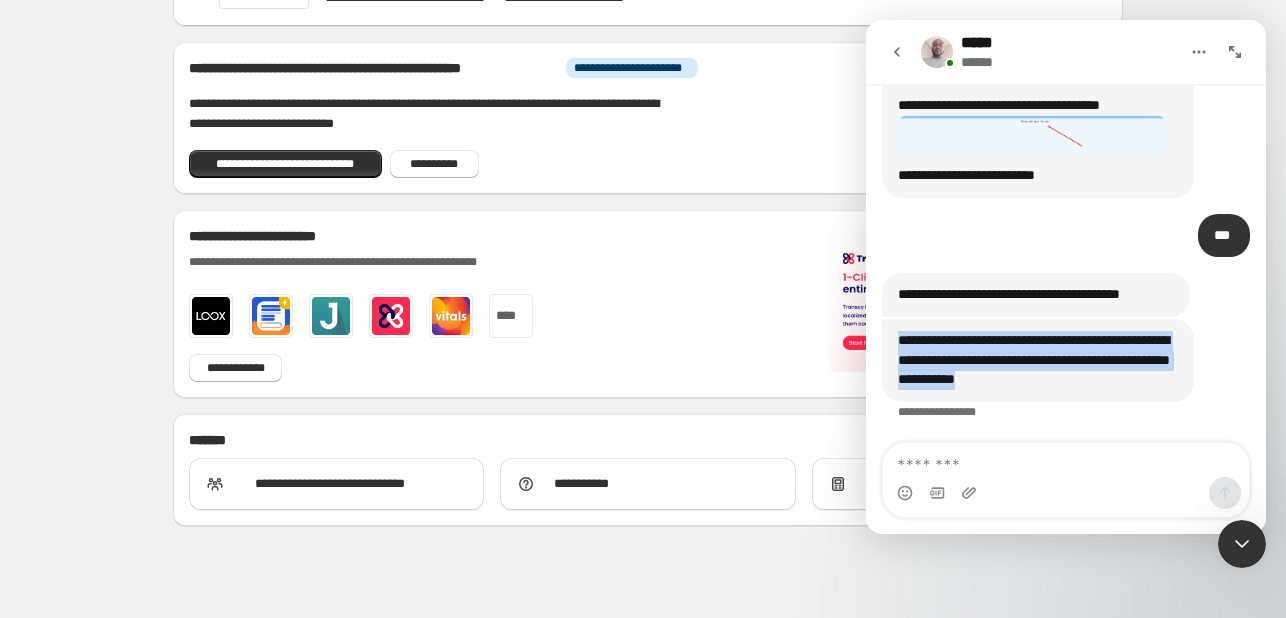 drag, startPoint x: 894, startPoint y: 333, endPoint x: 1134, endPoint y: 394, distance: 247.63077 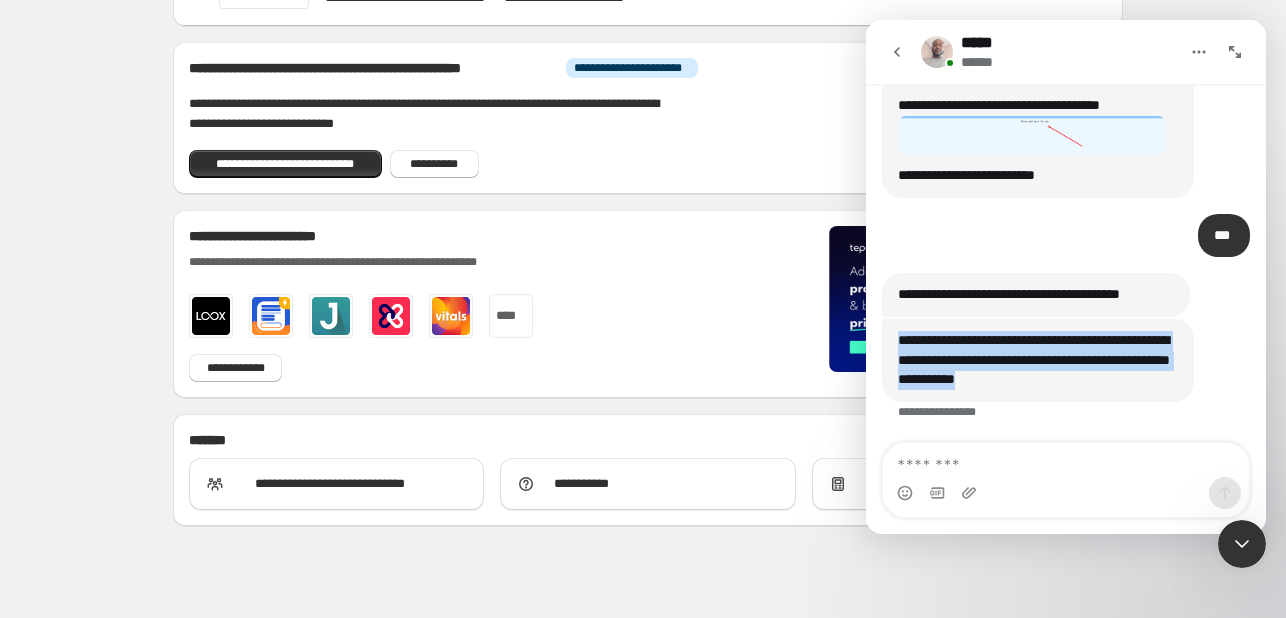 copy on "**********" 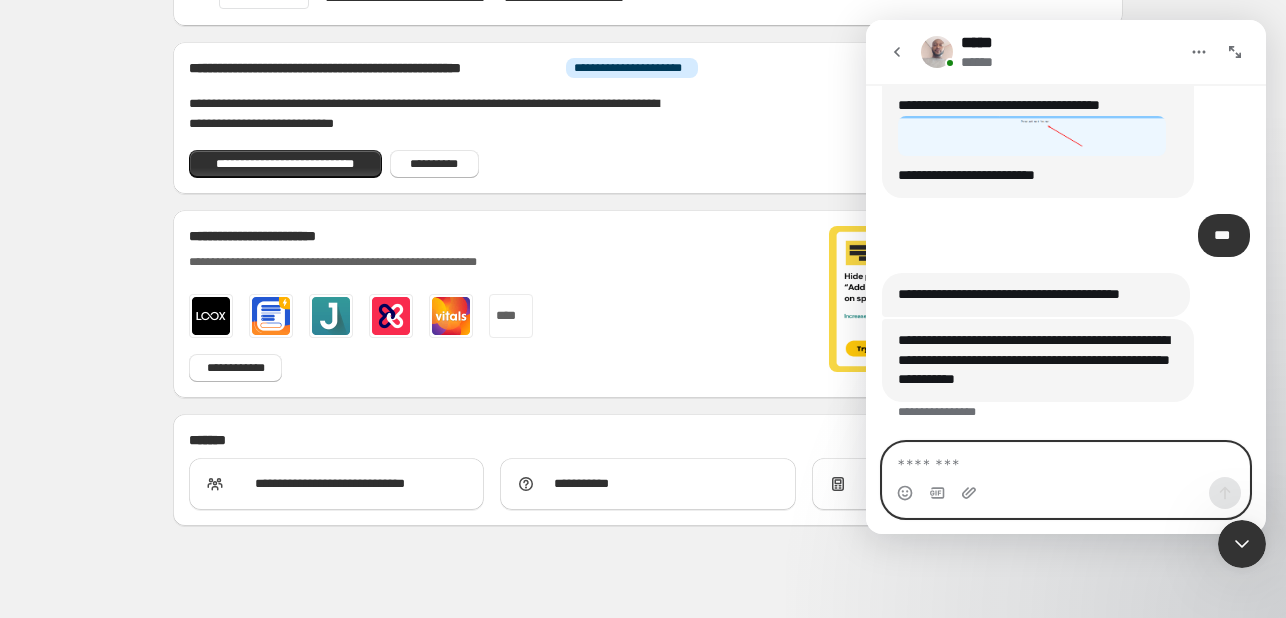 click at bounding box center (1066, 460) 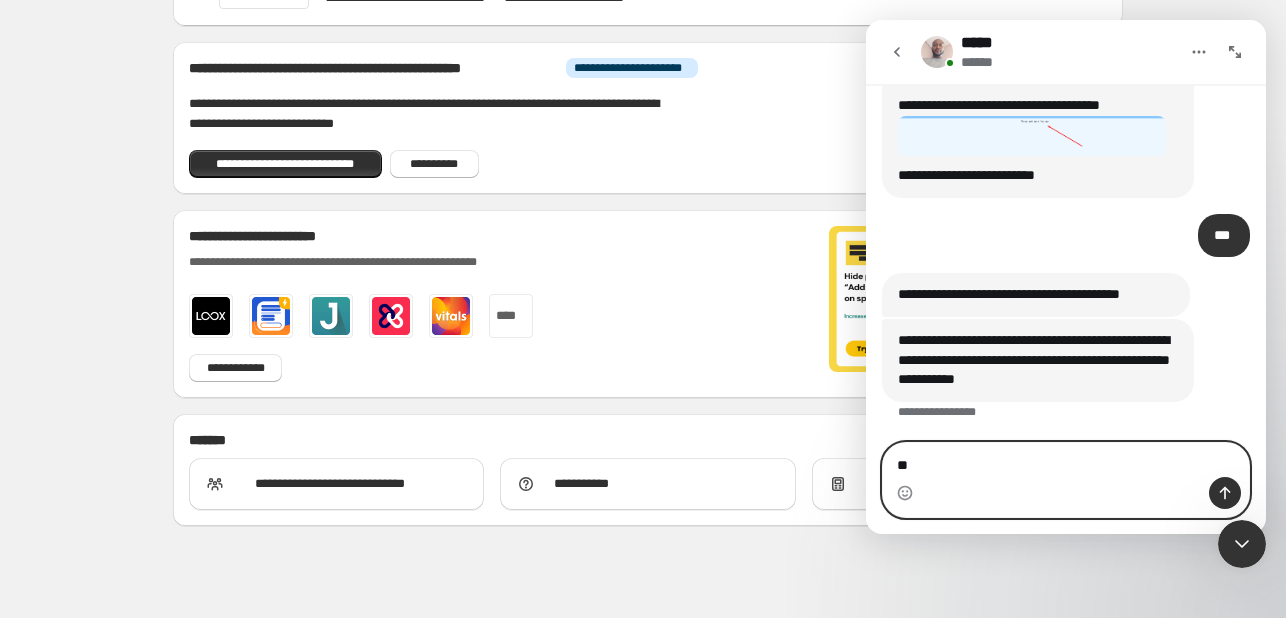 type on "***" 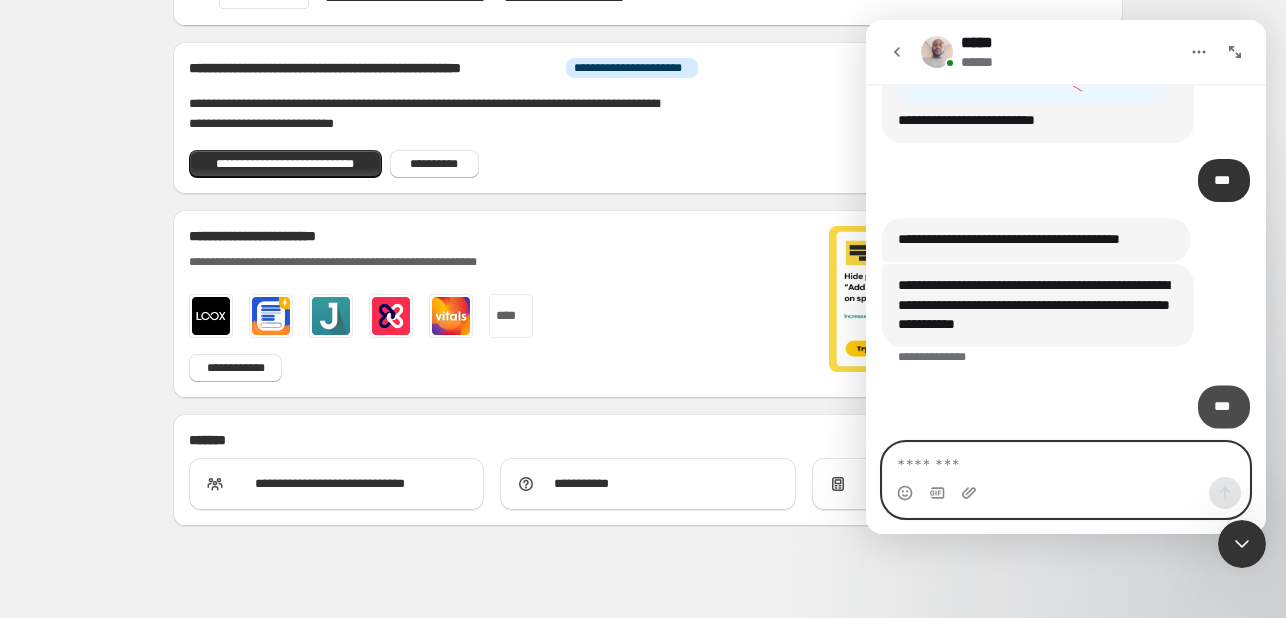 scroll, scrollTop: 5142, scrollLeft: 0, axis: vertical 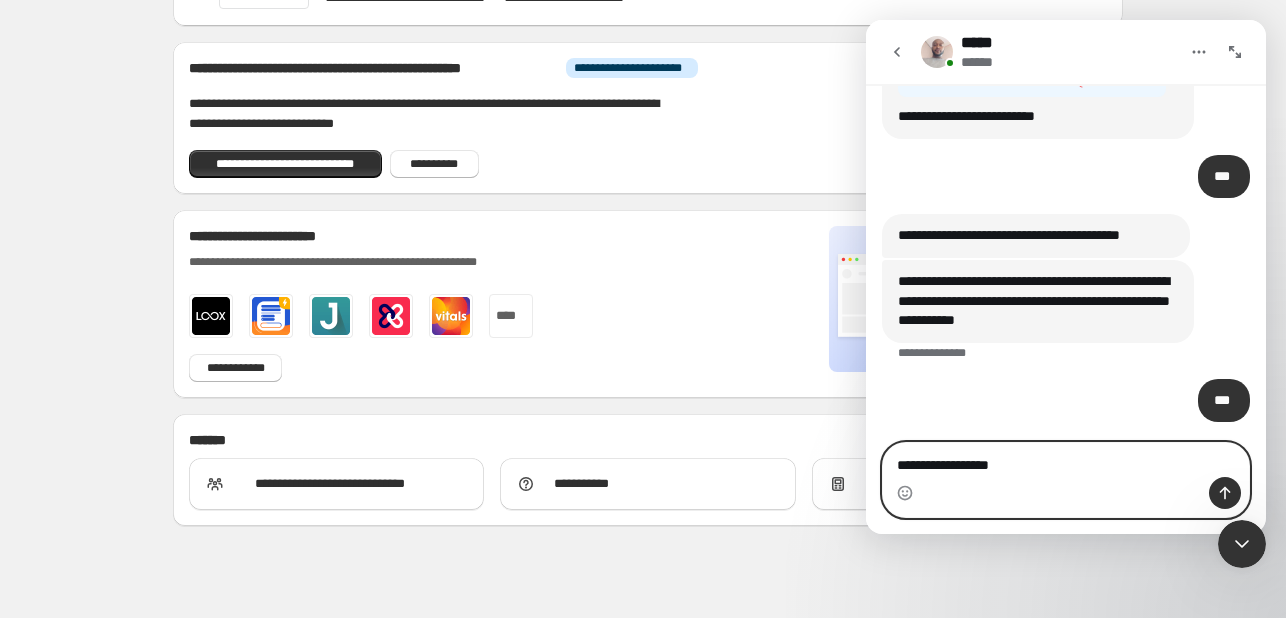 type on "**********" 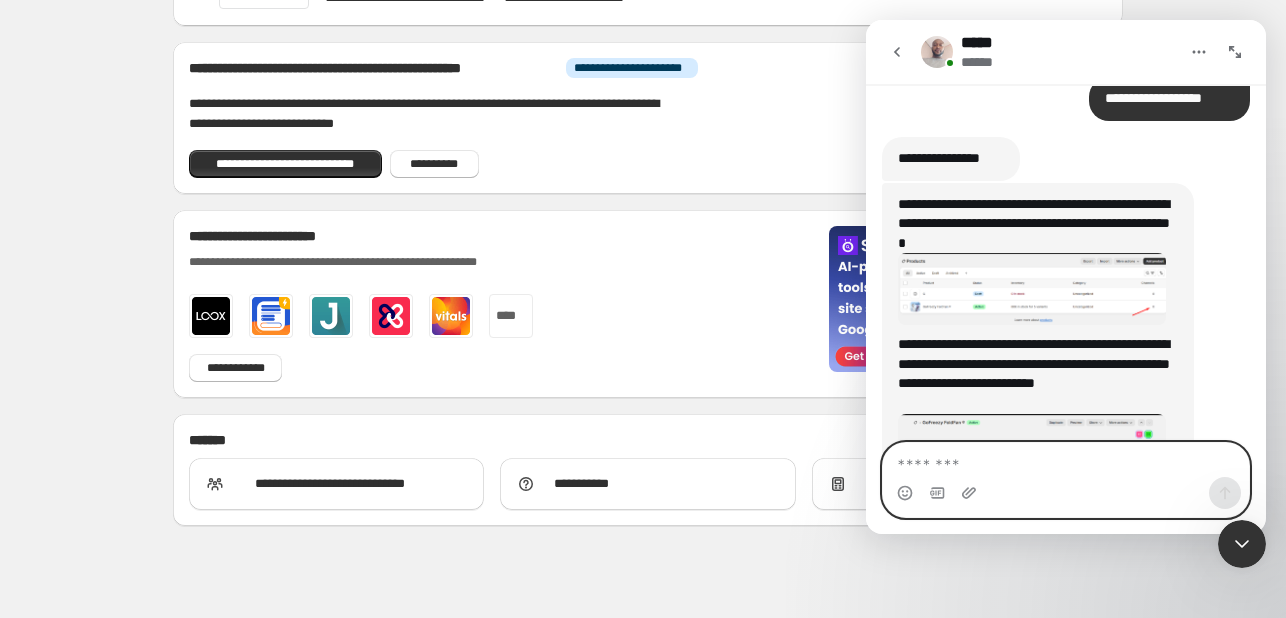 scroll, scrollTop: 5465, scrollLeft: 0, axis: vertical 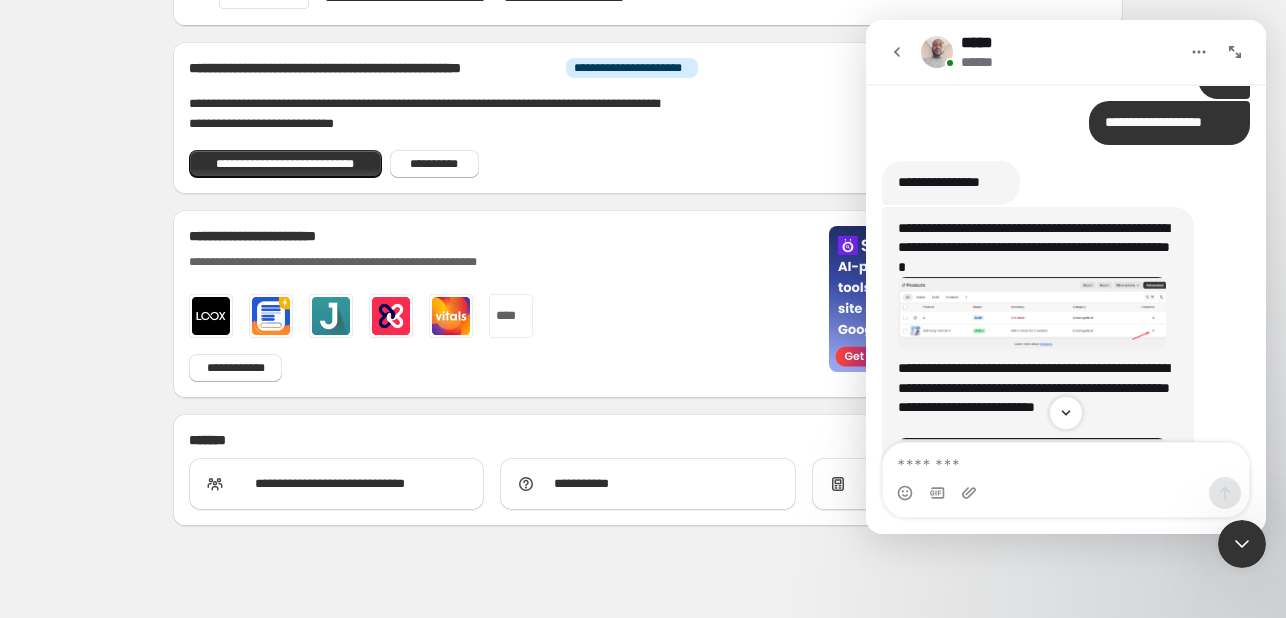 click at bounding box center (1032, 313) 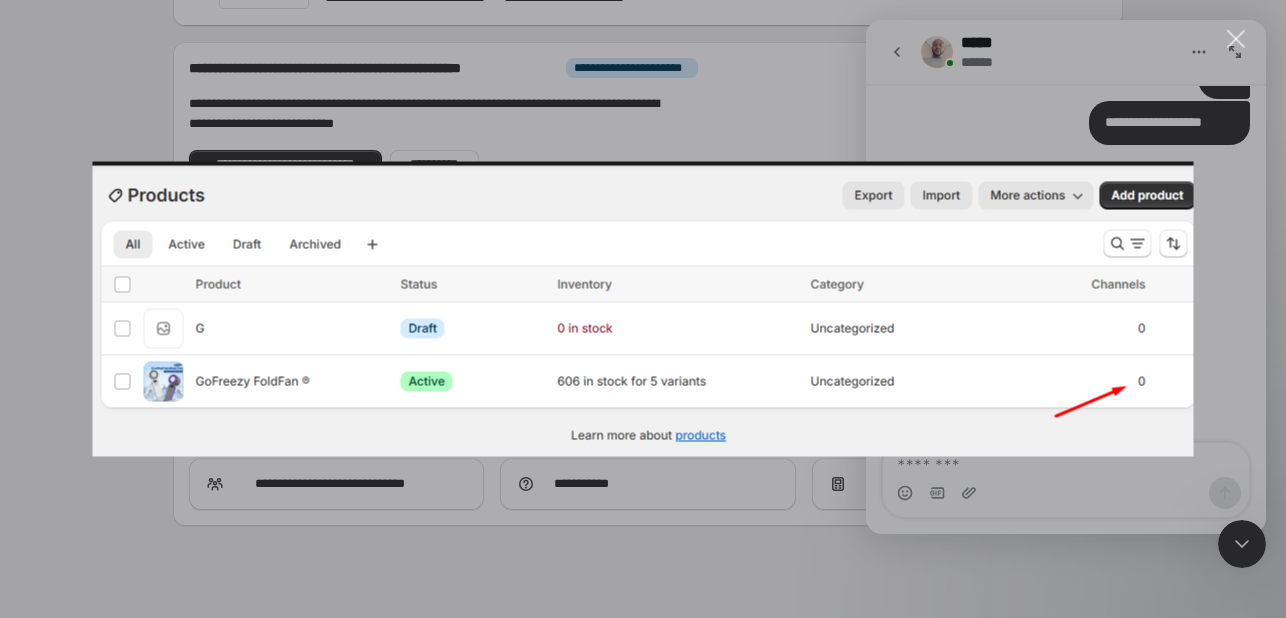 scroll, scrollTop: 0, scrollLeft: 0, axis: both 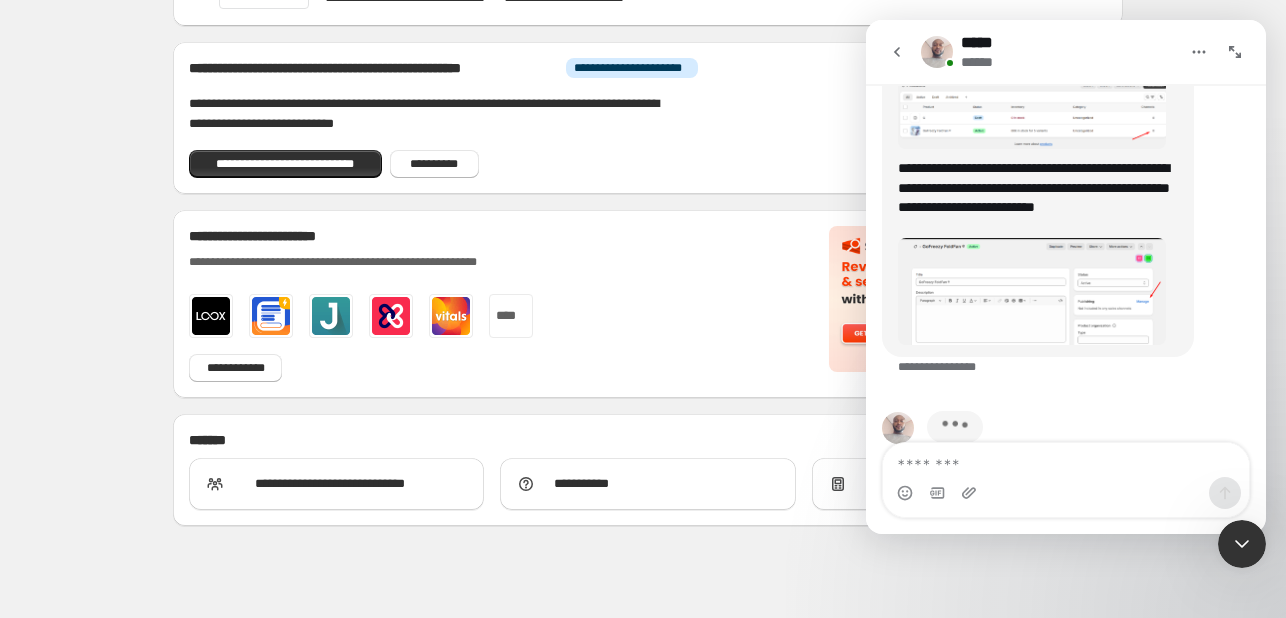 click at bounding box center (1032, 292) 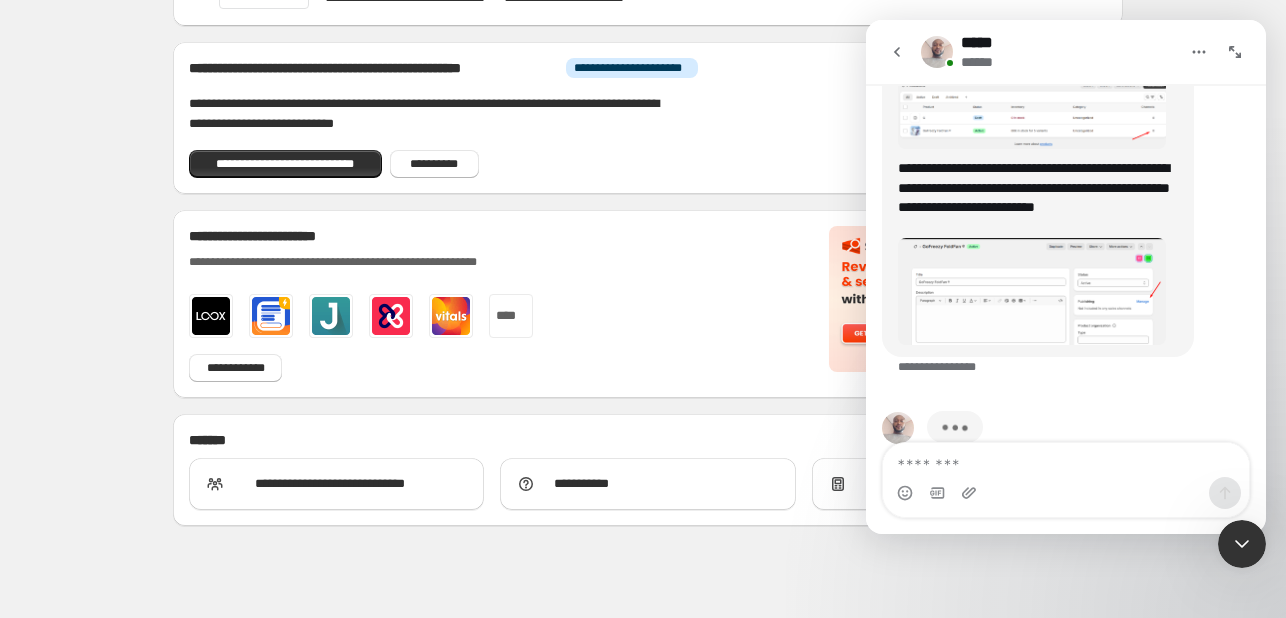 scroll, scrollTop: 0, scrollLeft: 0, axis: both 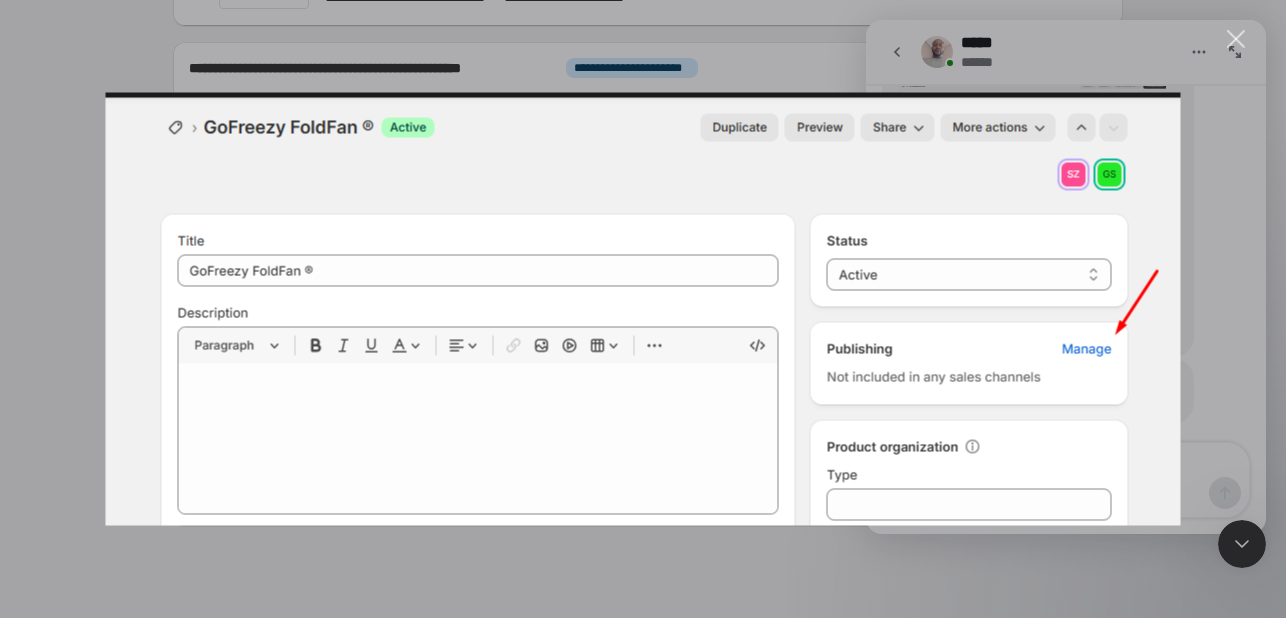 click at bounding box center [643, 309] 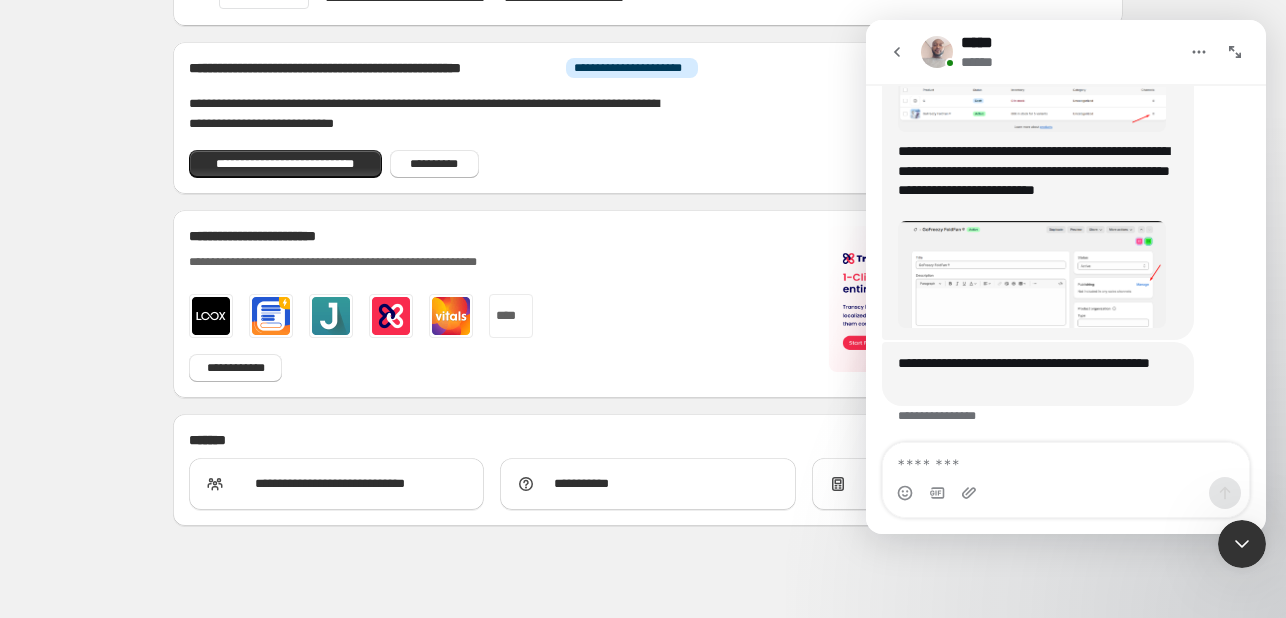 scroll, scrollTop: 5686, scrollLeft: 0, axis: vertical 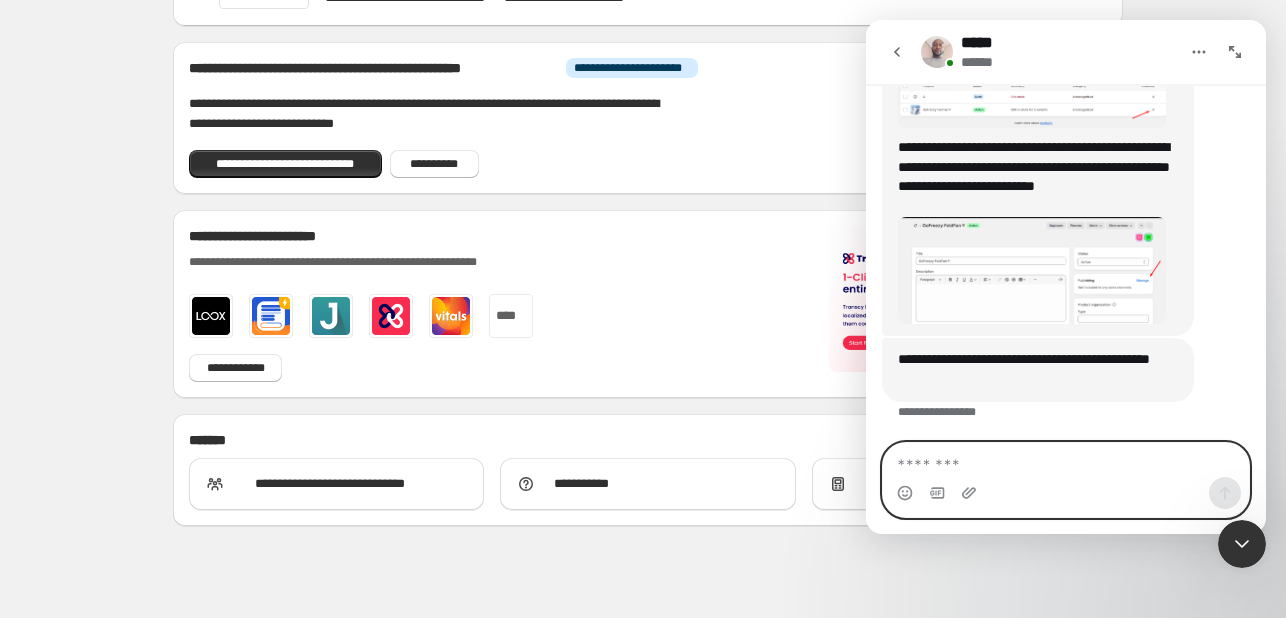 click at bounding box center [1066, 460] 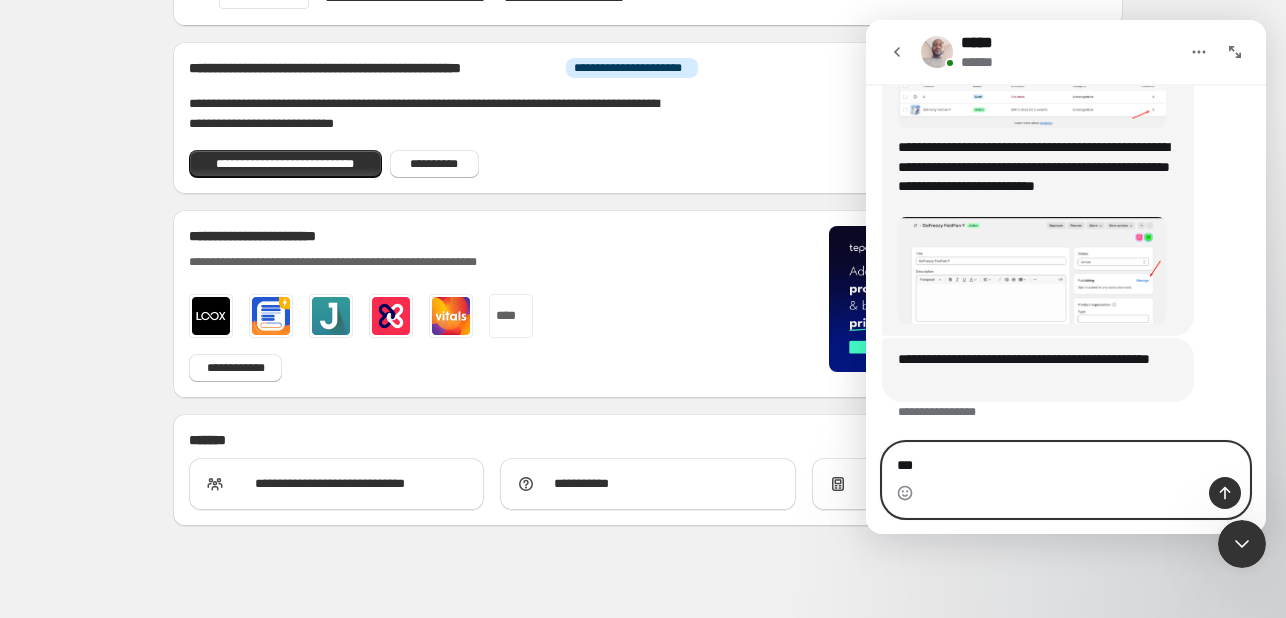 type on "****" 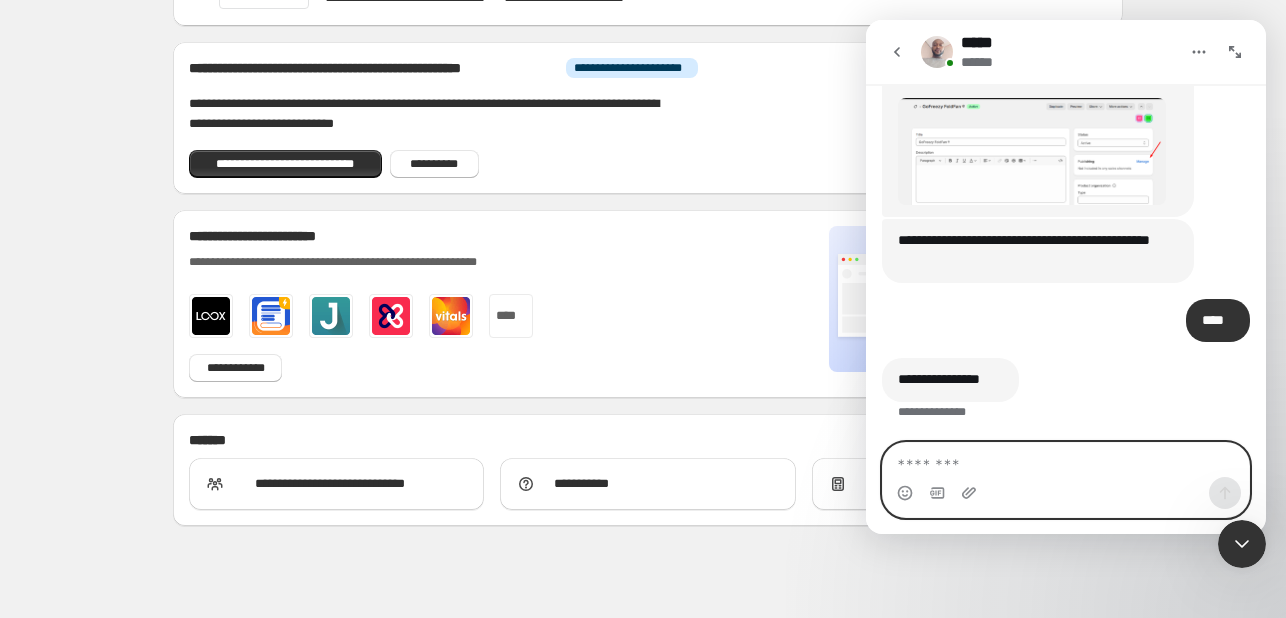 scroll, scrollTop: 5822, scrollLeft: 0, axis: vertical 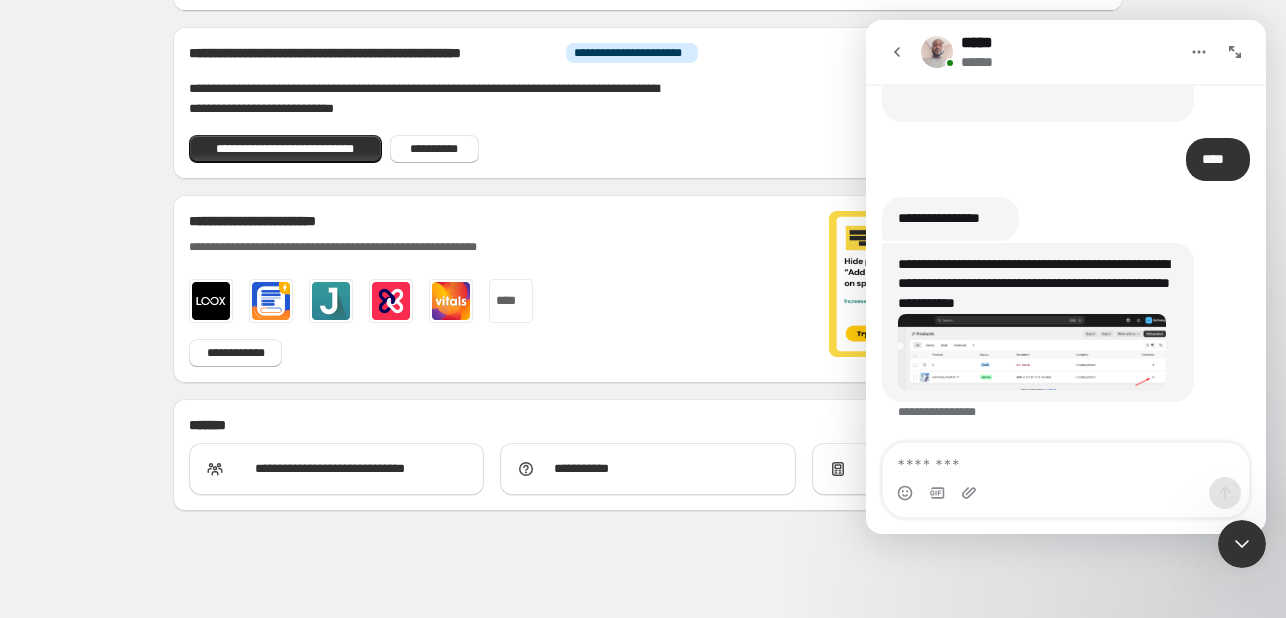 click at bounding box center (1032, 352) 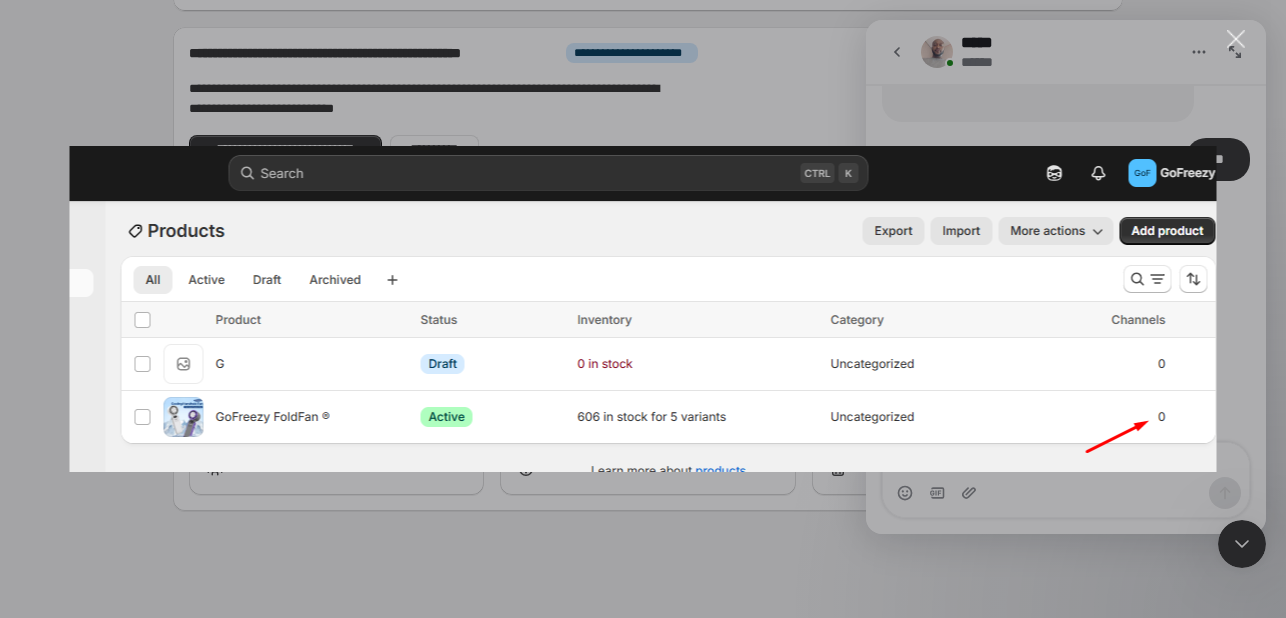 scroll, scrollTop: 0, scrollLeft: 0, axis: both 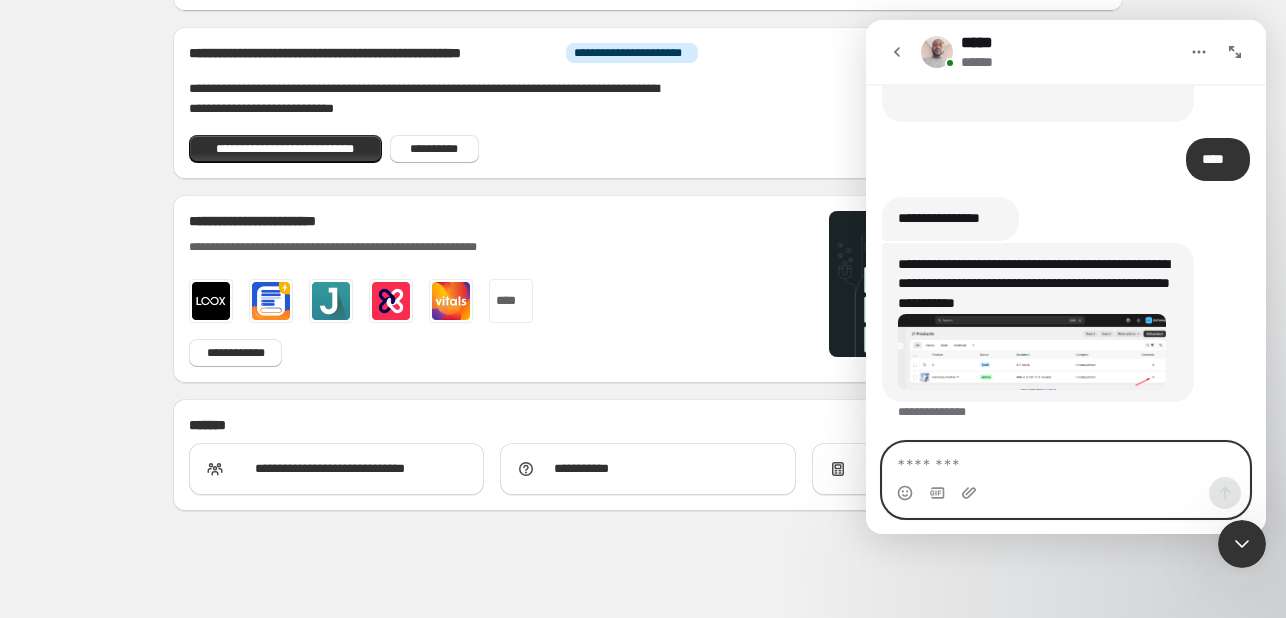 click at bounding box center [1066, 460] 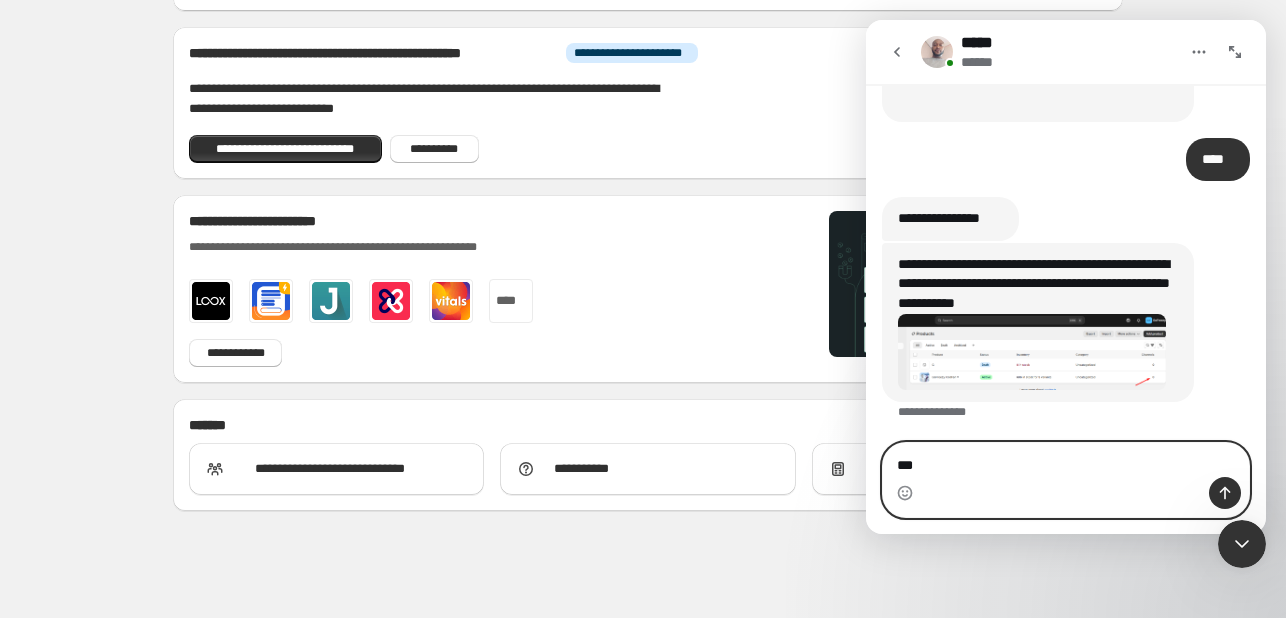 type on "****" 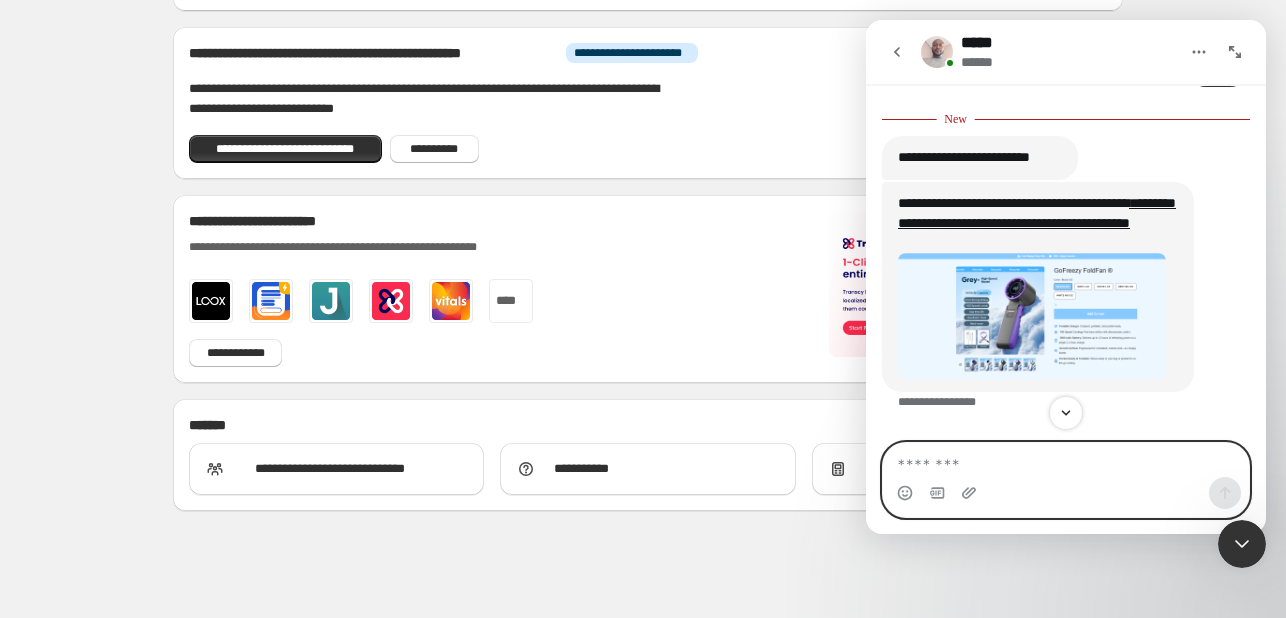 scroll, scrollTop: 6403, scrollLeft: 0, axis: vertical 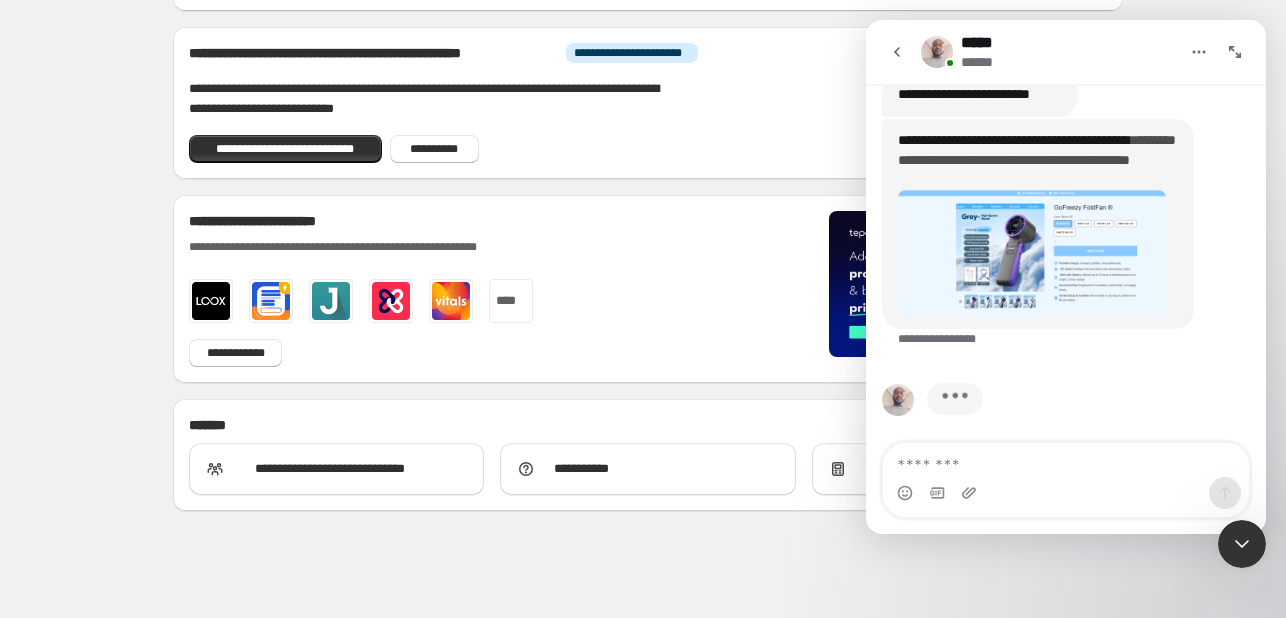 click on "**********" at bounding box center [1037, 150] 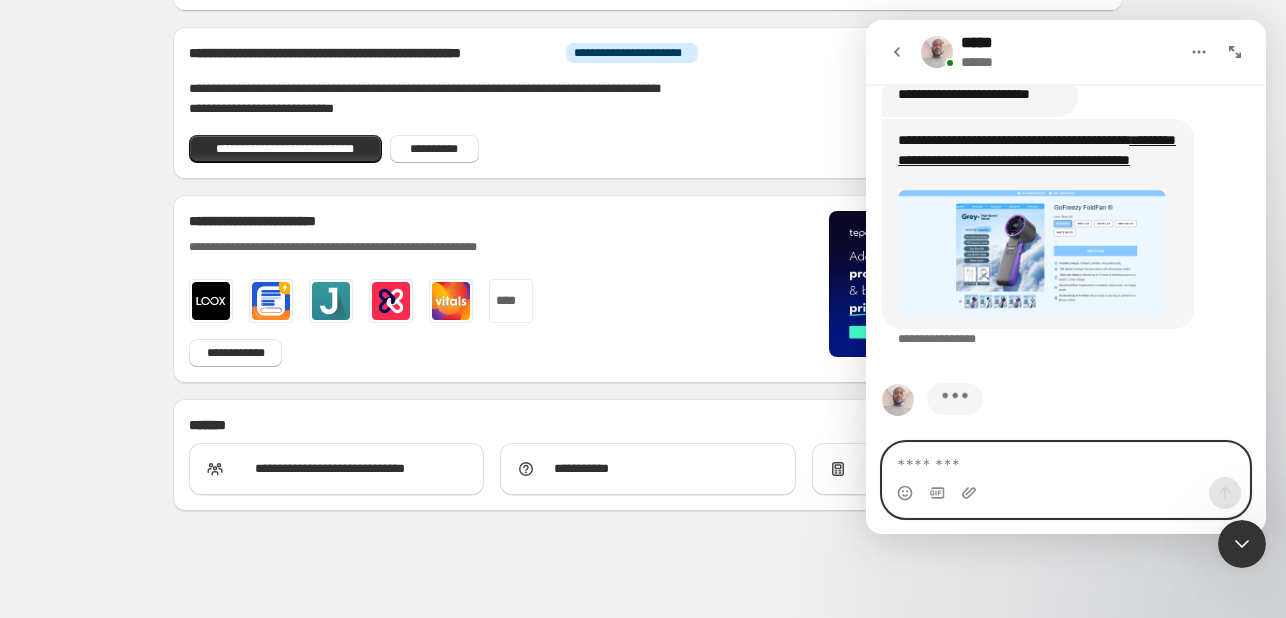 click at bounding box center (1066, 460) 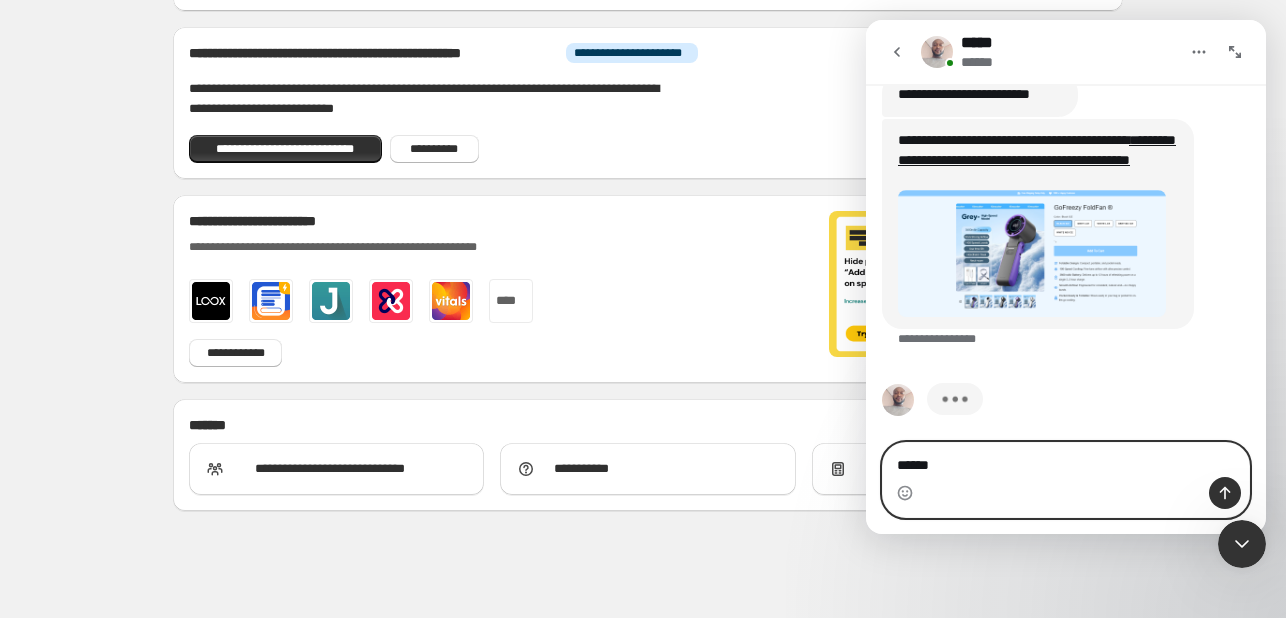 type on "*******" 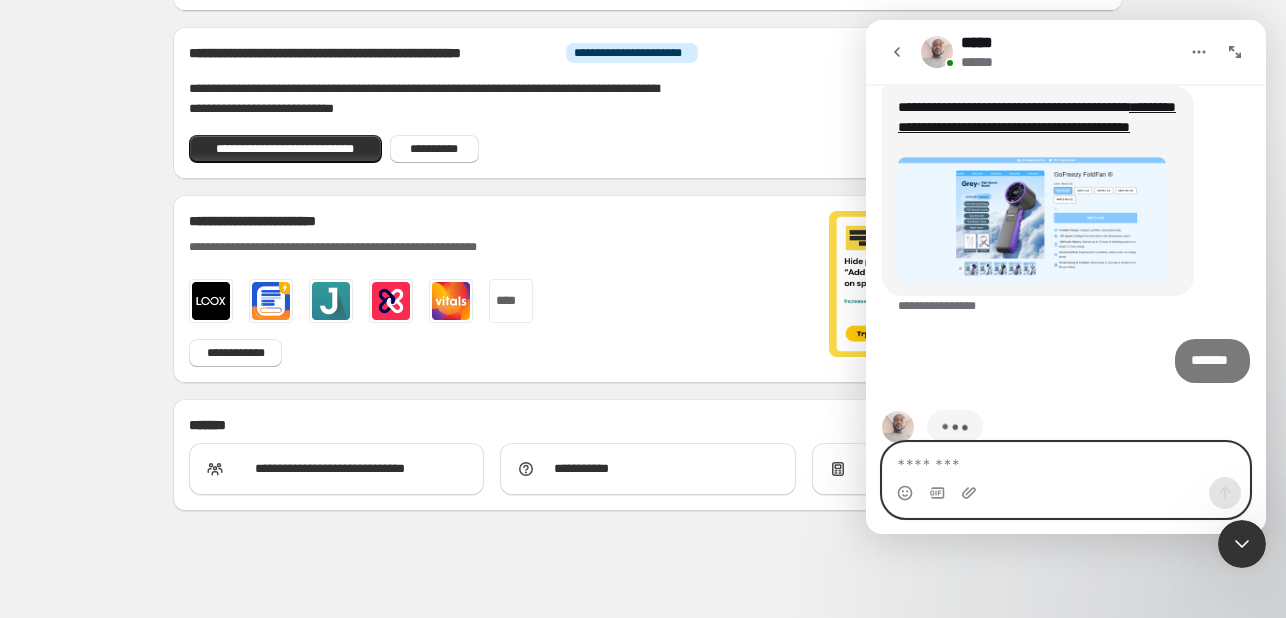 scroll, scrollTop: 6434, scrollLeft: 0, axis: vertical 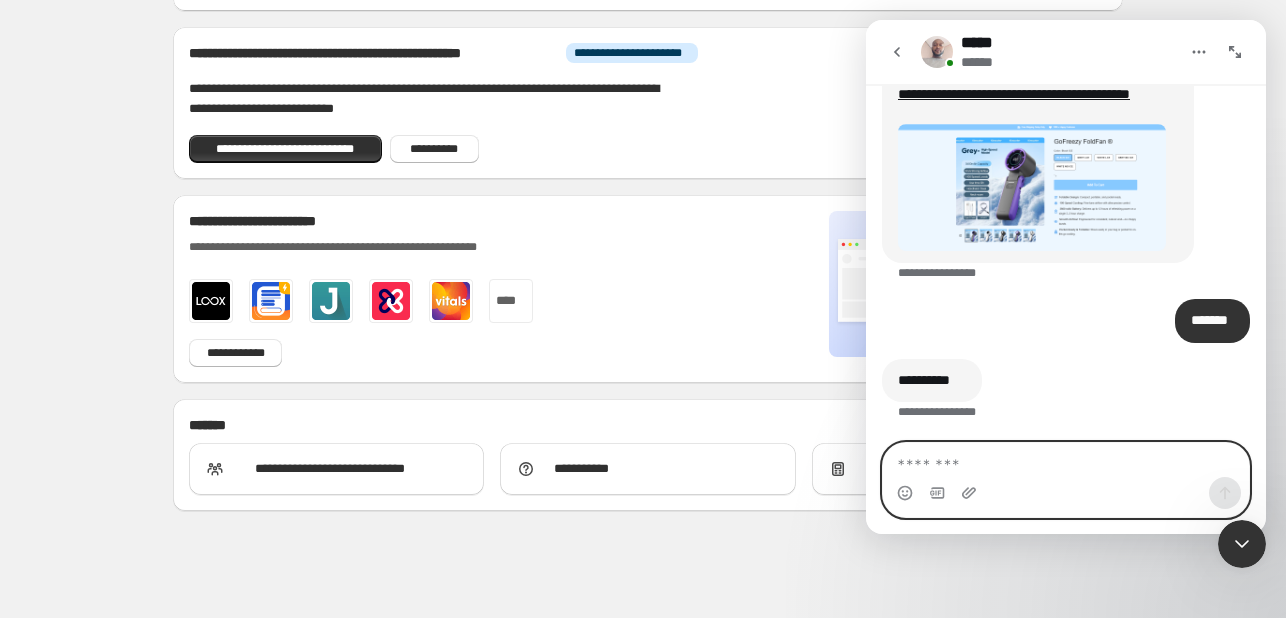 click at bounding box center [1066, 460] 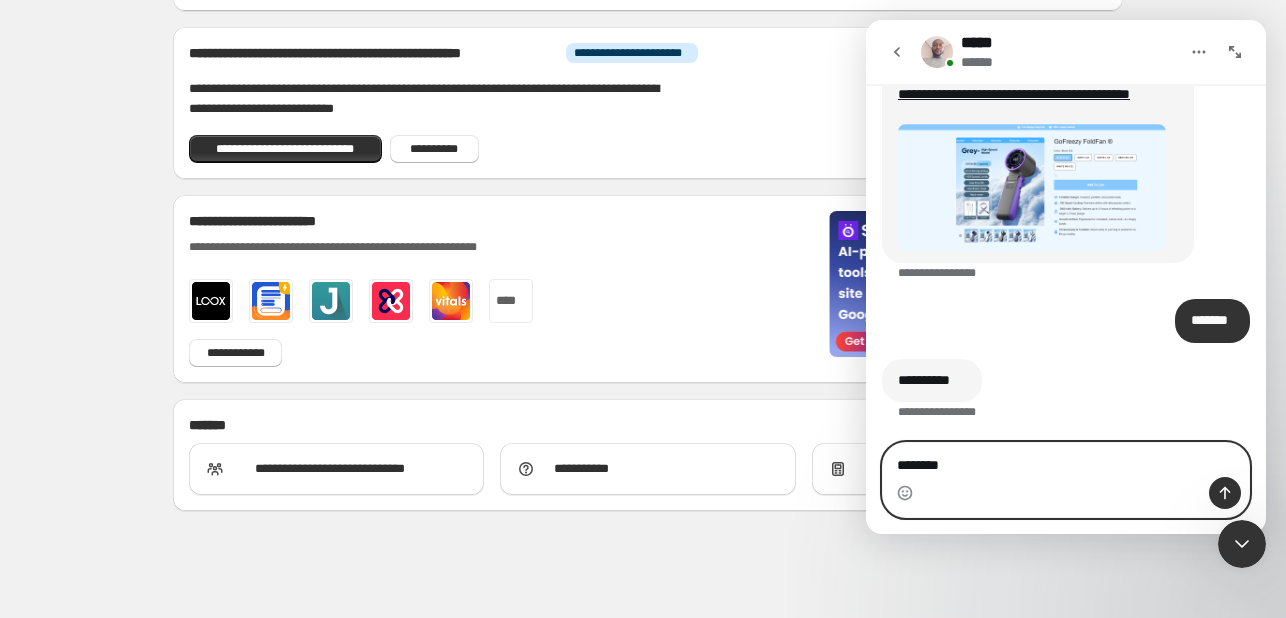 type on "*********" 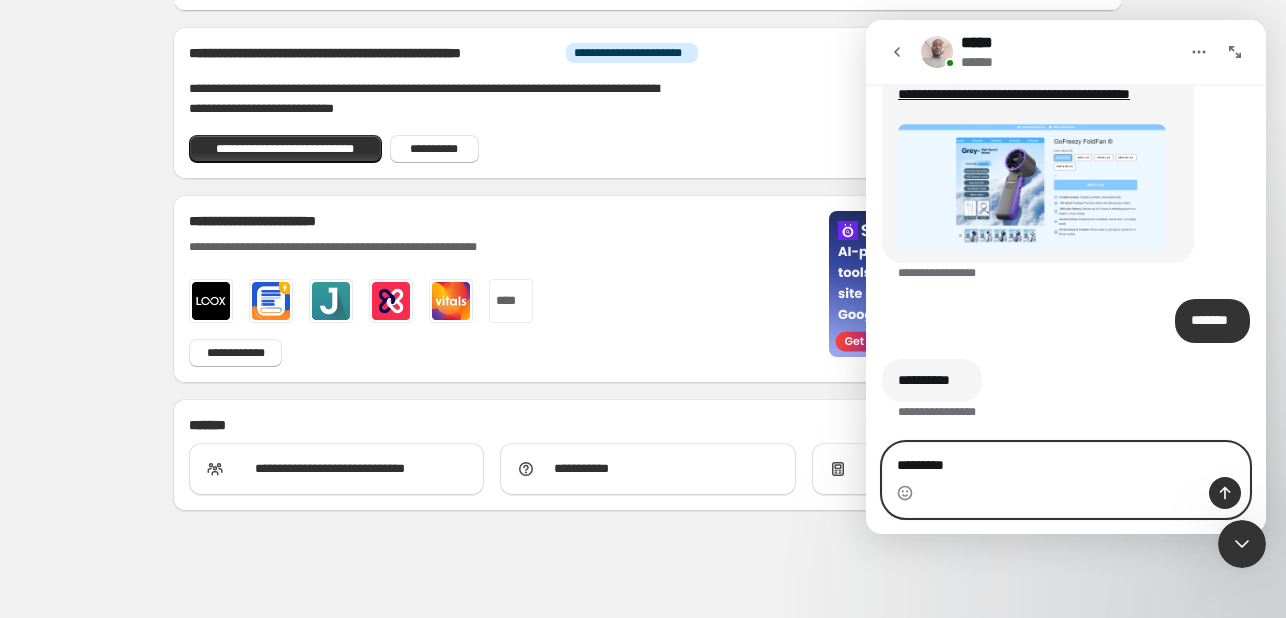 type 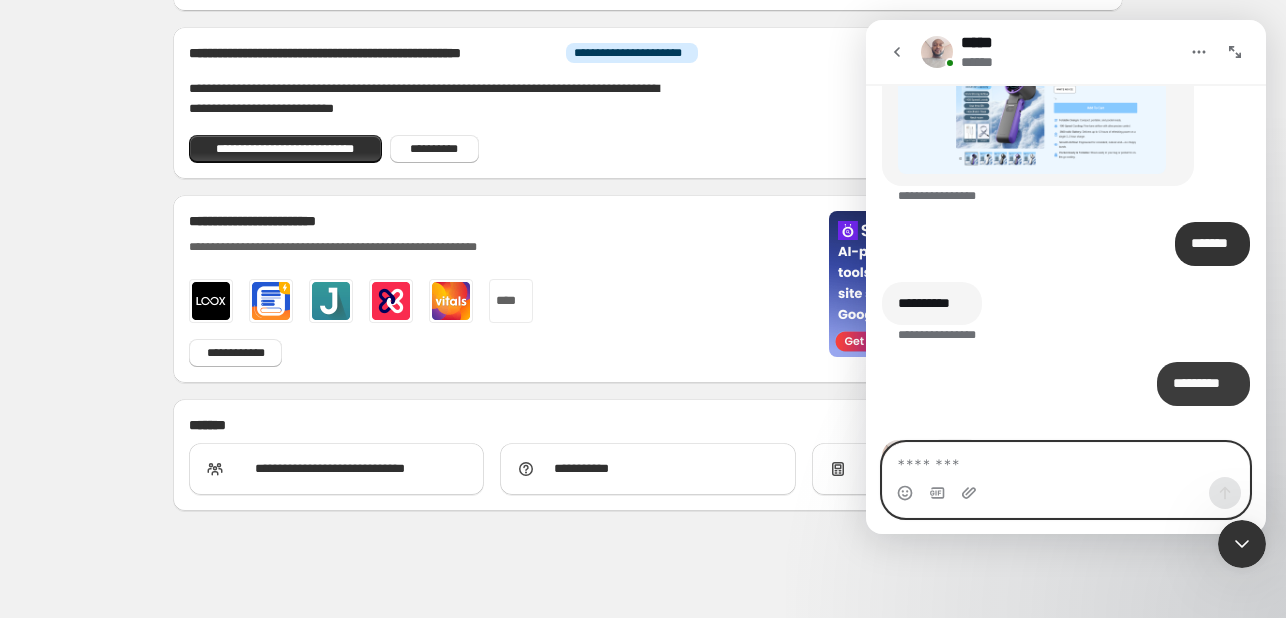 scroll, scrollTop: 6573, scrollLeft: 0, axis: vertical 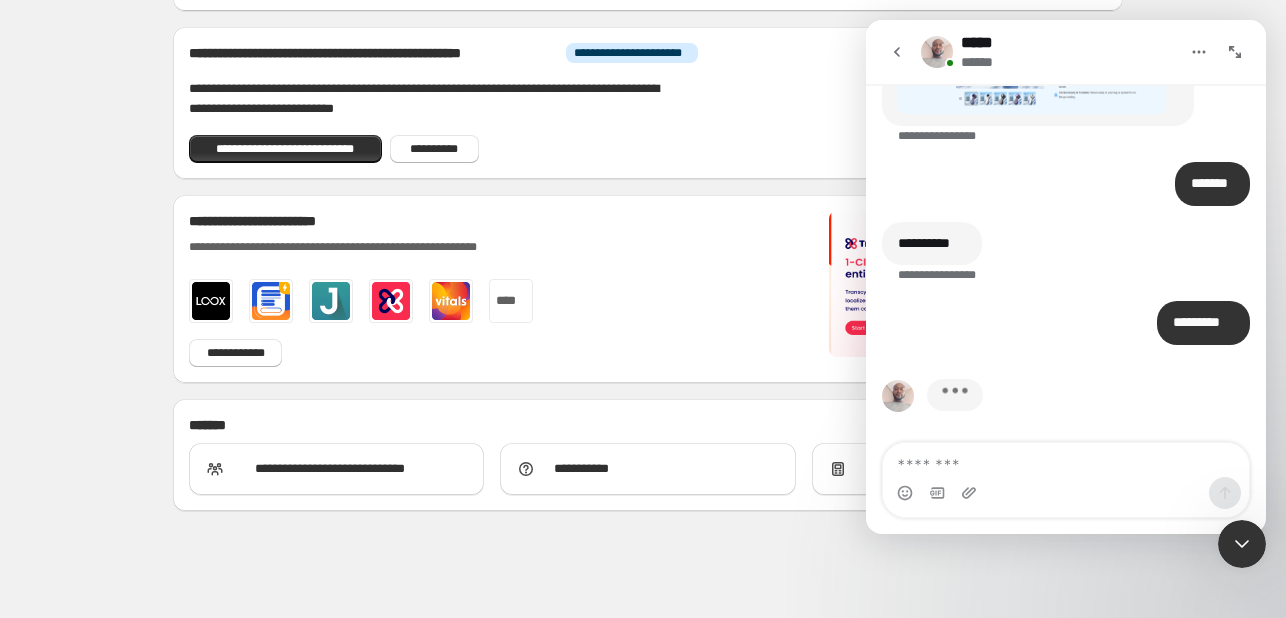 click at bounding box center [1199, 52] 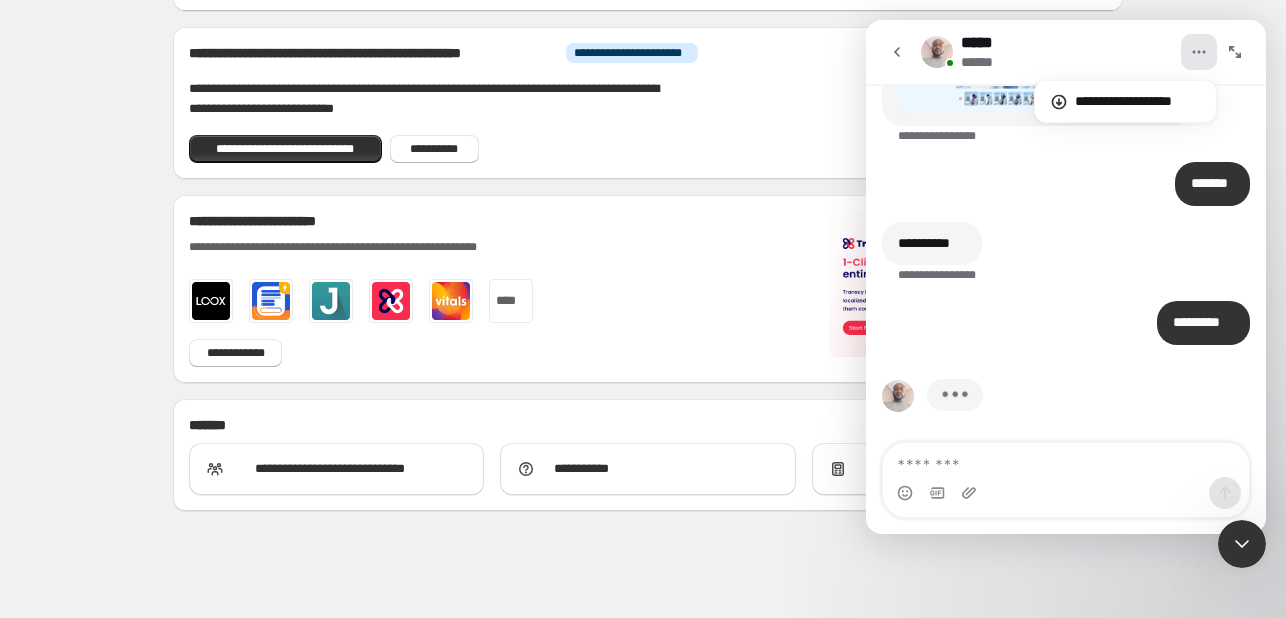 click on "**********" at bounding box center [648, -290] 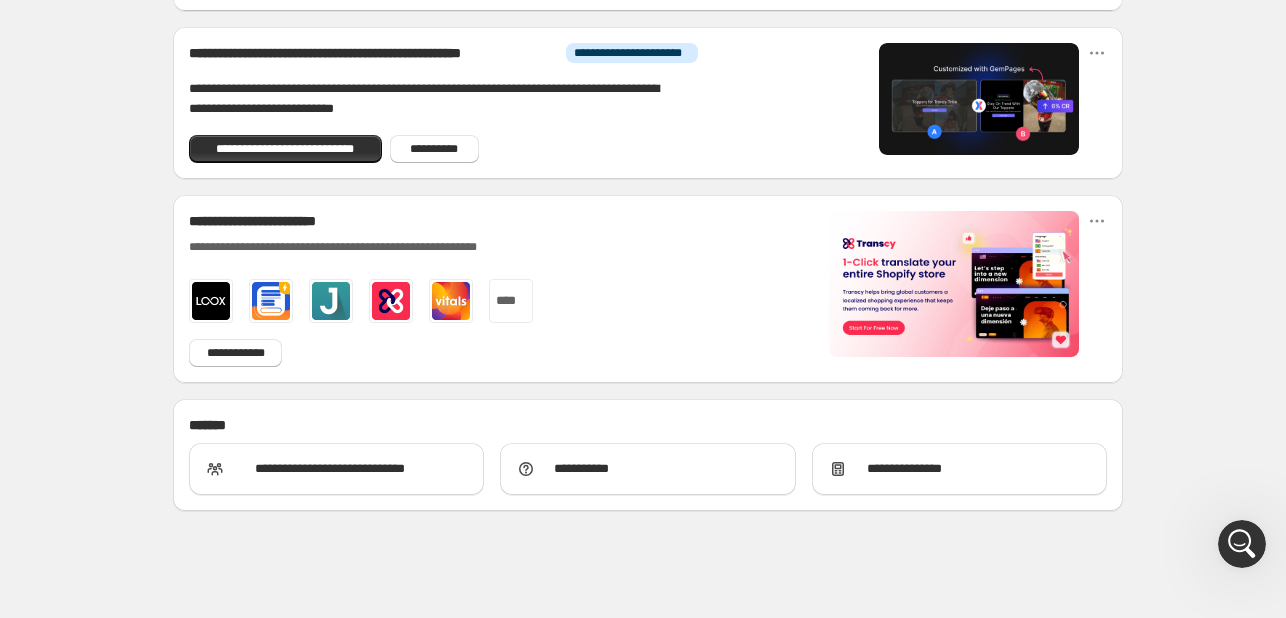 click 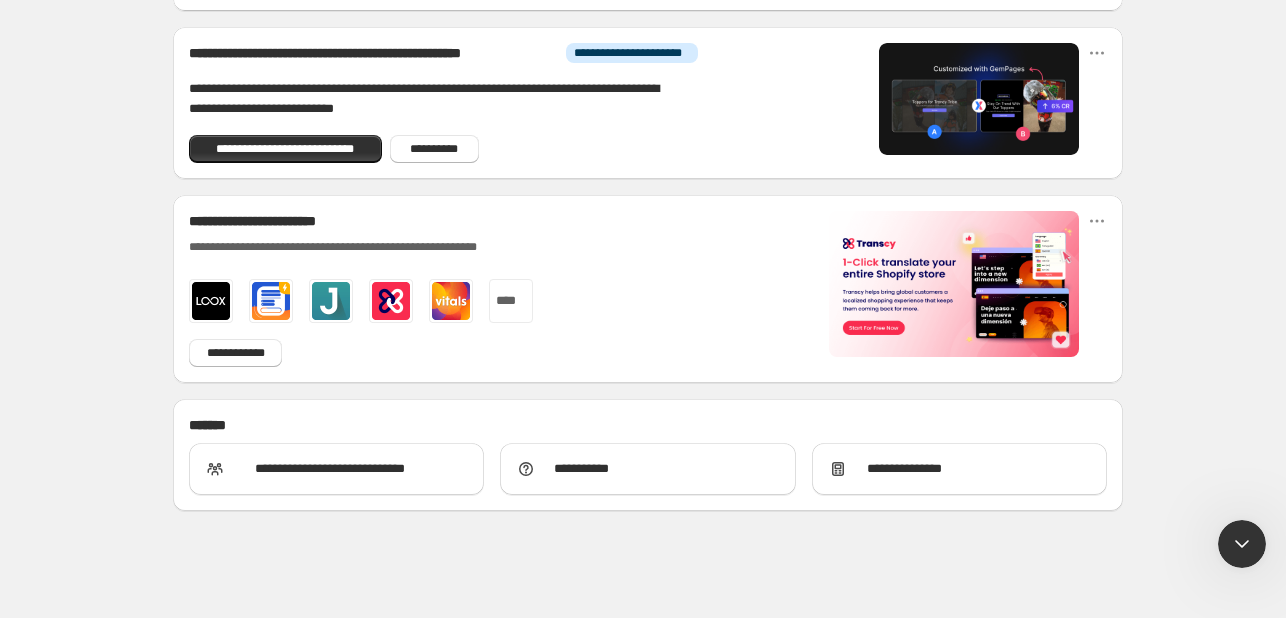 scroll, scrollTop: 0, scrollLeft: 0, axis: both 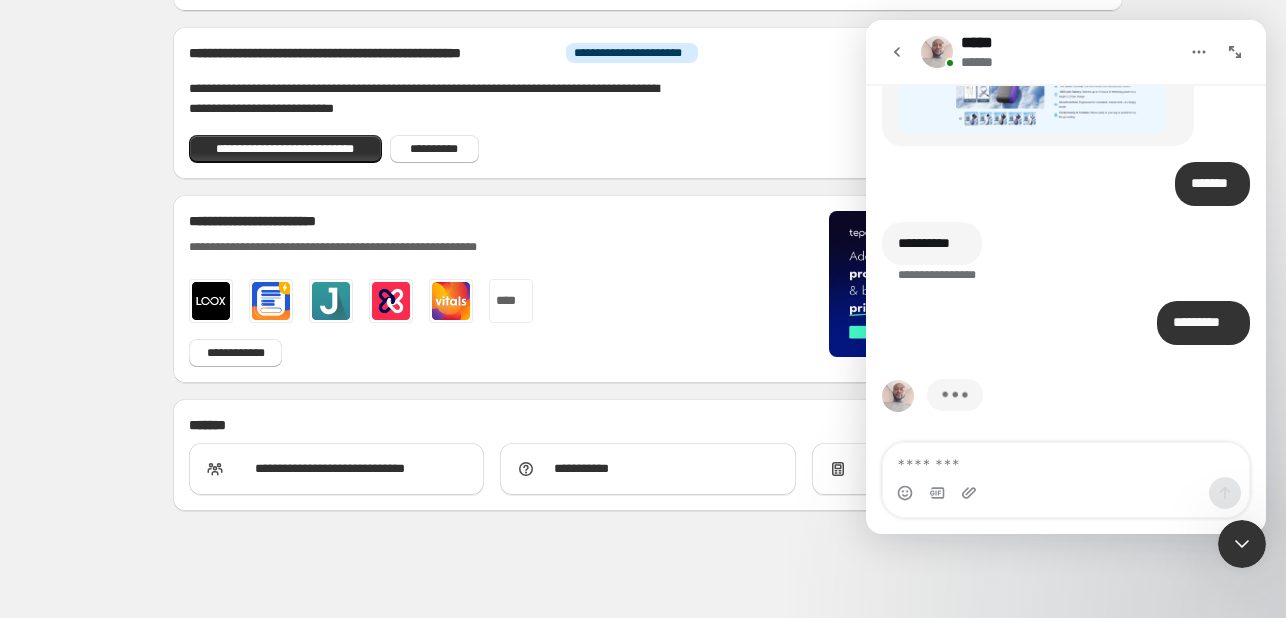 drag, startPoint x: 1260, startPoint y: 322, endPoint x: 2152, endPoint y: 485, distance: 906.7706 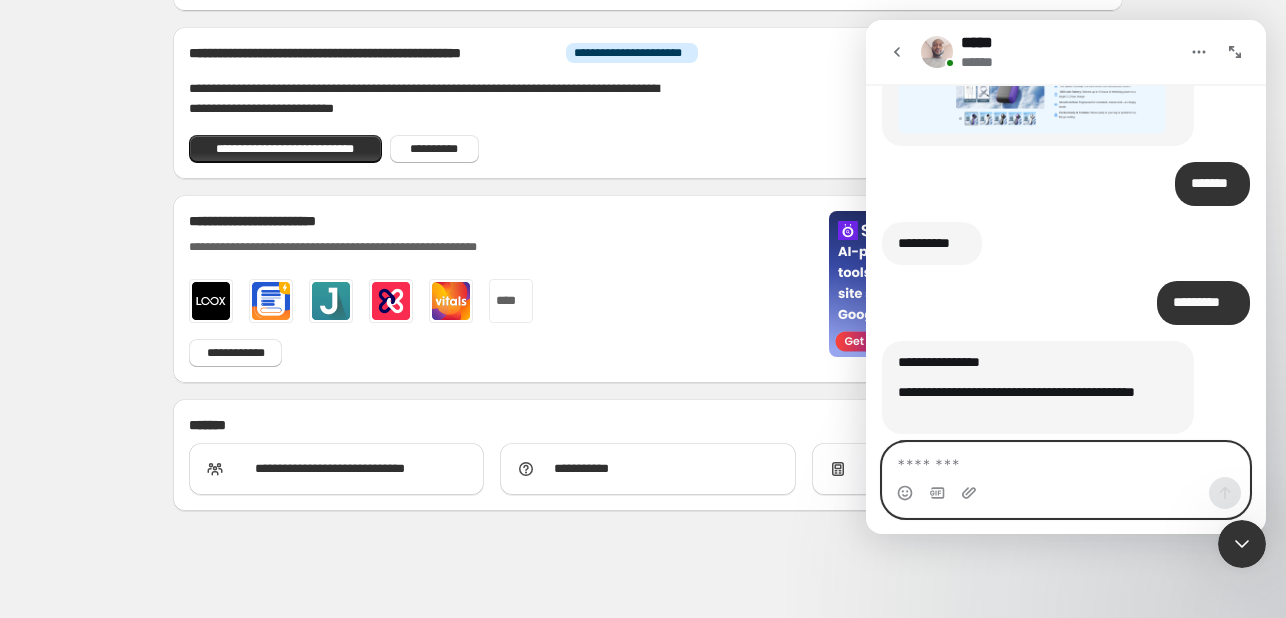 click at bounding box center [1066, 460] 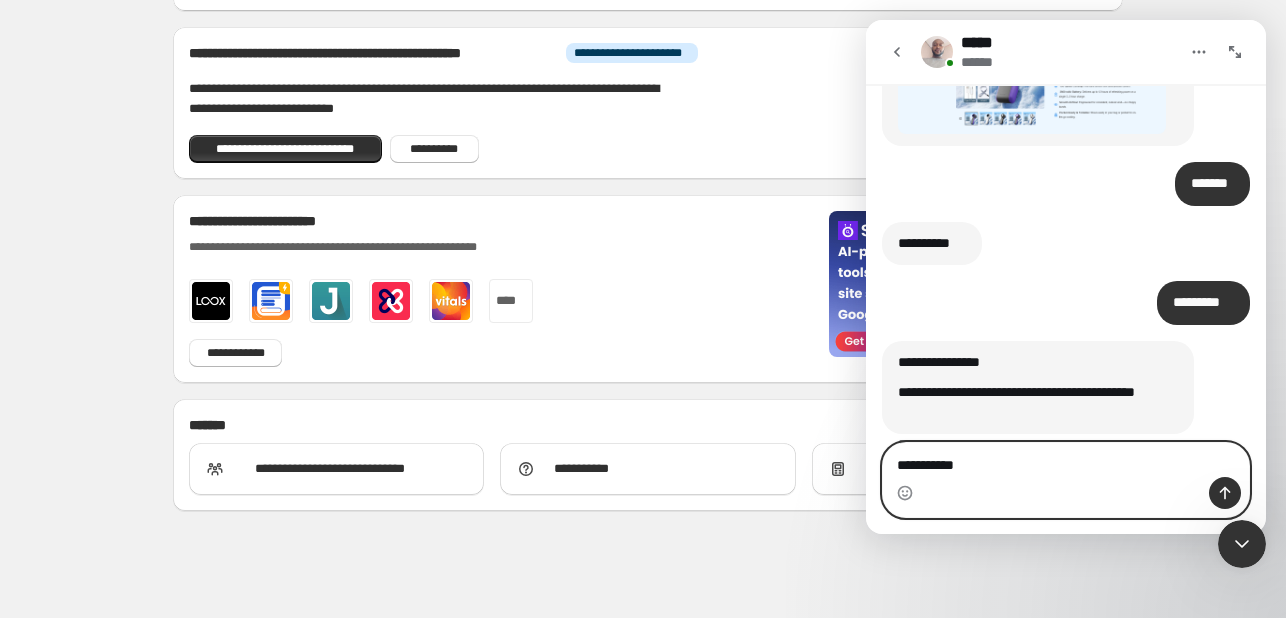 type on "**********" 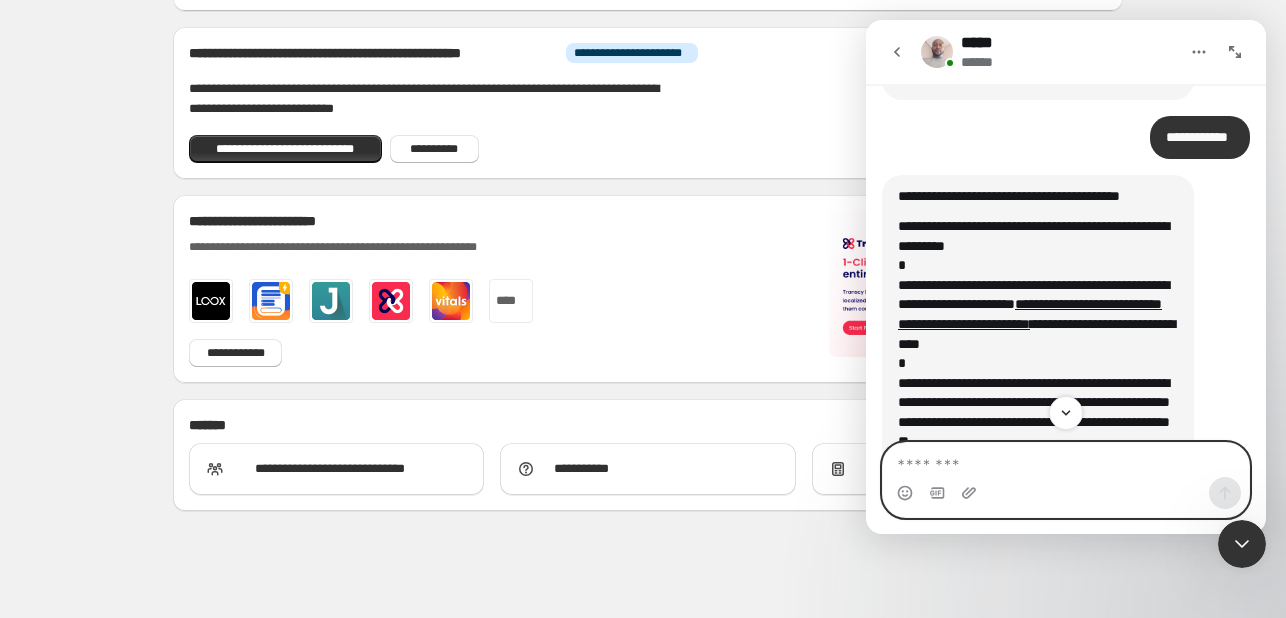 scroll, scrollTop: 6881, scrollLeft: 0, axis: vertical 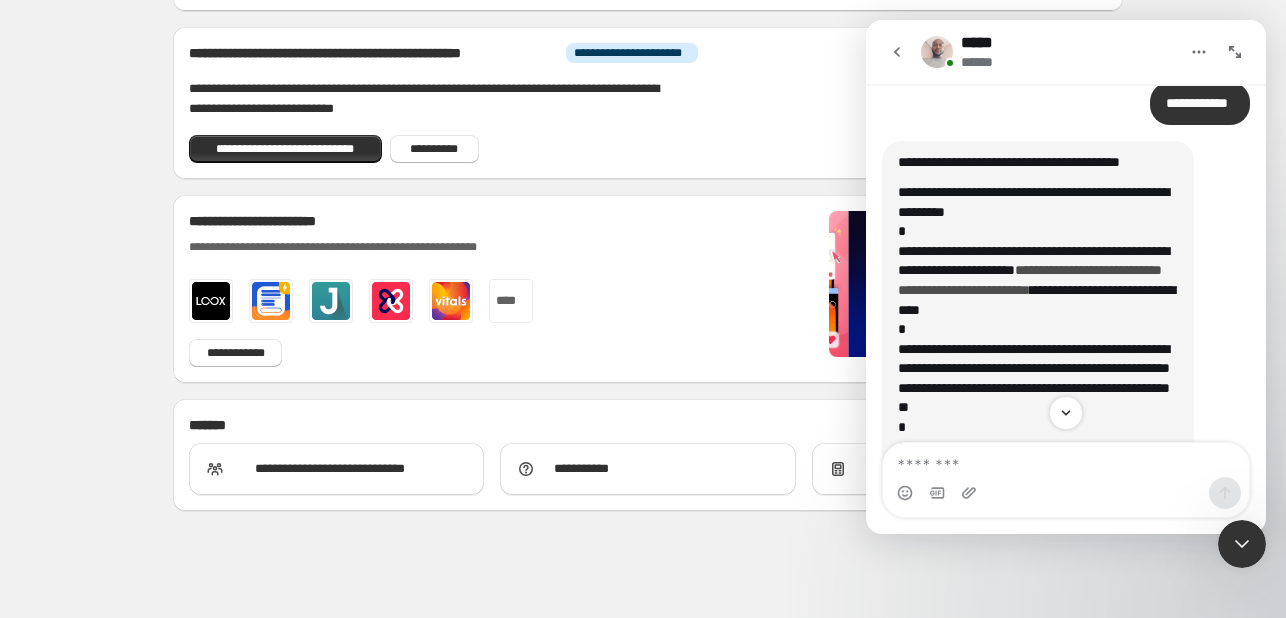 click on "**********" at bounding box center [1030, 280] 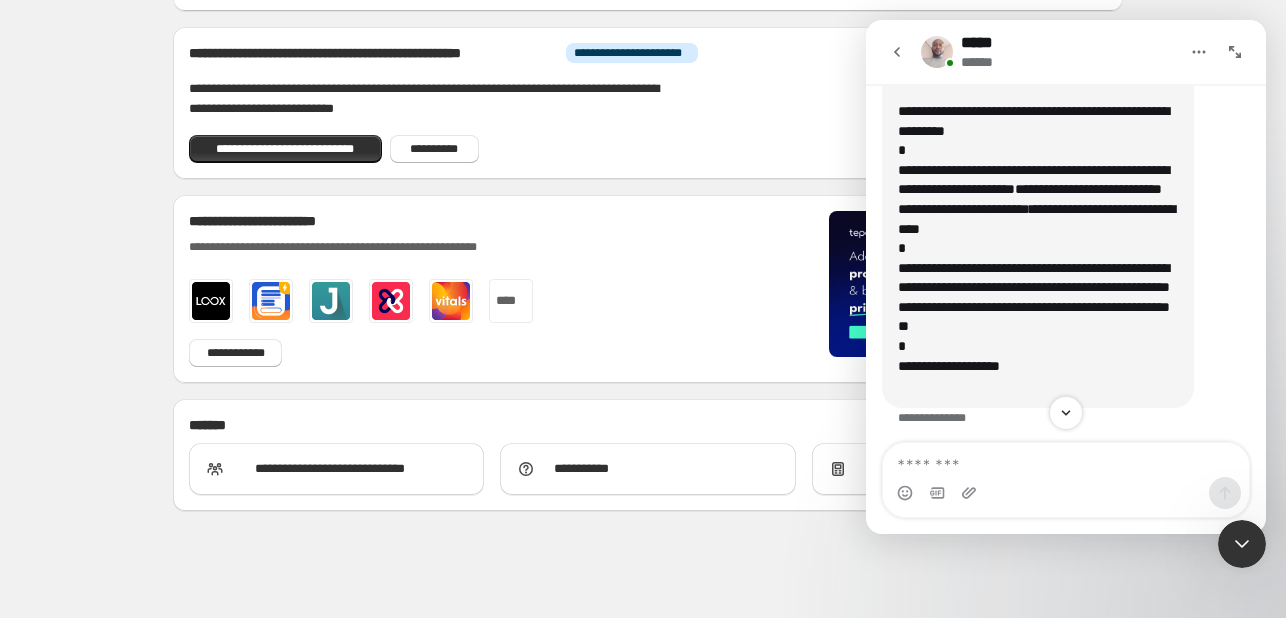 scroll, scrollTop: 7045, scrollLeft: 0, axis: vertical 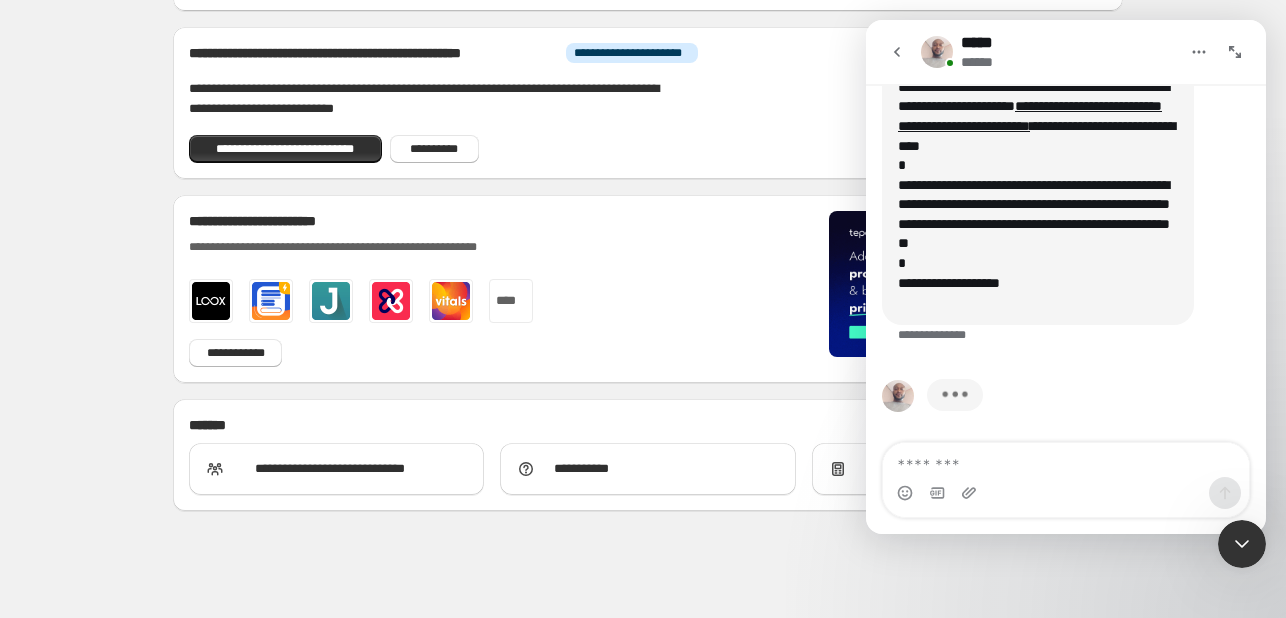 click at bounding box center [1066, 493] 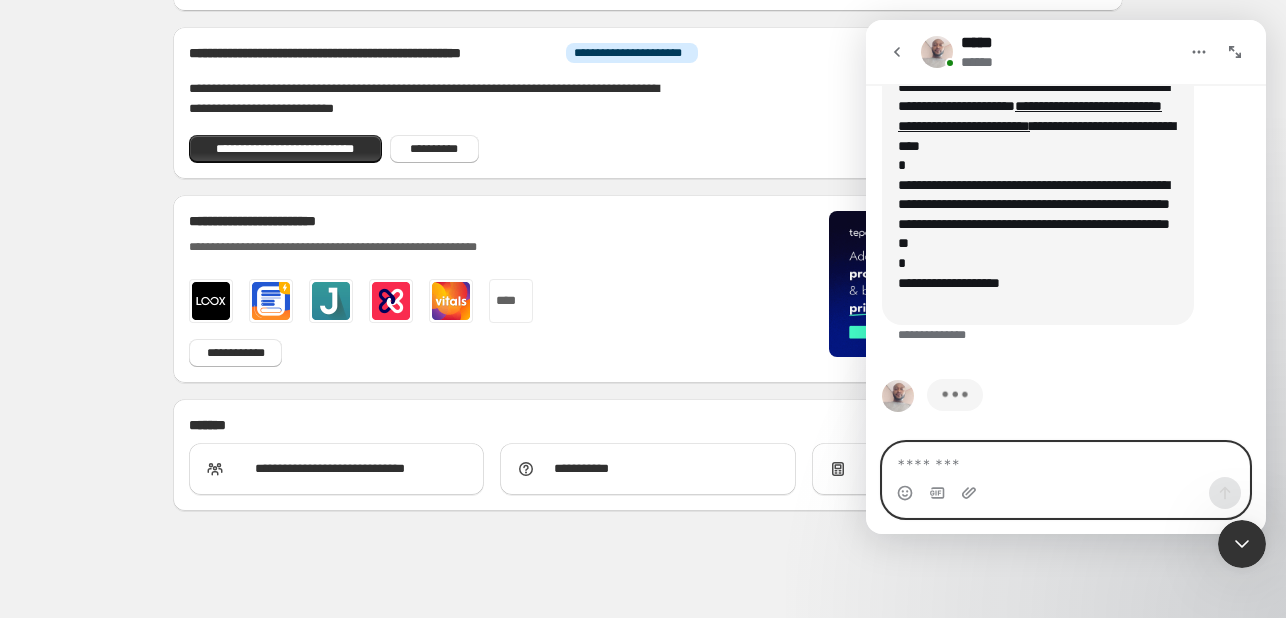 click at bounding box center [1066, 460] 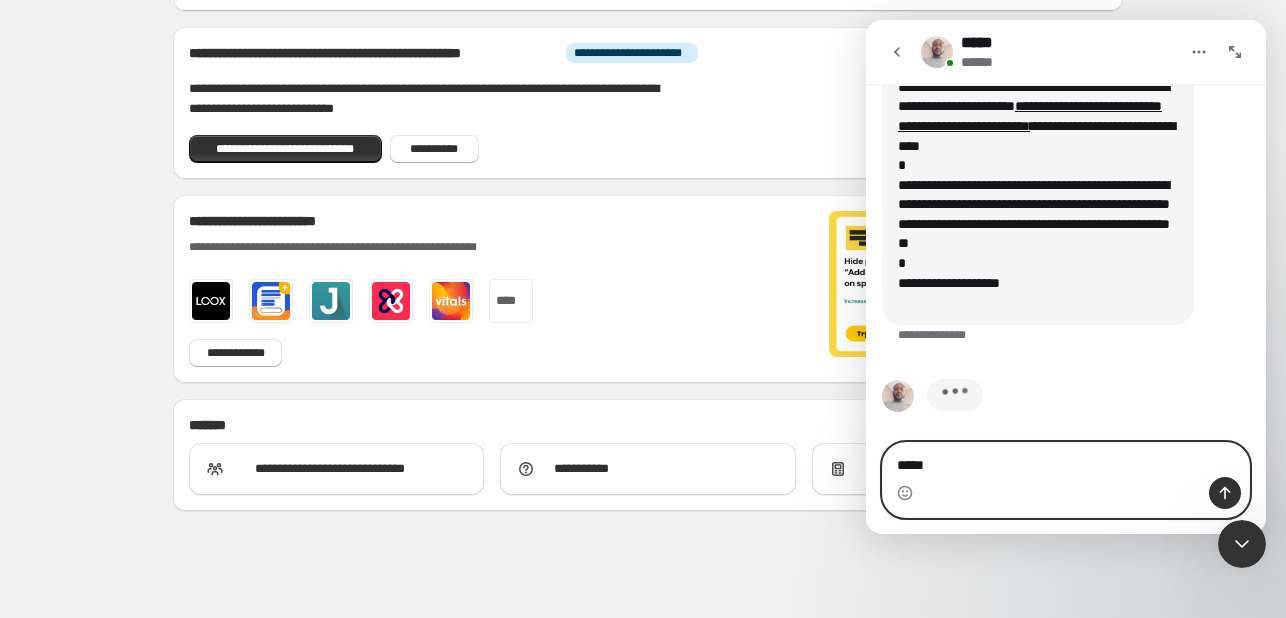 type on "******" 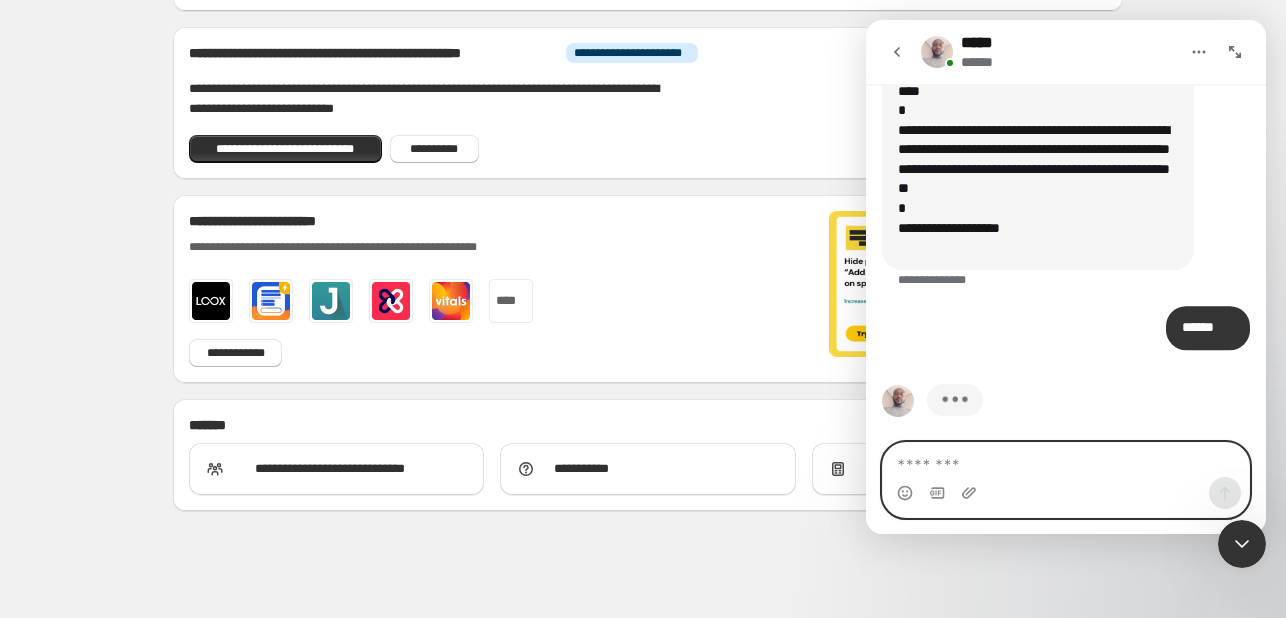 scroll, scrollTop: 7104, scrollLeft: 0, axis: vertical 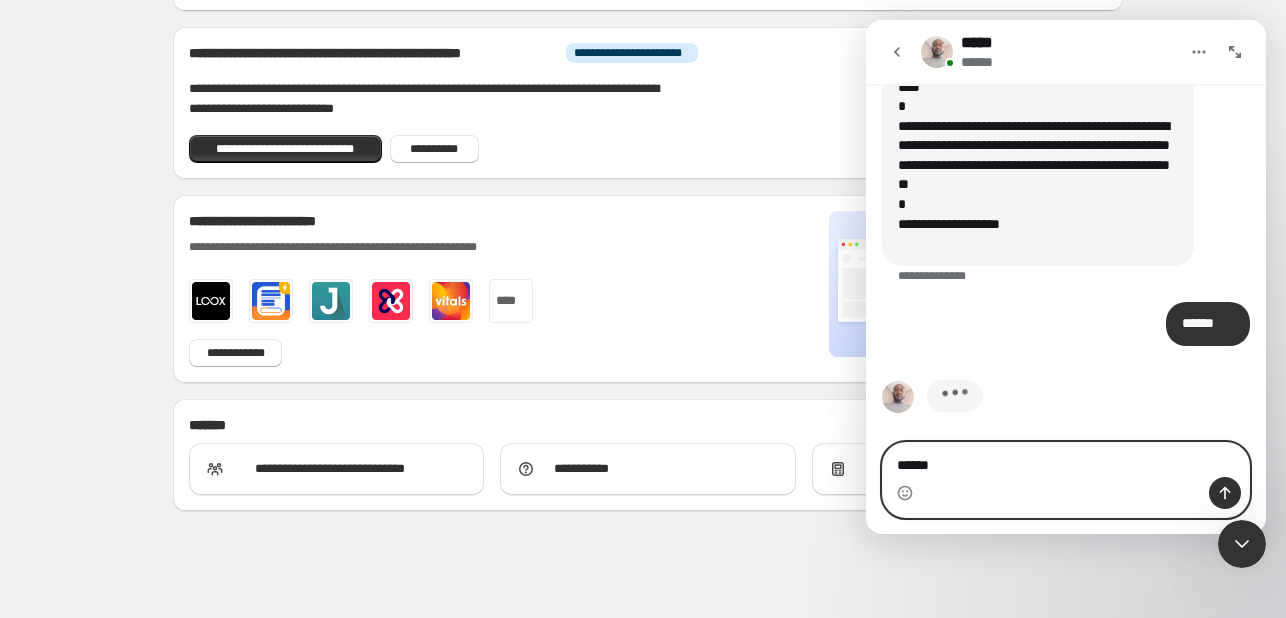type on "*******" 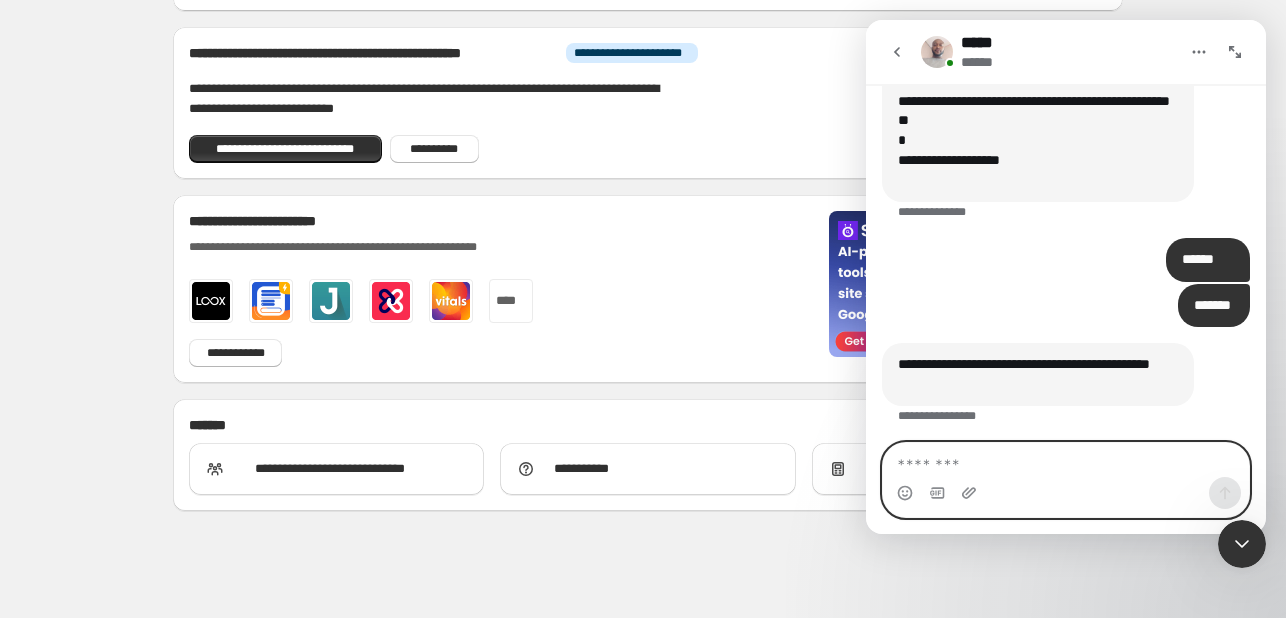 scroll, scrollTop: 7172, scrollLeft: 0, axis: vertical 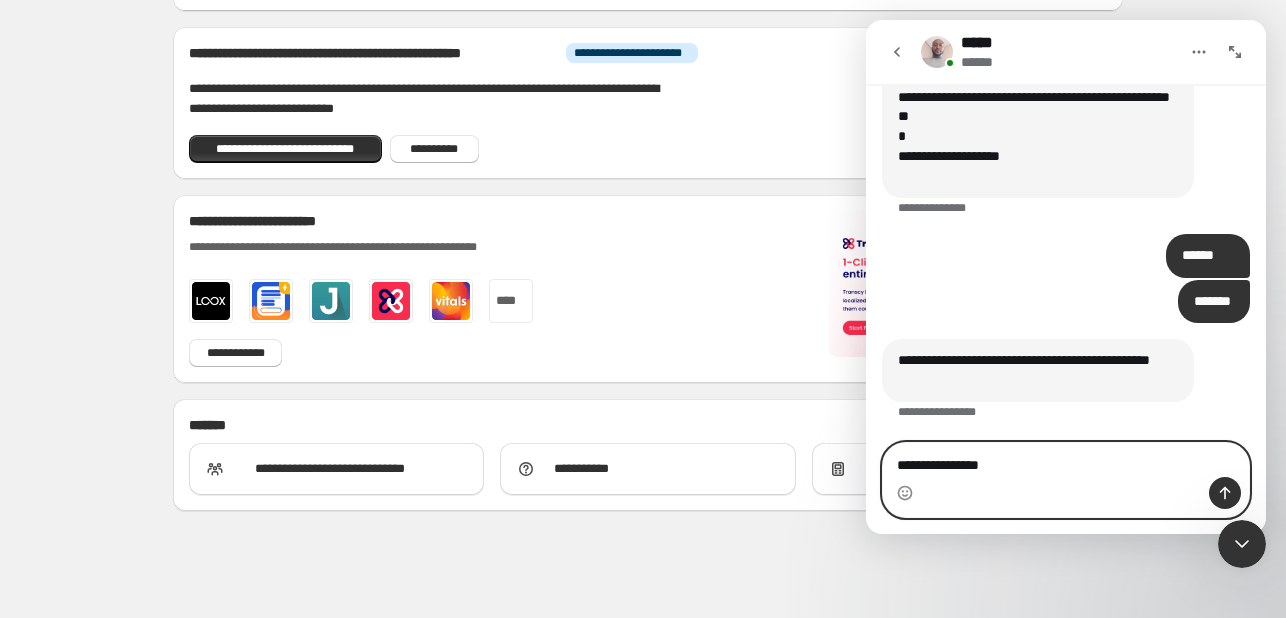type on "**********" 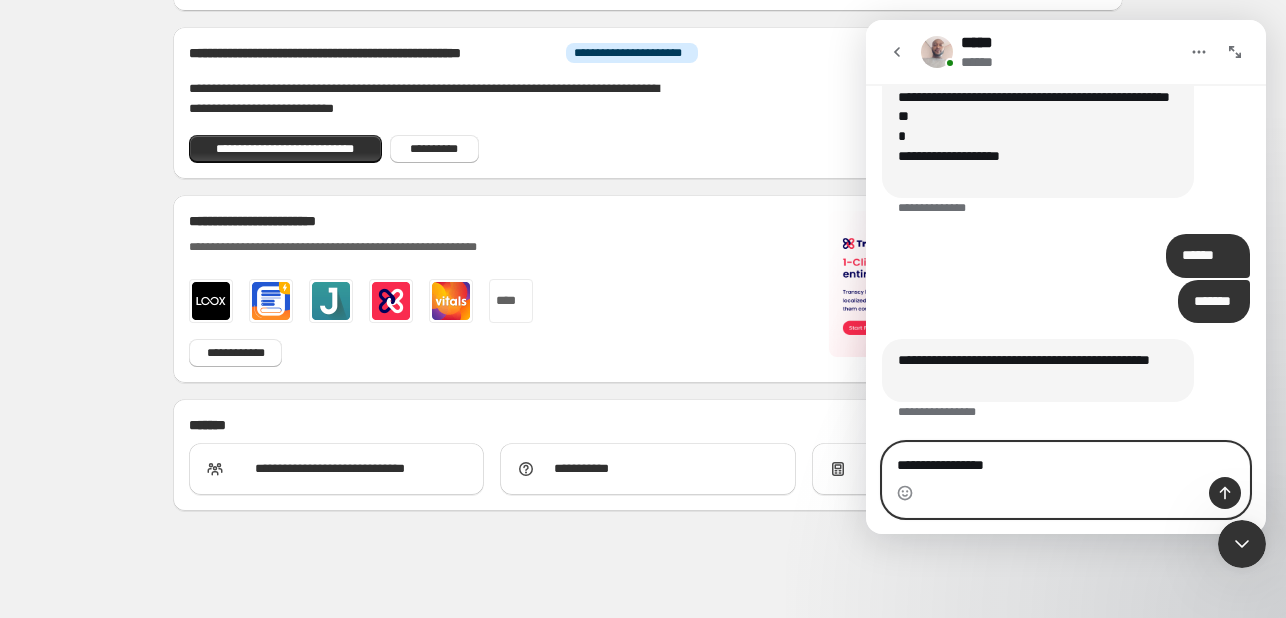 type 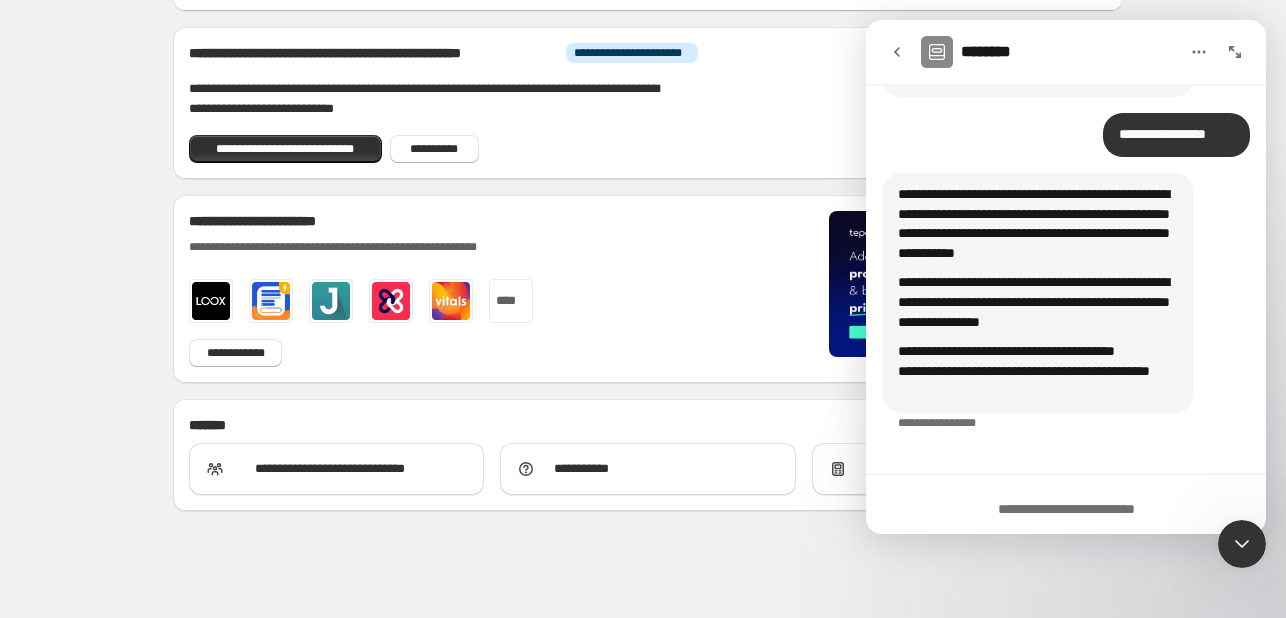 scroll, scrollTop: 7477, scrollLeft: 0, axis: vertical 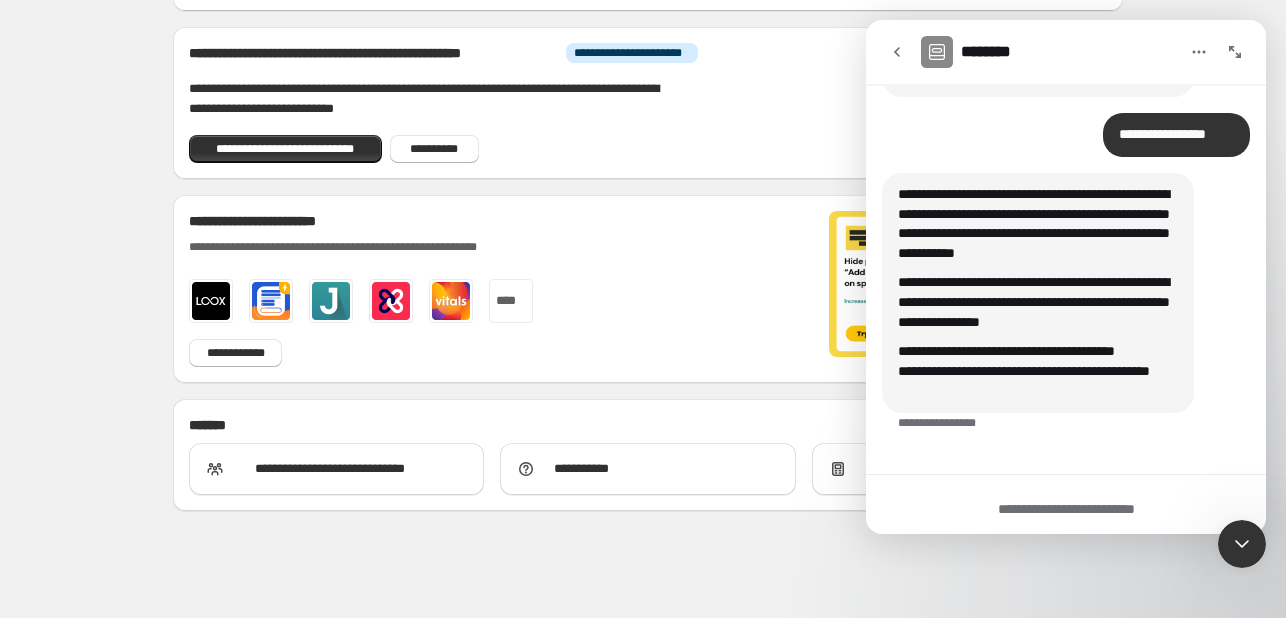 click at bounding box center (1235, 52) 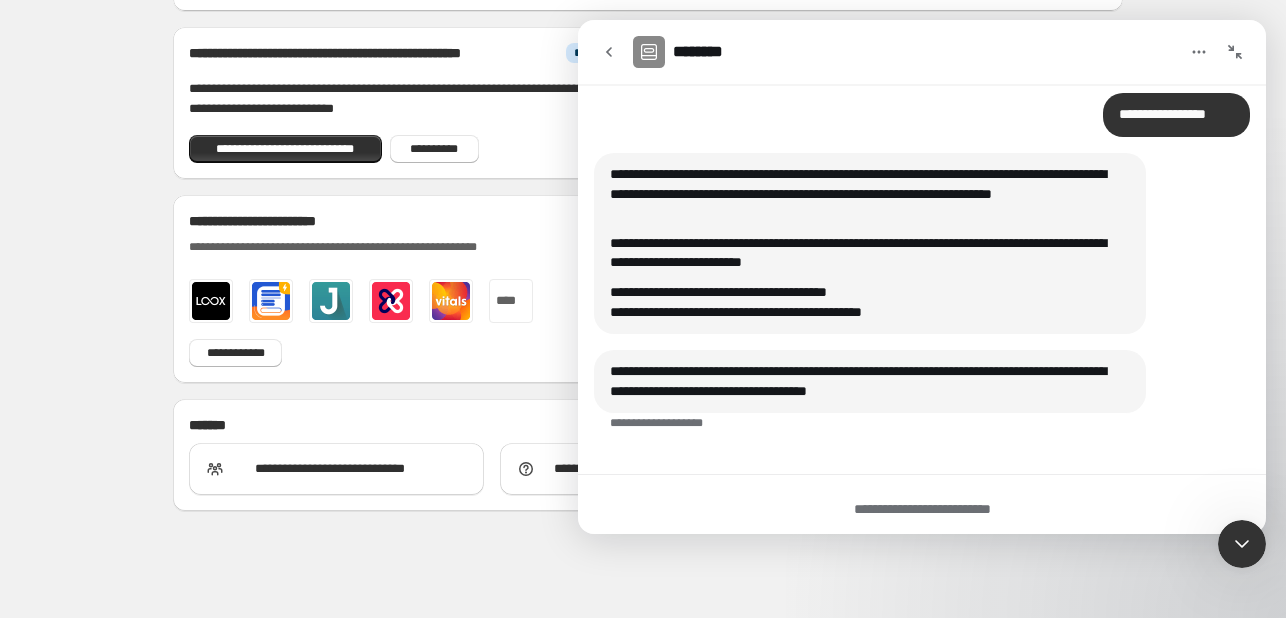 scroll, scrollTop: 6419, scrollLeft: 0, axis: vertical 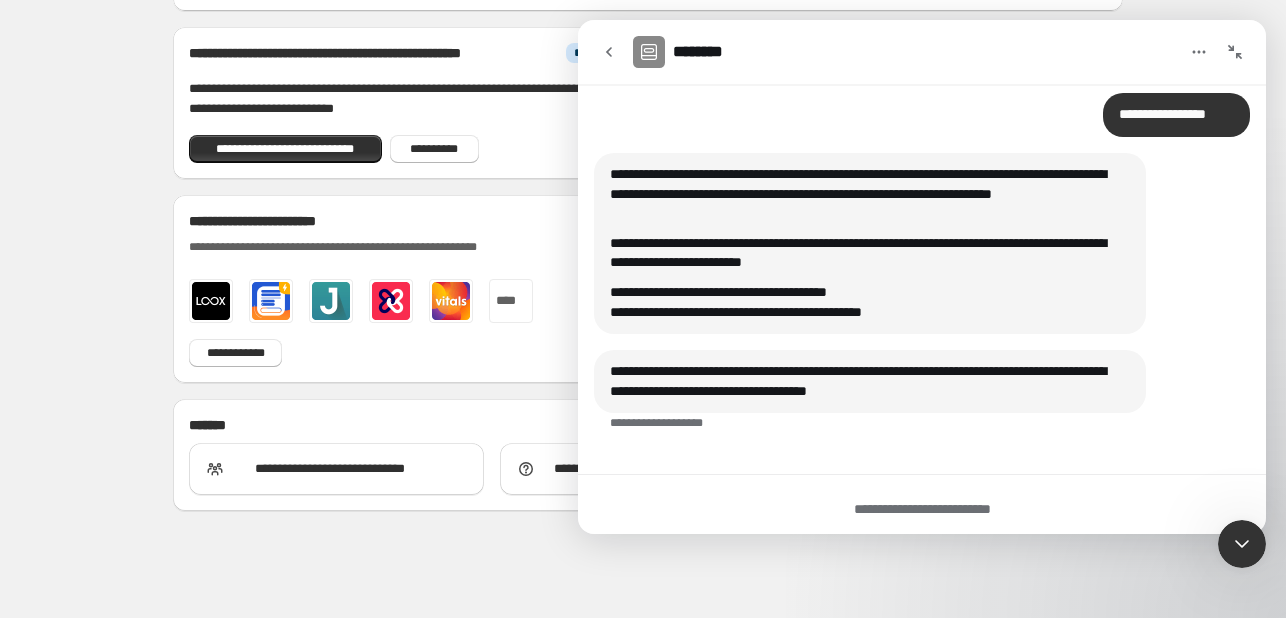 click on "**********" at bounding box center [922, 504] 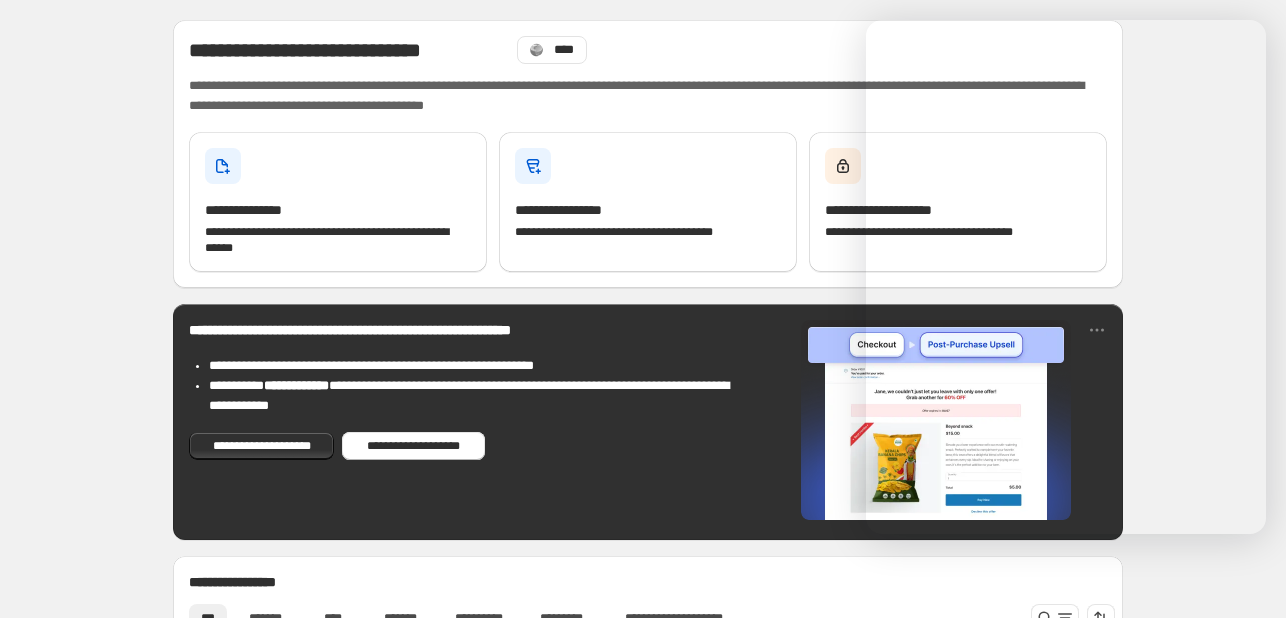 scroll, scrollTop: 0, scrollLeft: 0, axis: both 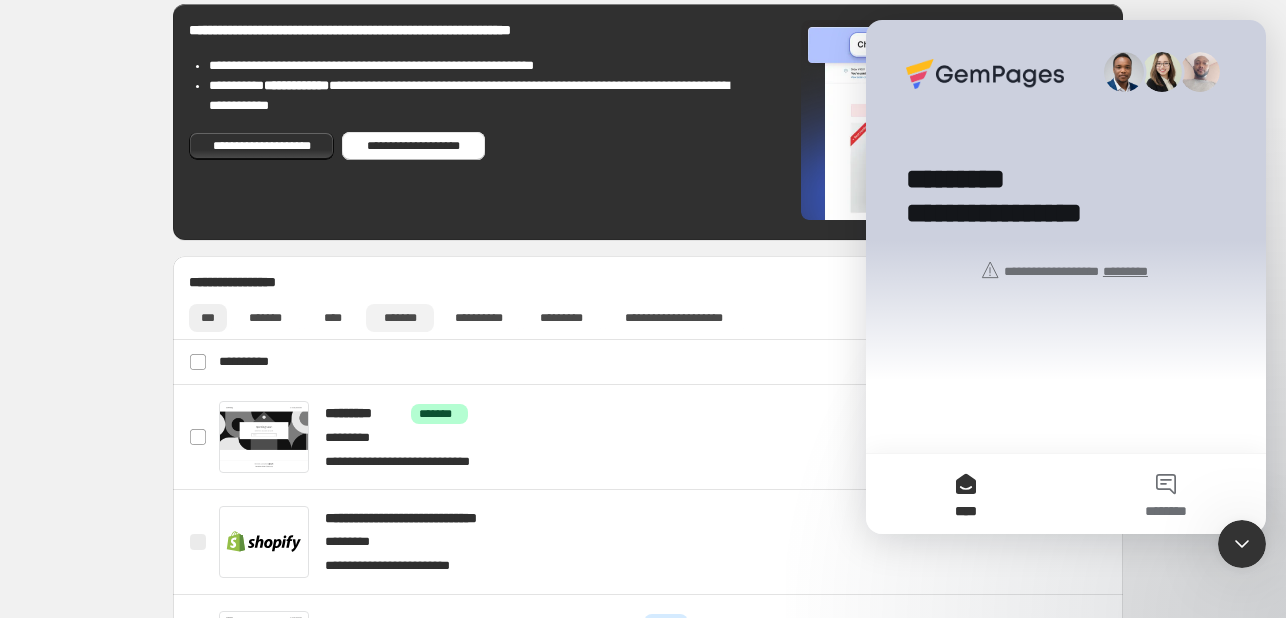click on "*******" at bounding box center [400, 318] 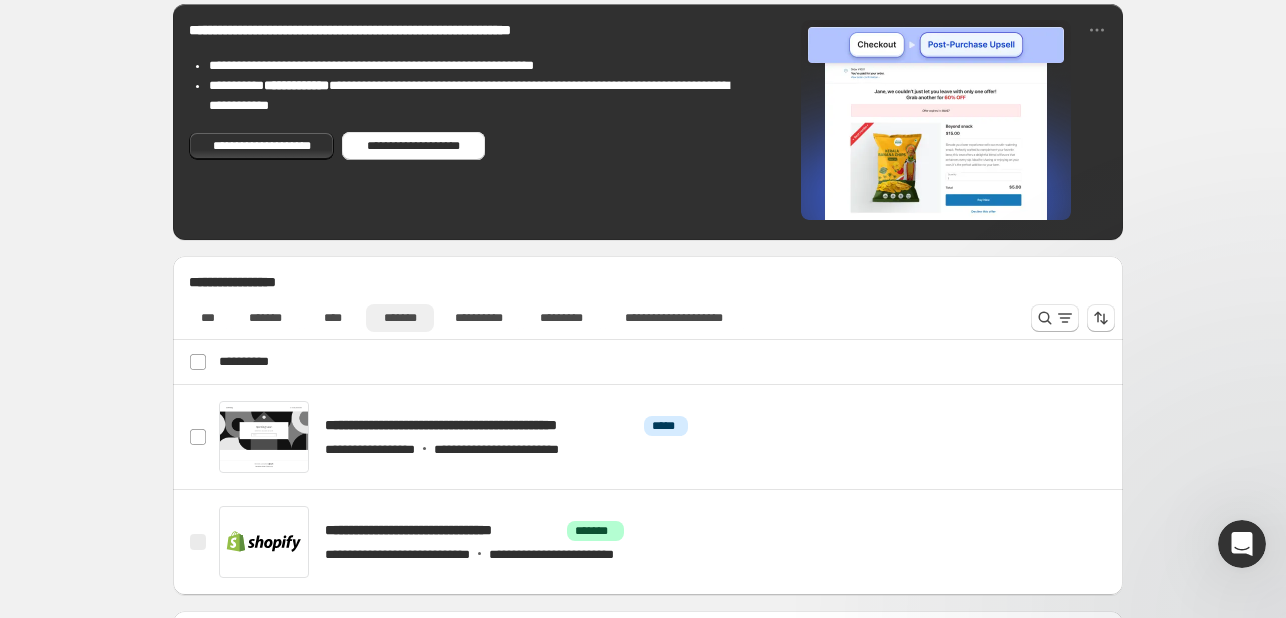 scroll, scrollTop: 0, scrollLeft: 0, axis: both 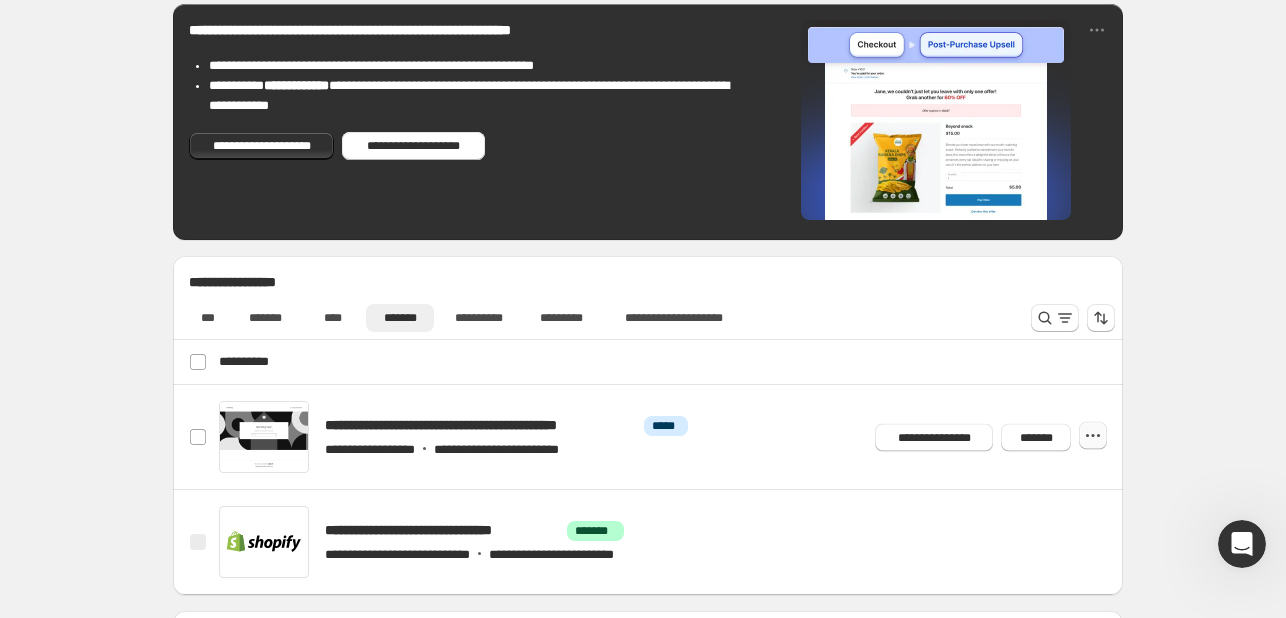 click 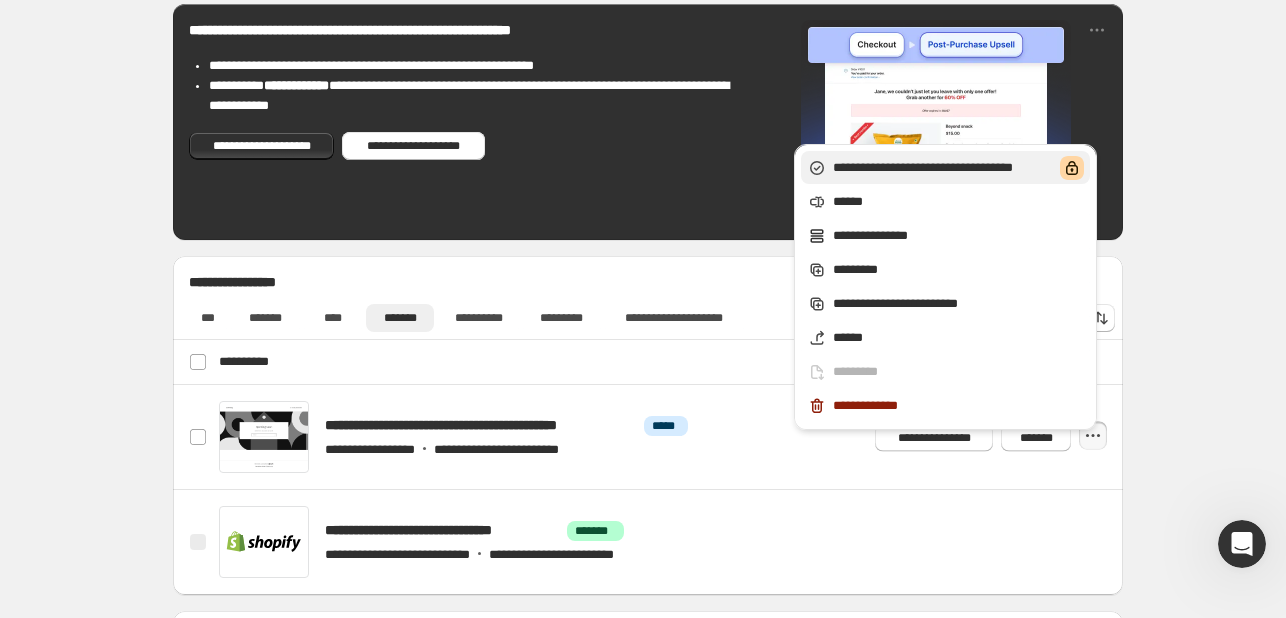 click on "**********" at bounding box center [943, 168] 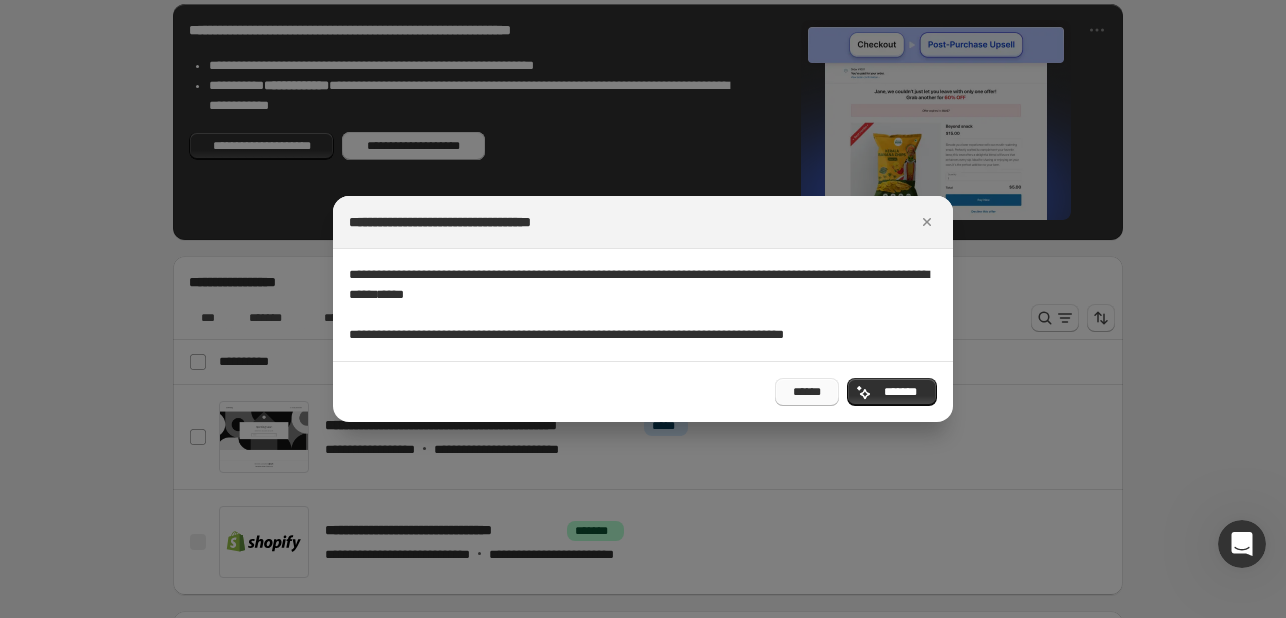 click on "******" at bounding box center [807, 392] 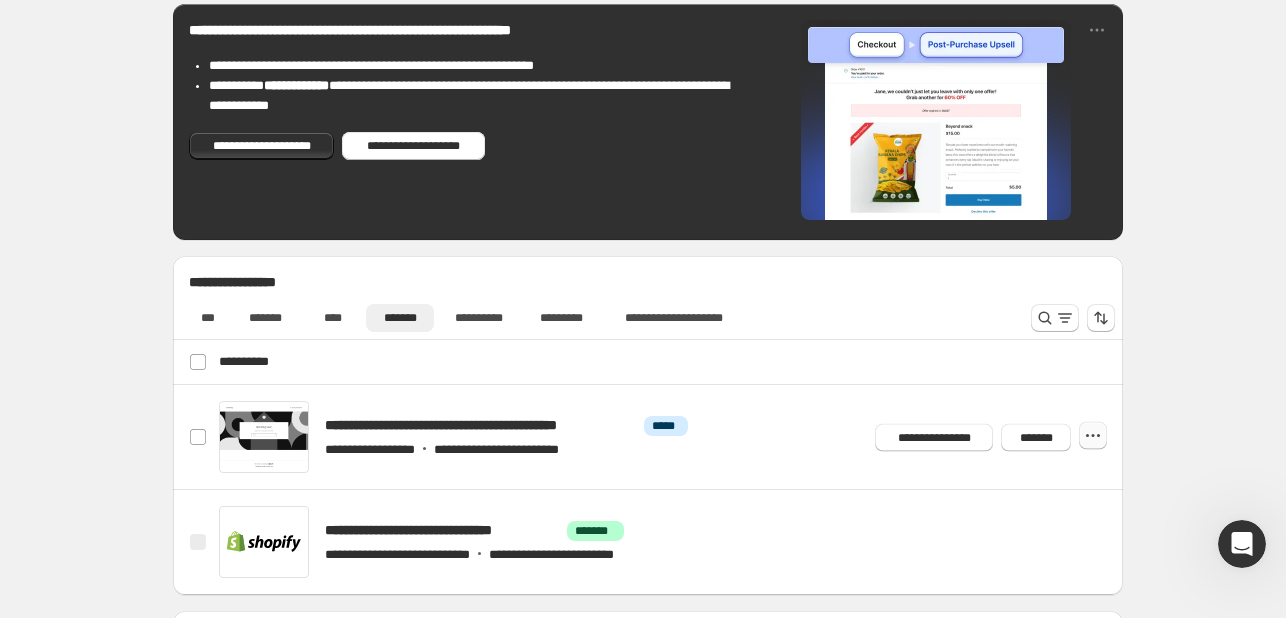 click 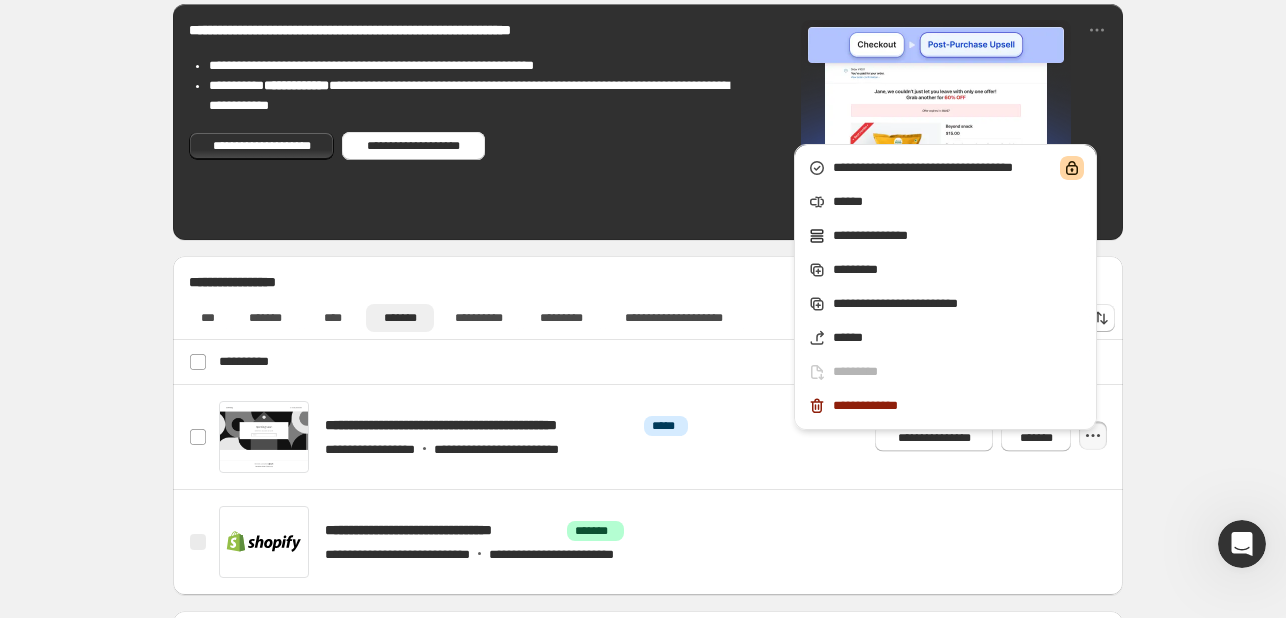 click on "**********" at bounding box center [648, 451] 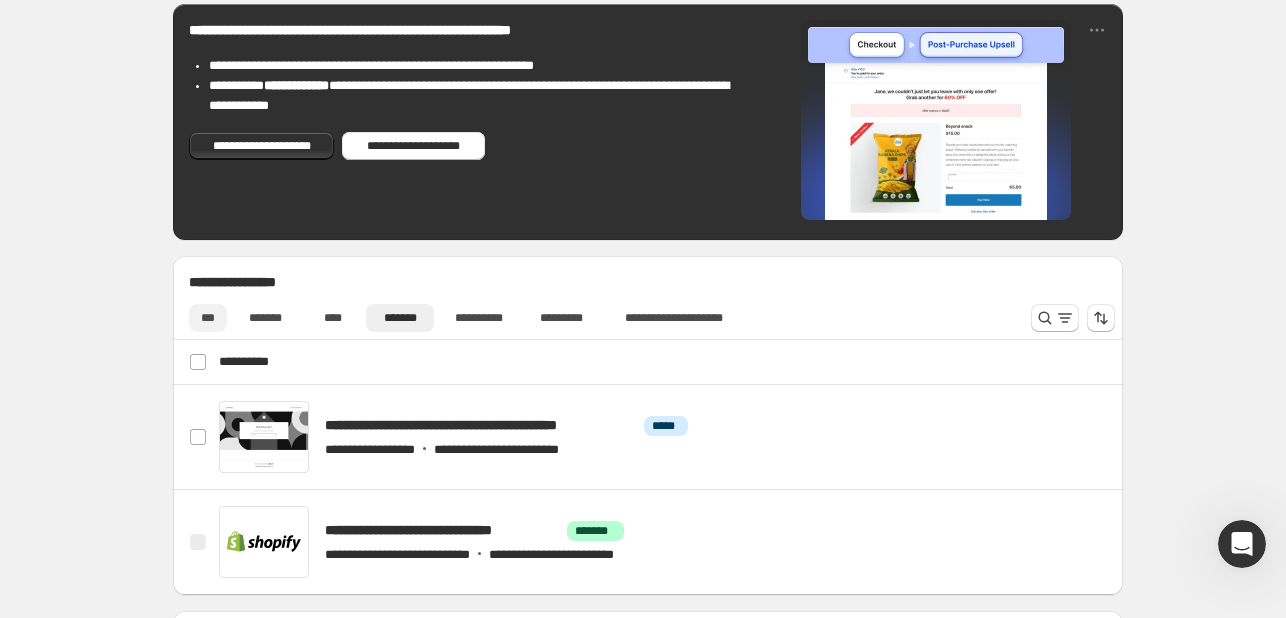 click on "***" at bounding box center (208, 318) 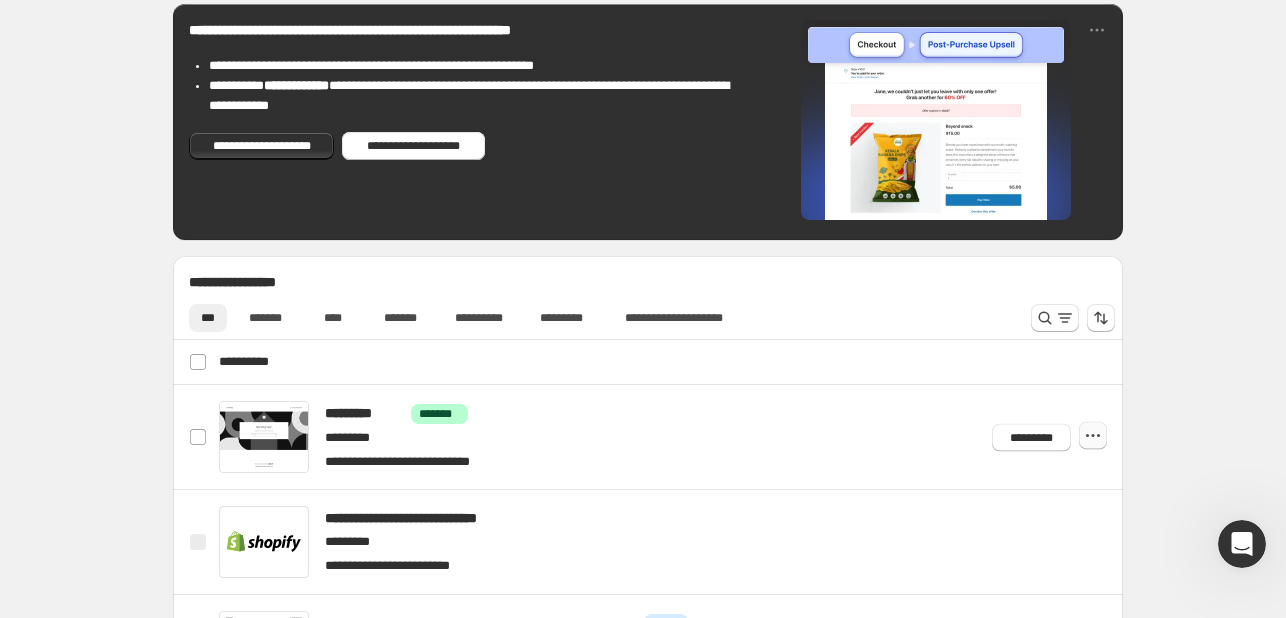 click 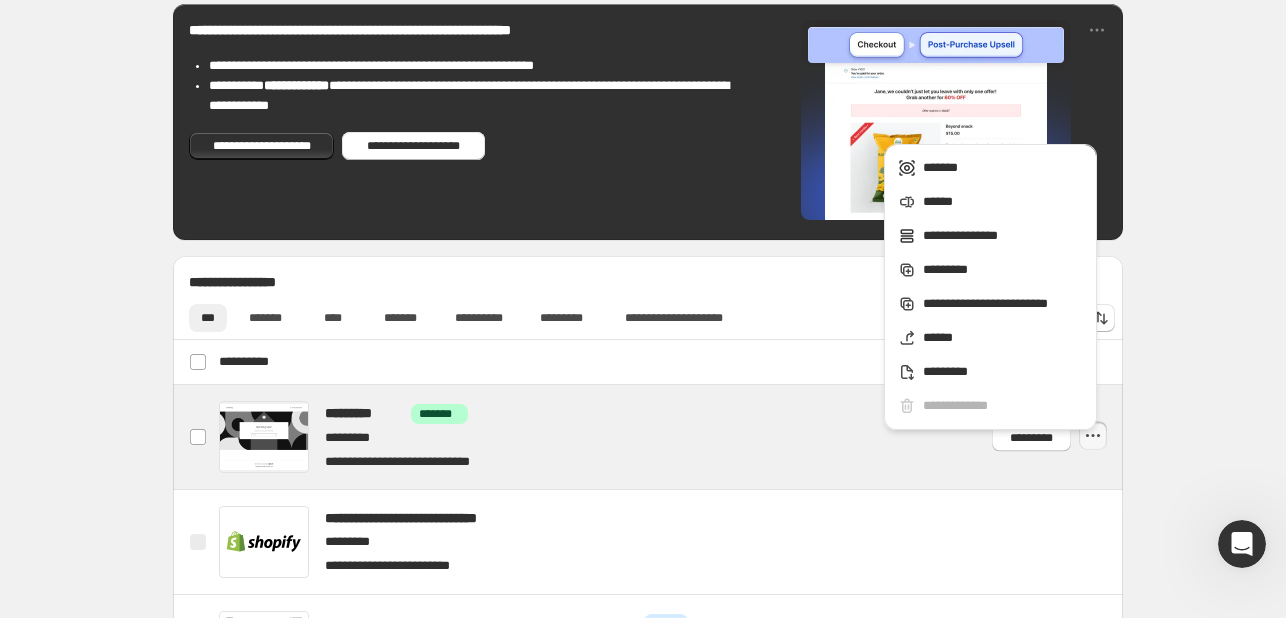 click at bounding box center [672, 437] 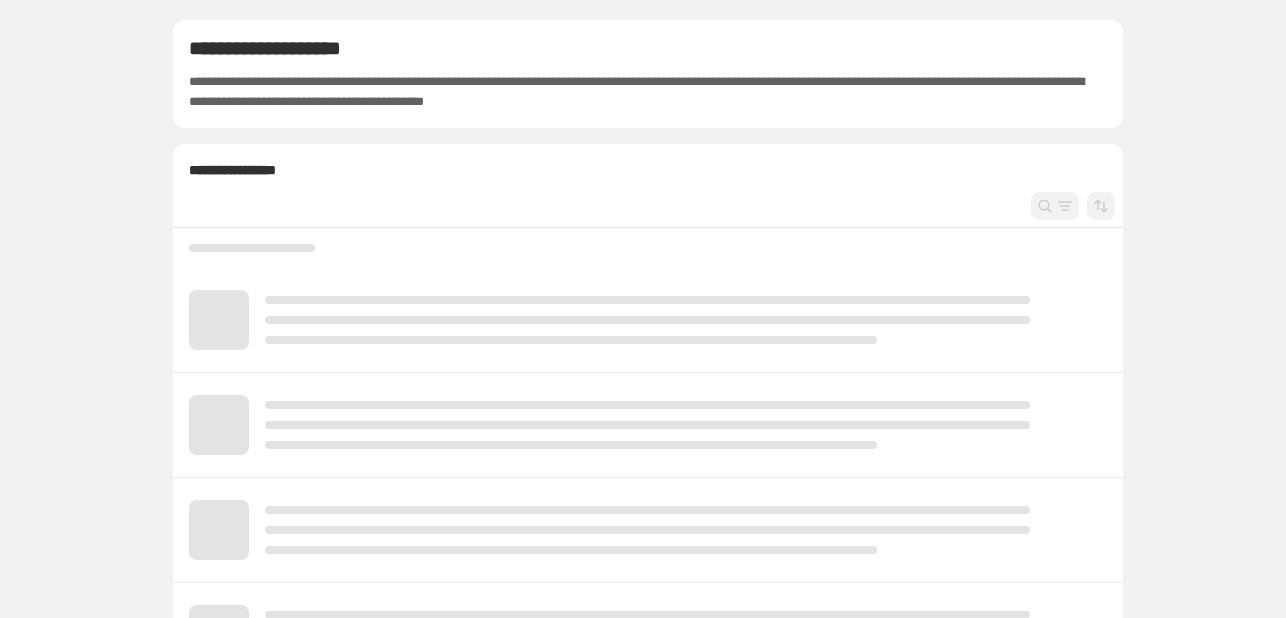 scroll, scrollTop: 0, scrollLeft: 0, axis: both 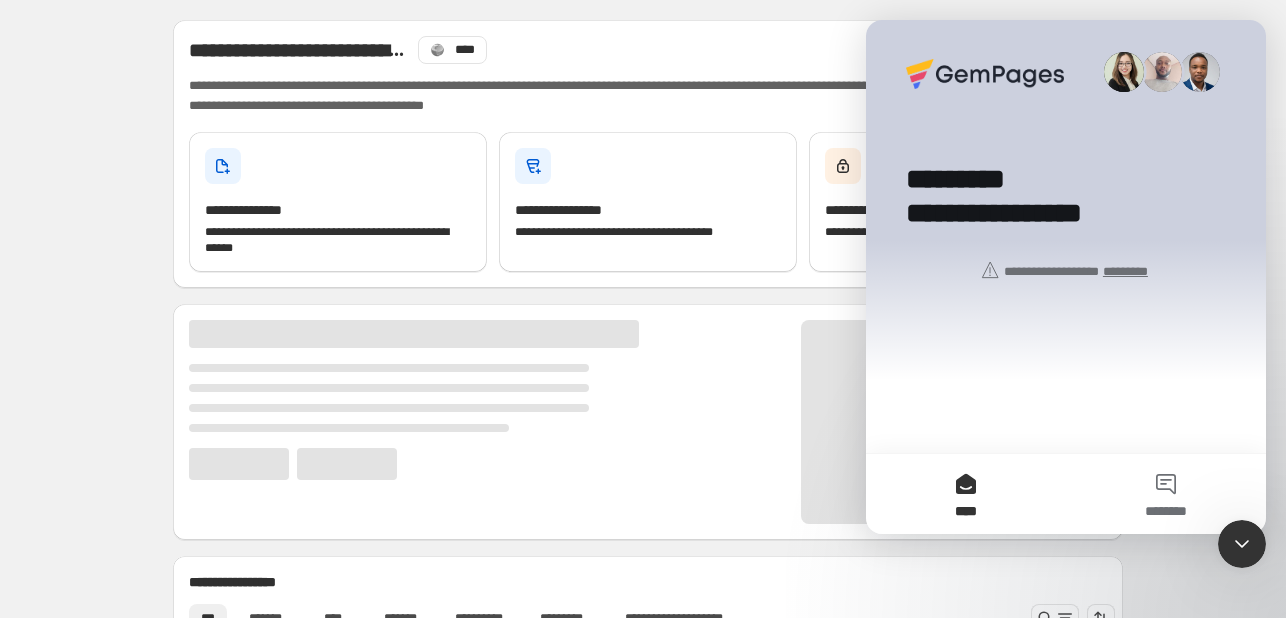 click at bounding box center [347, 464] 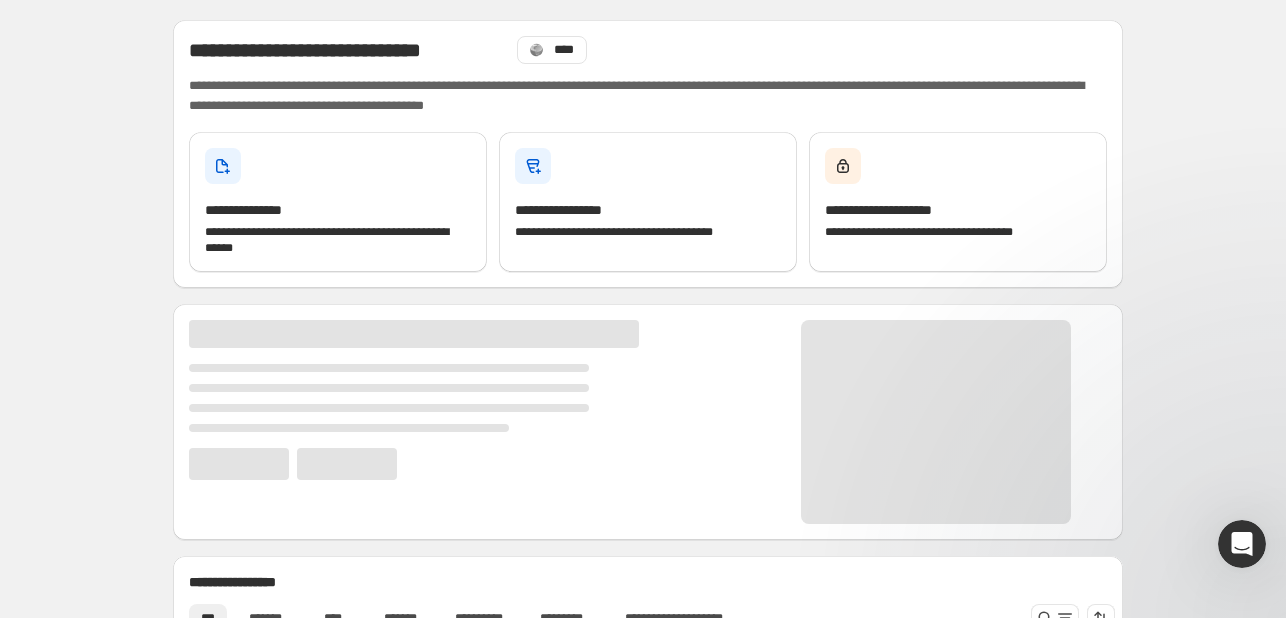 scroll, scrollTop: 0, scrollLeft: 0, axis: both 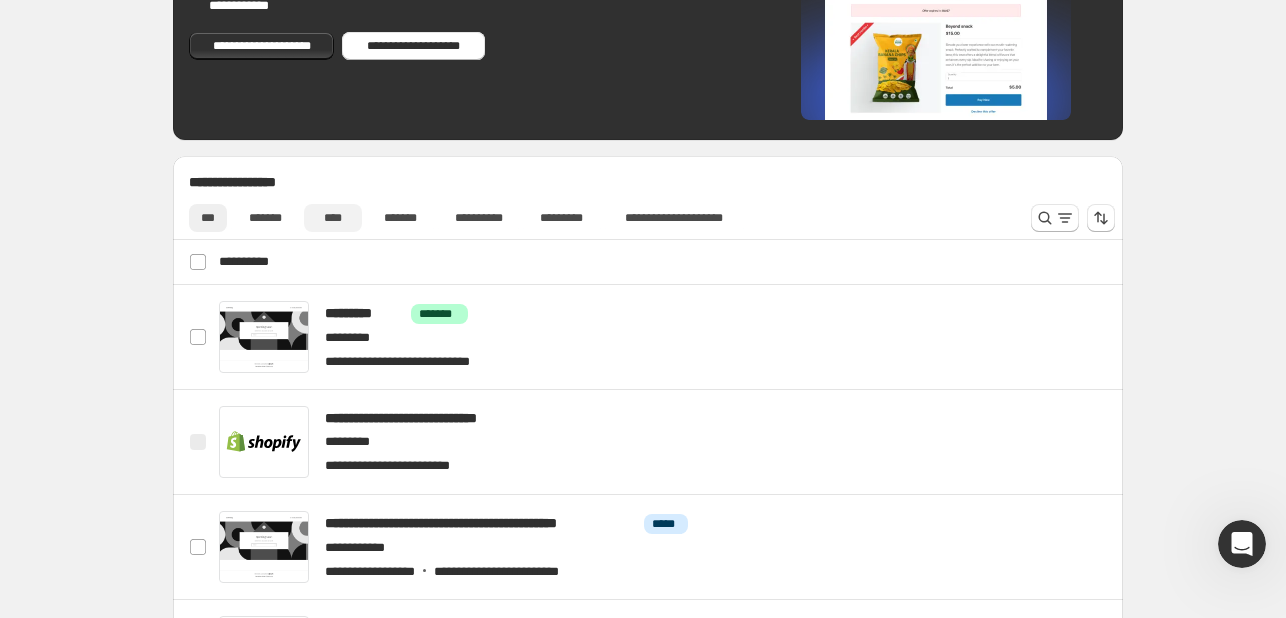 click on "****" at bounding box center (333, 218) 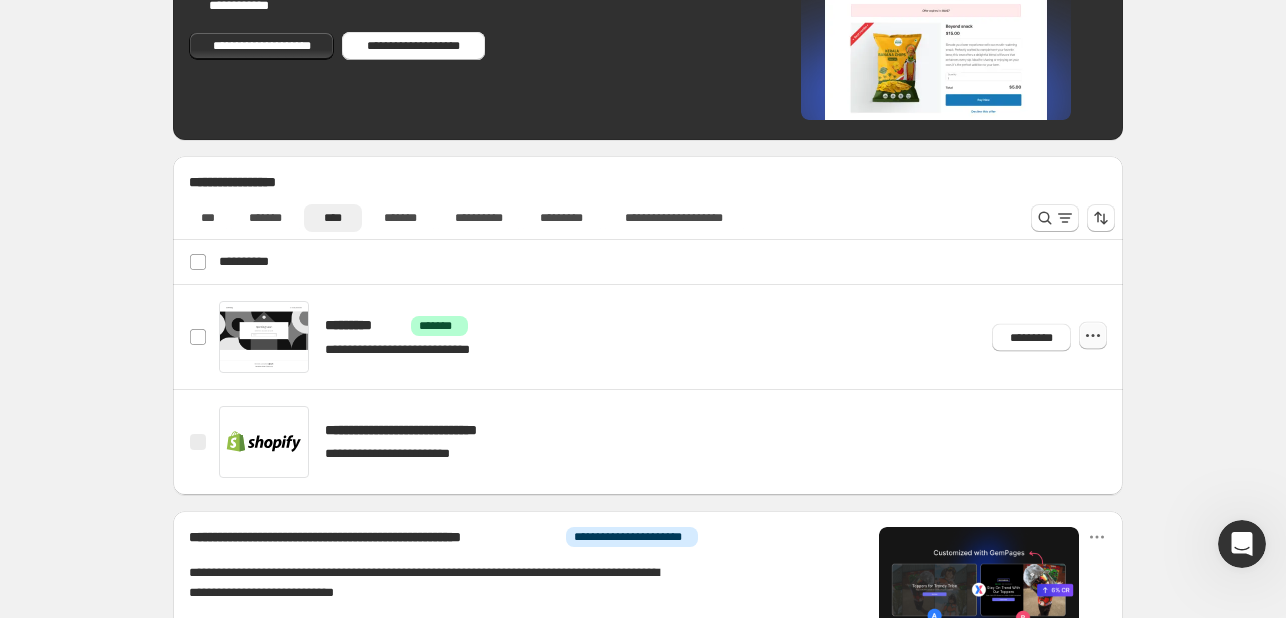 click 